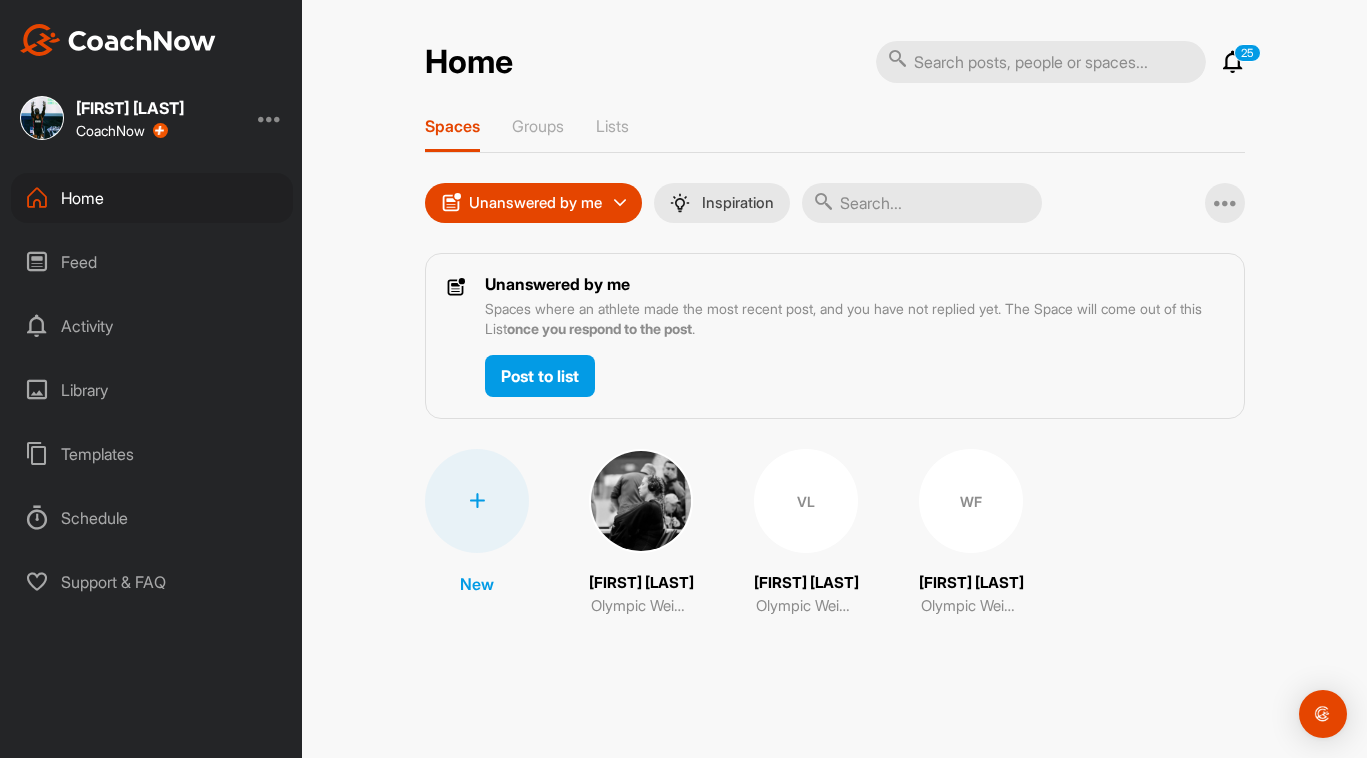 scroll, scrollTop: 0, scrollLeft: 0, axis: both 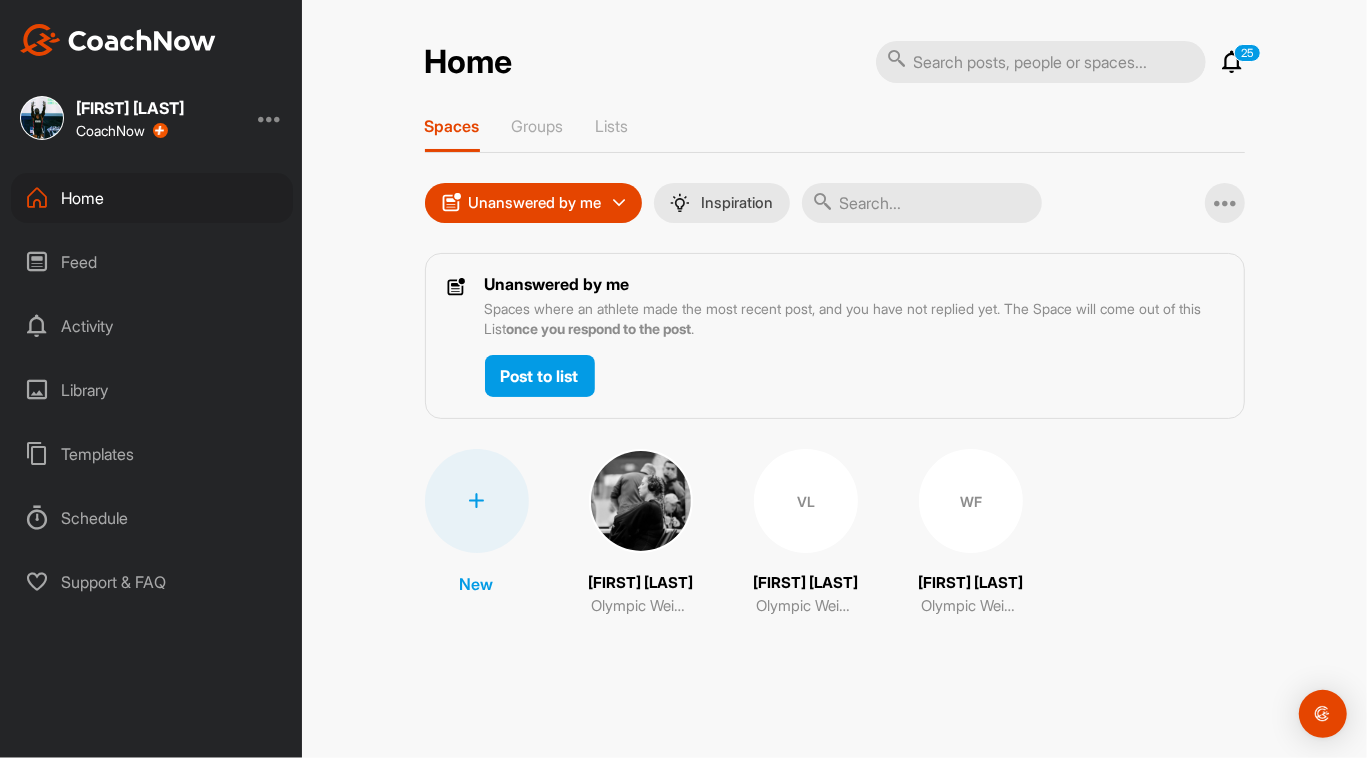 click at bounding box center [641, 501] 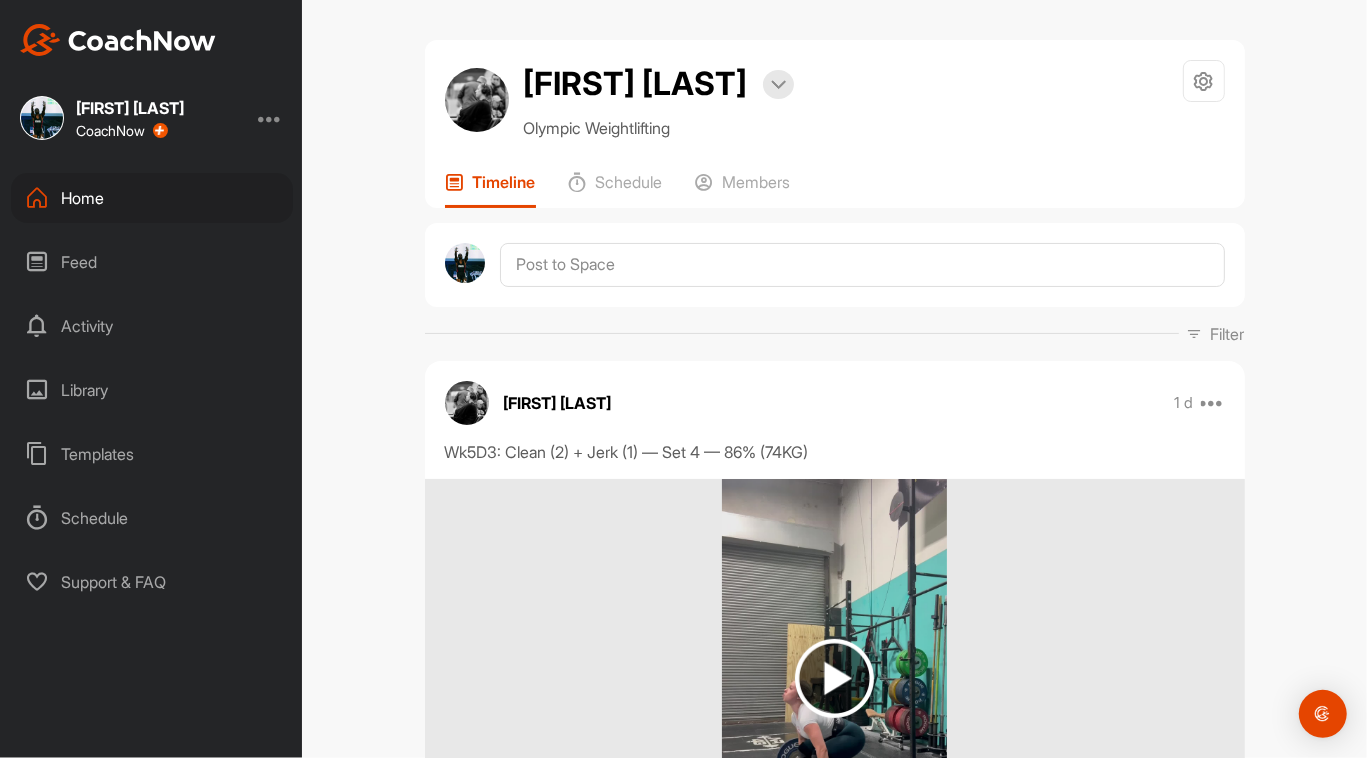 click on "[FIRST] [LAST]   1 d Pin to top Report Delete Wk5D3: Clean (2) + Jerk (1) — Set 4 — 86% (74KG) Views 0 Likes" at bounding box center [835, 679] 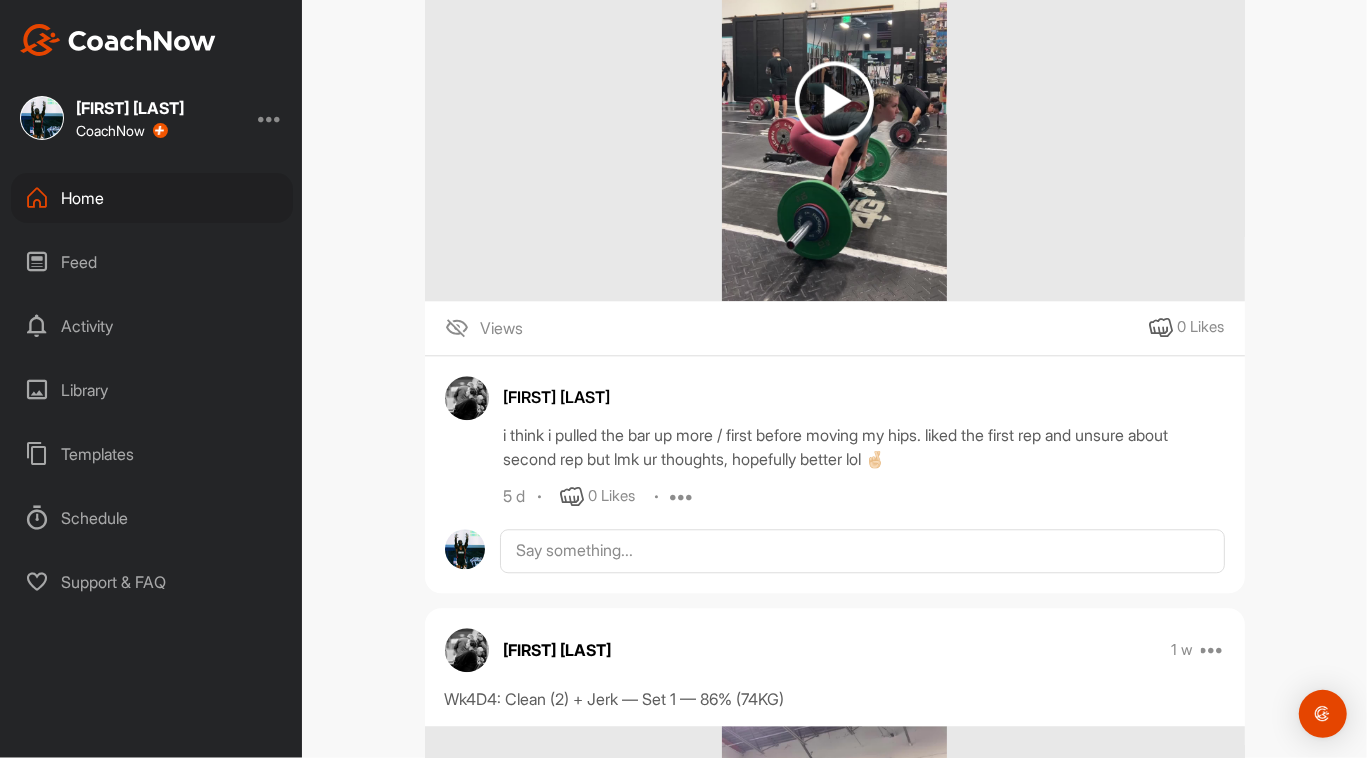 scroll, scrollTop: 3459, scrollLeft: 0, axis: vertical 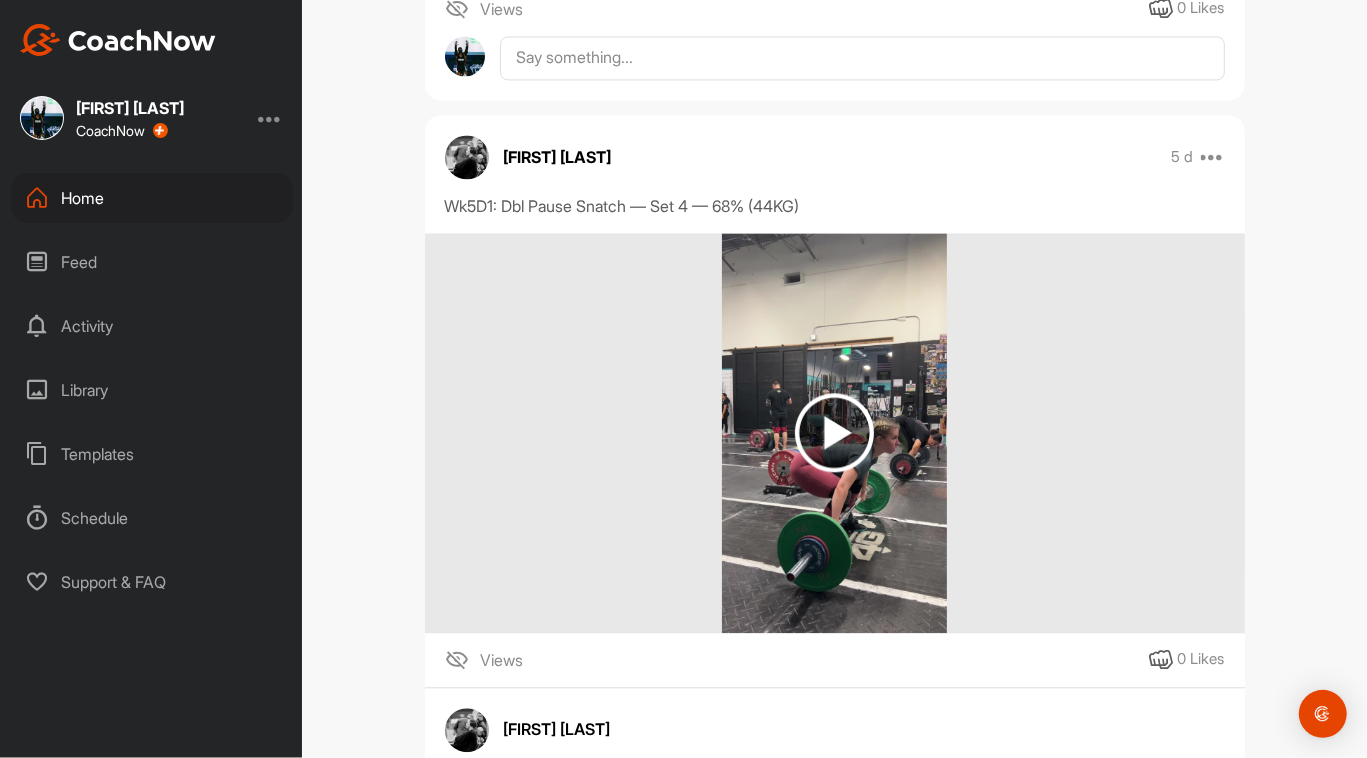 click at bounding box center [834, 432] 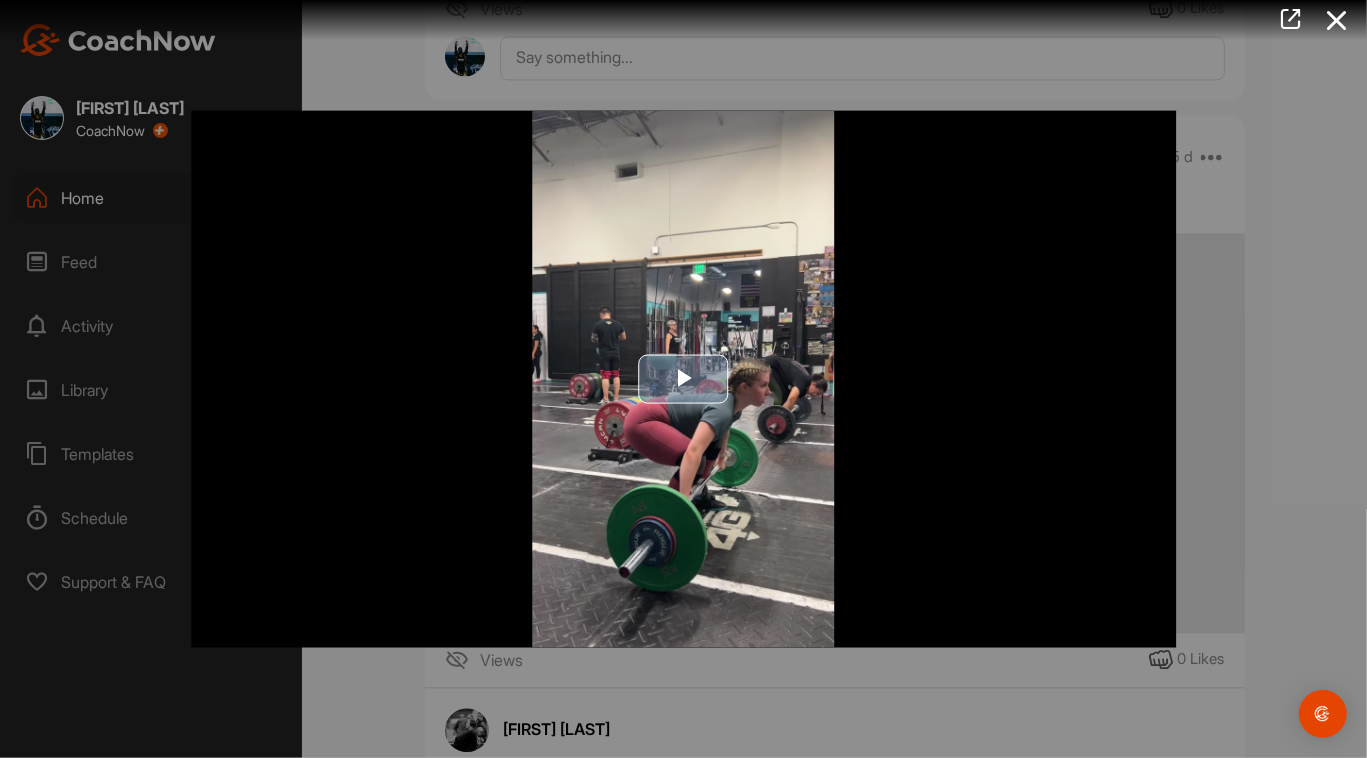 click at bounding box center (684, 379) 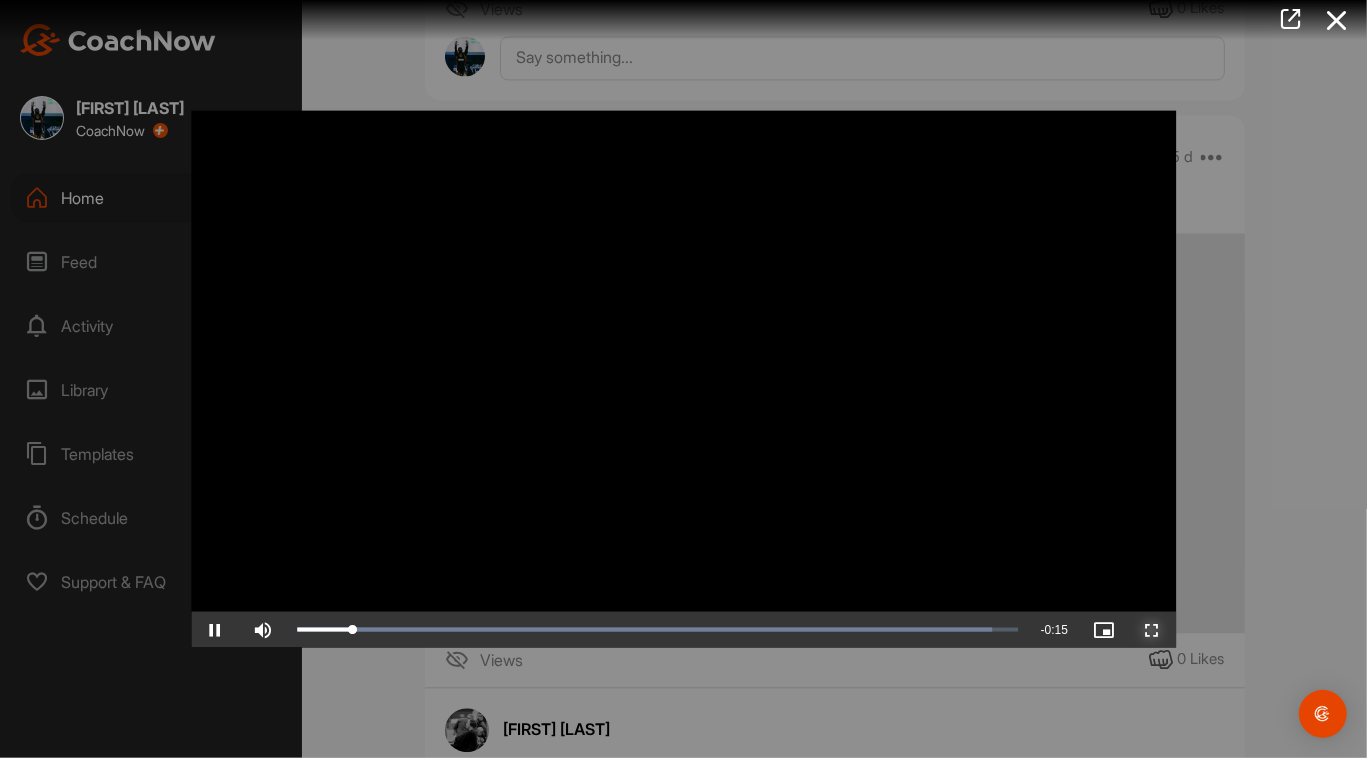 click at bounding box center (1152, 629) 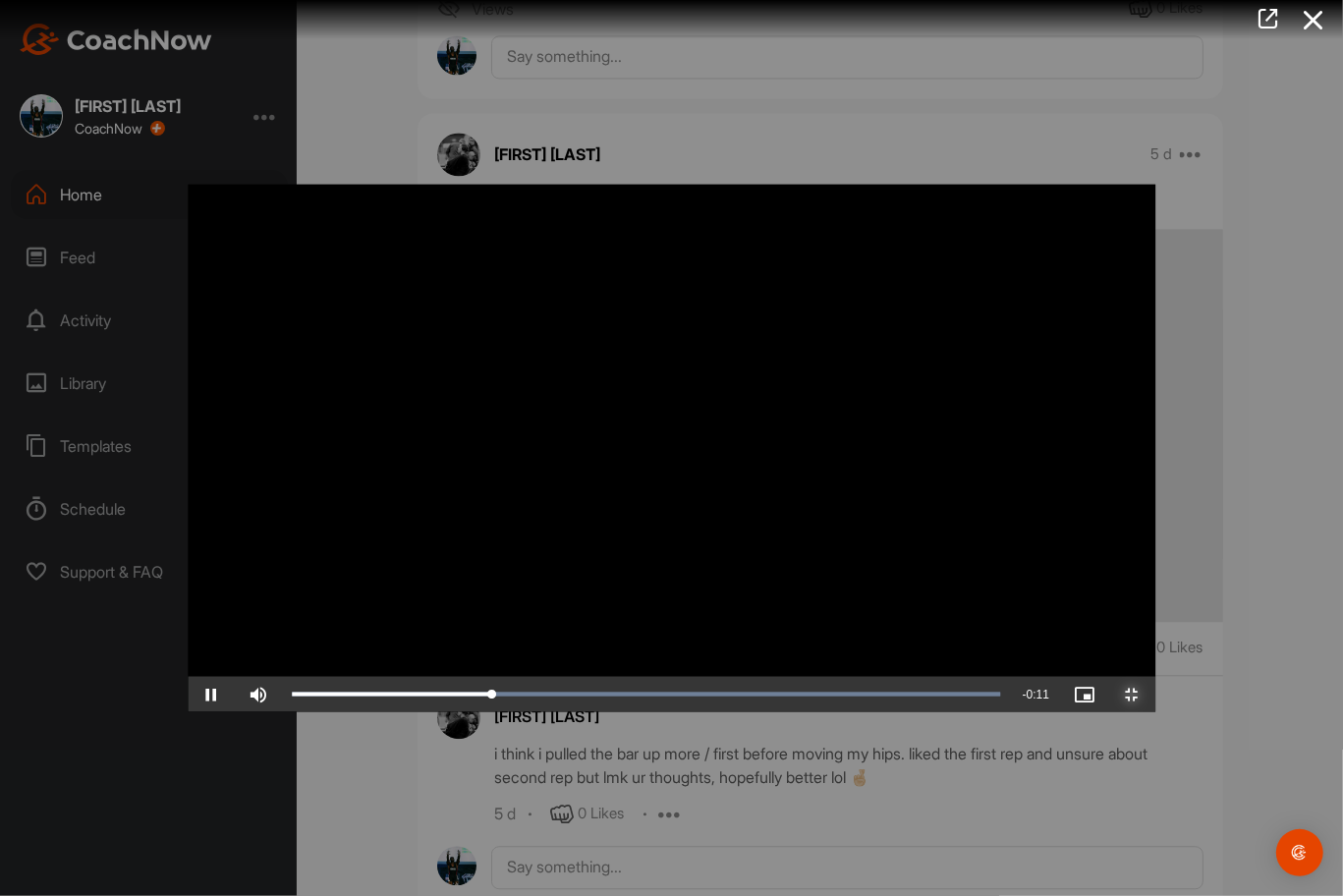 type 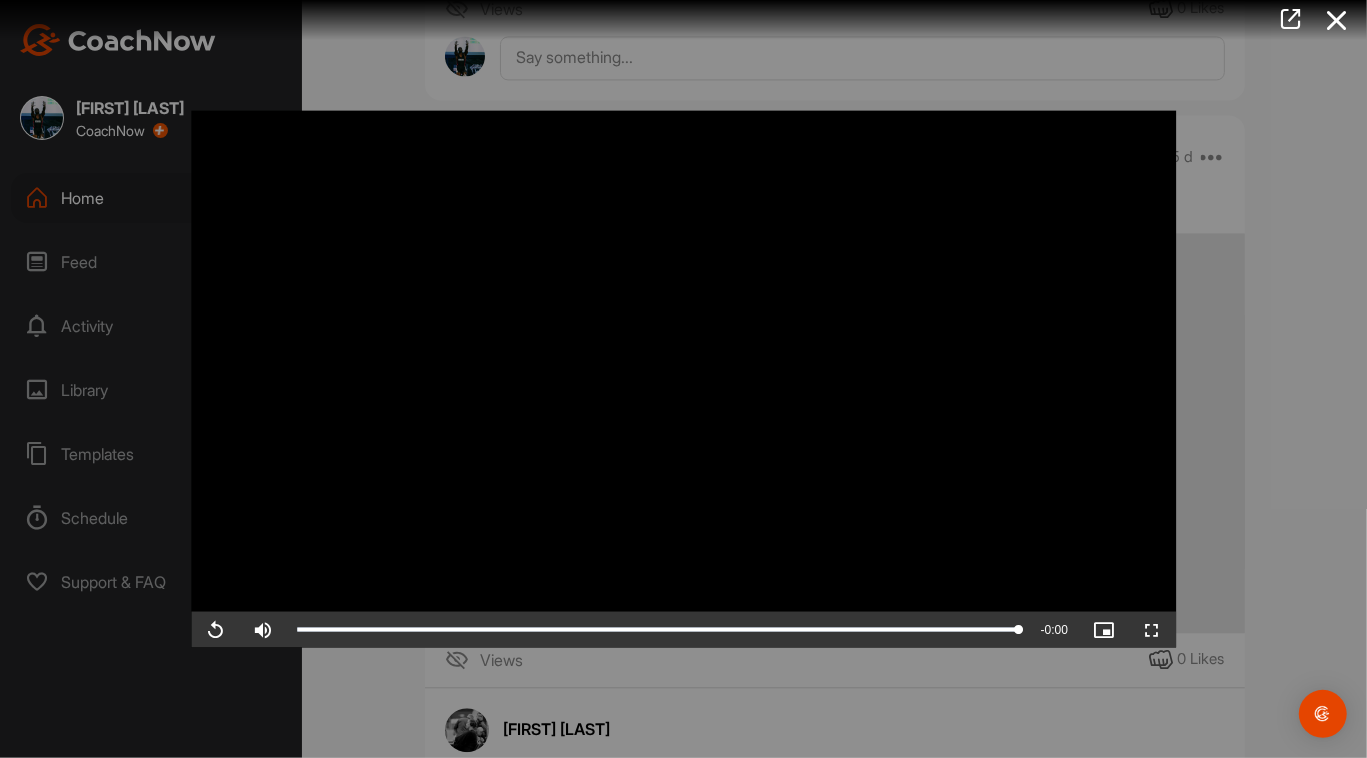 click at bounding box center (683, 379) 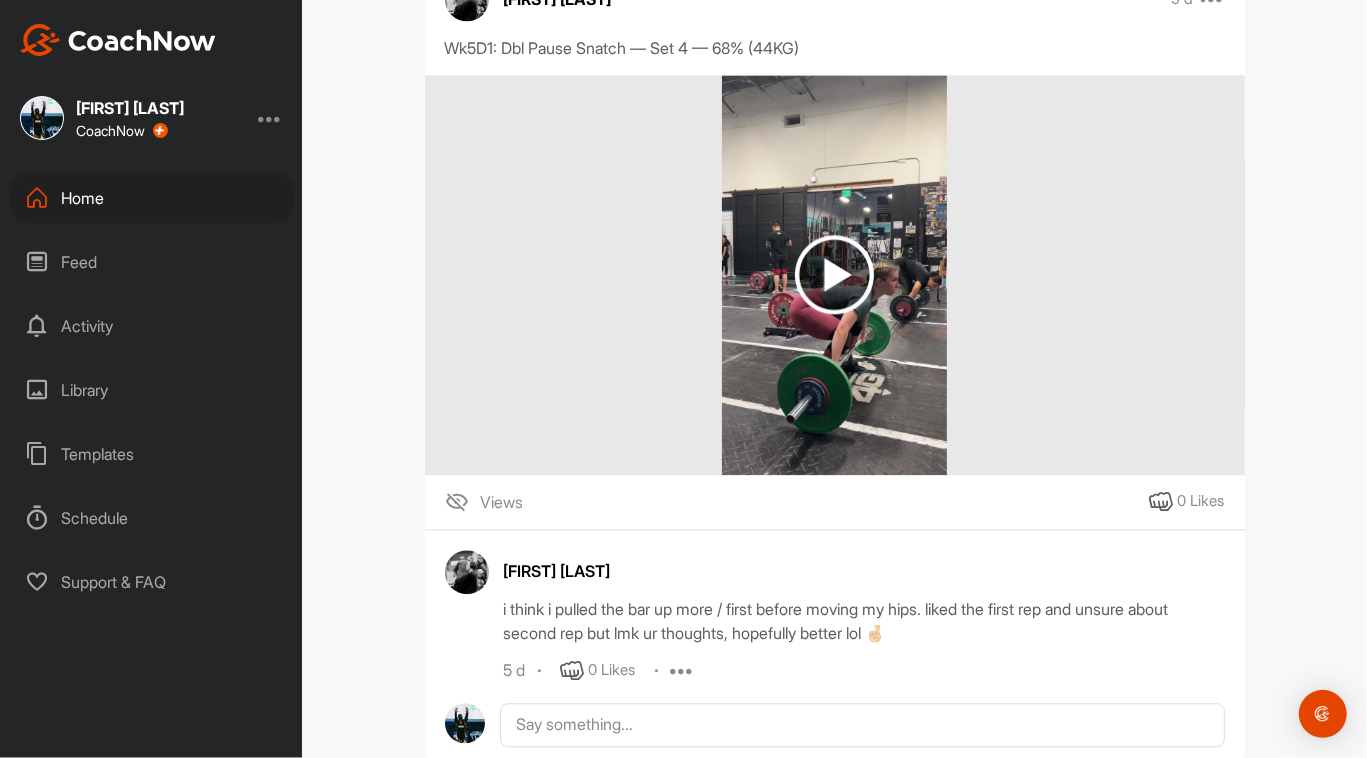 scroll, scrollTop: 3013, scrollLeft: 0, axis: vertical 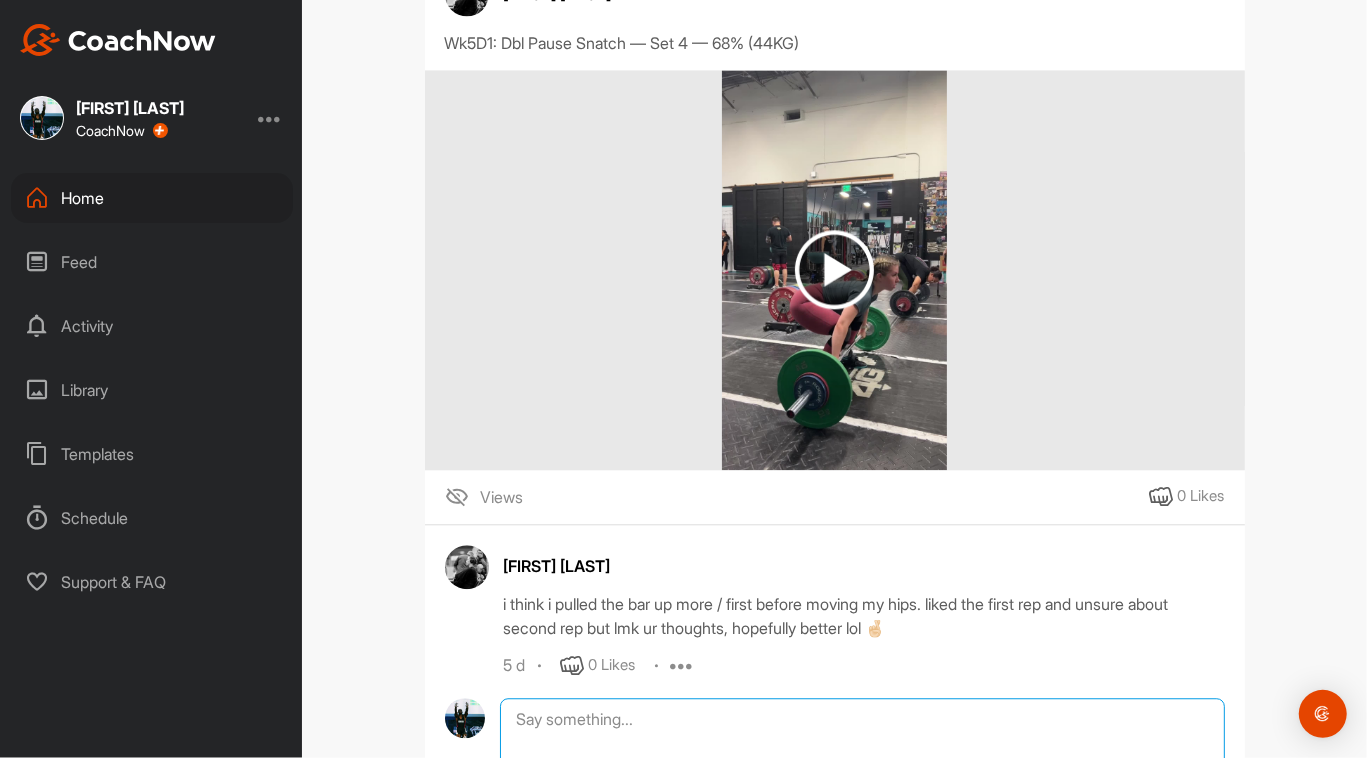 click at bounding box center [862, 798] 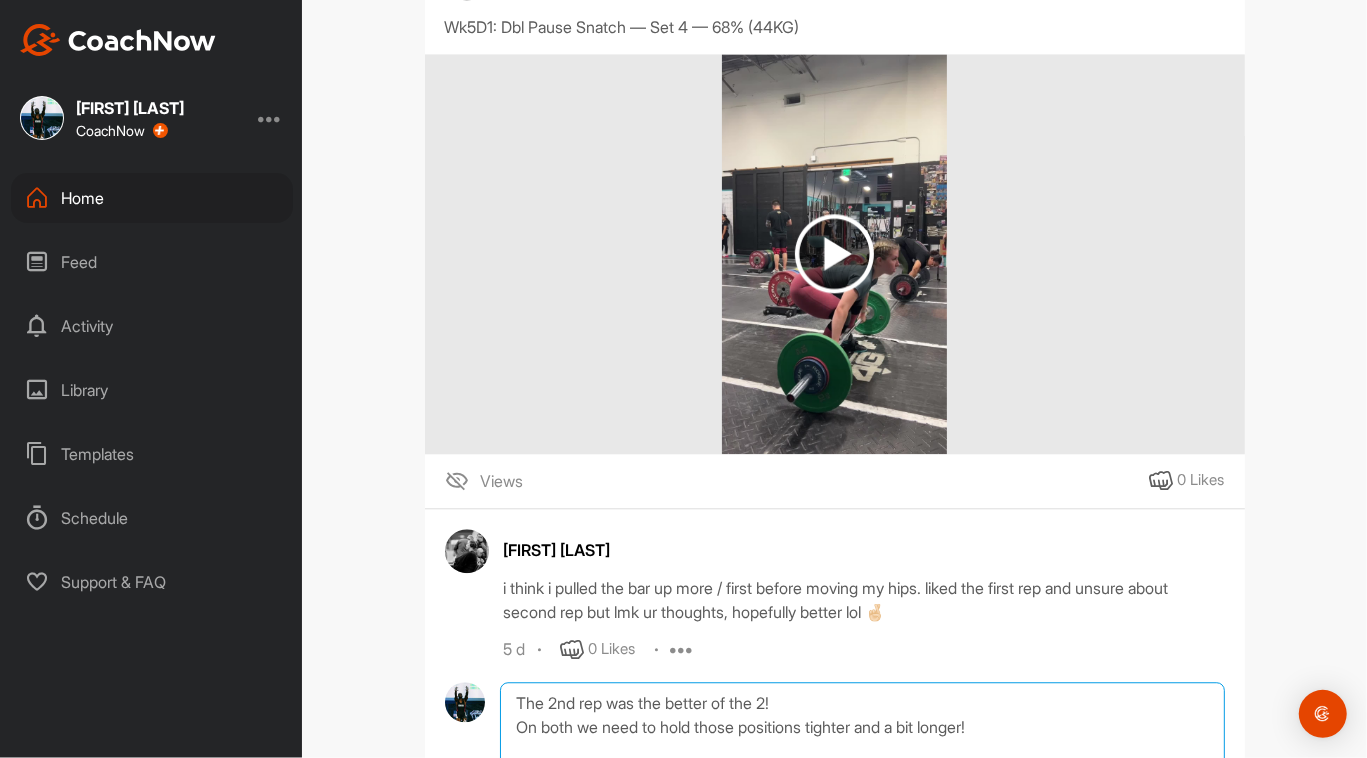 scroll, scrollTop: 3053, scrollLeft: 0, axis: vertical 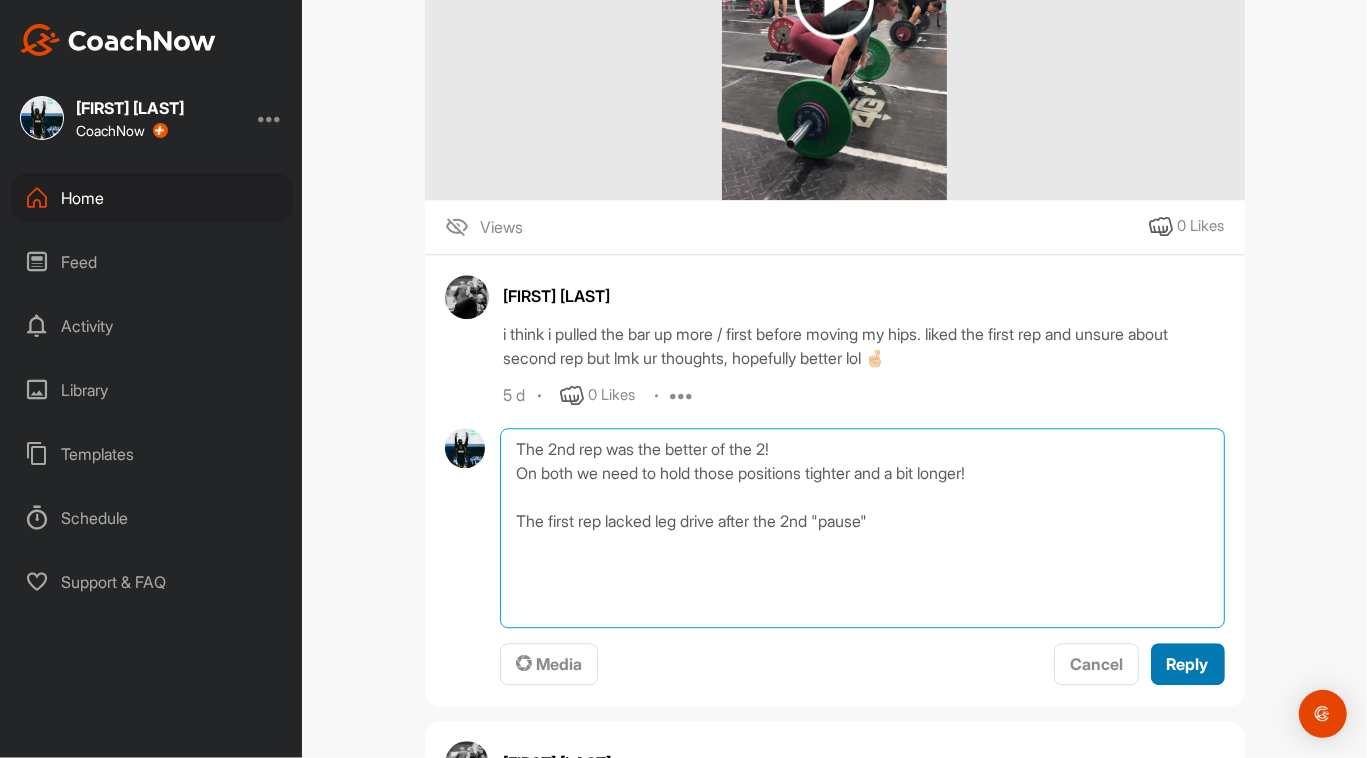 type on "The 2nd rep was the better of the 2!
On both we need to hold those positions tighter and a bit longer!
The first rep lacked leg drive after the 2nd "pause"" 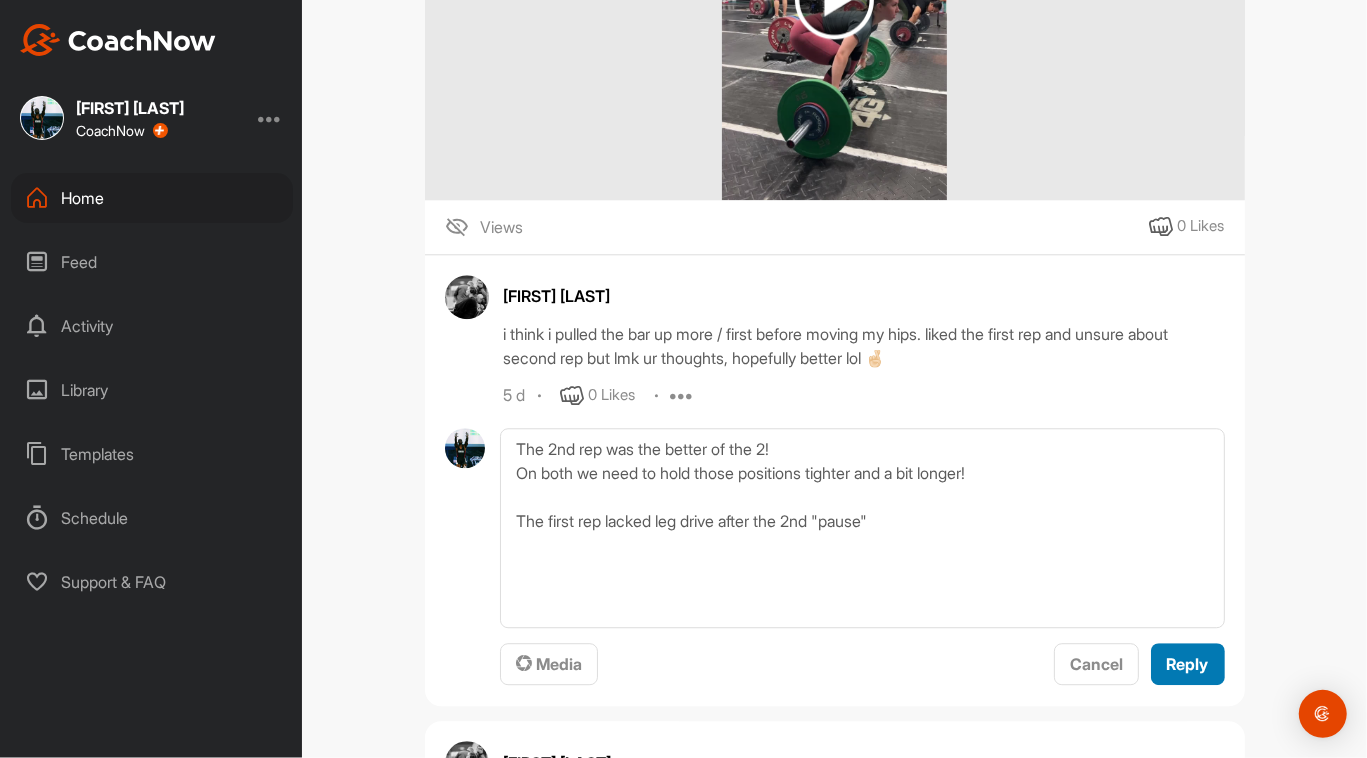 click on "Reply" at bounding box center (1188, 664) 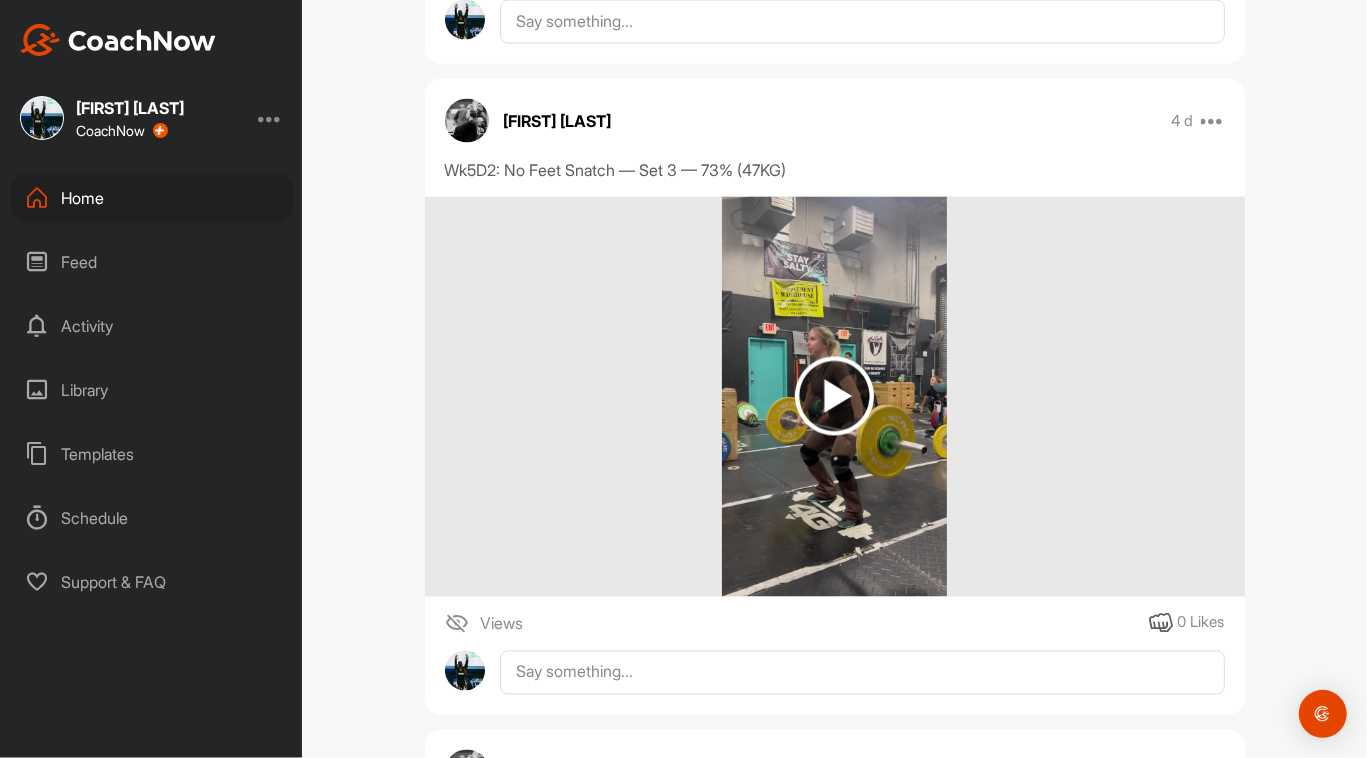 scroll, scrollTop: 2229, scrollLeft: 0, axis: vertical 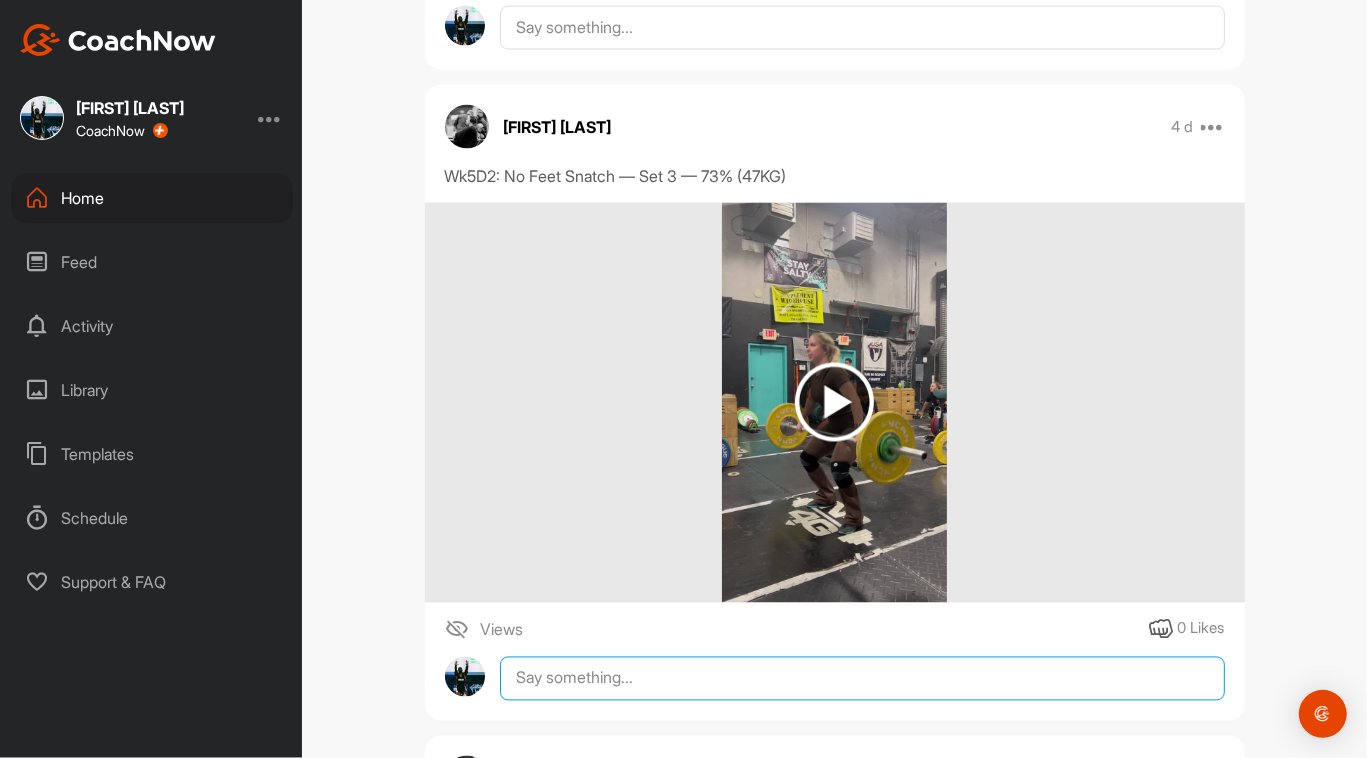 click at bounding box center [862, 679] 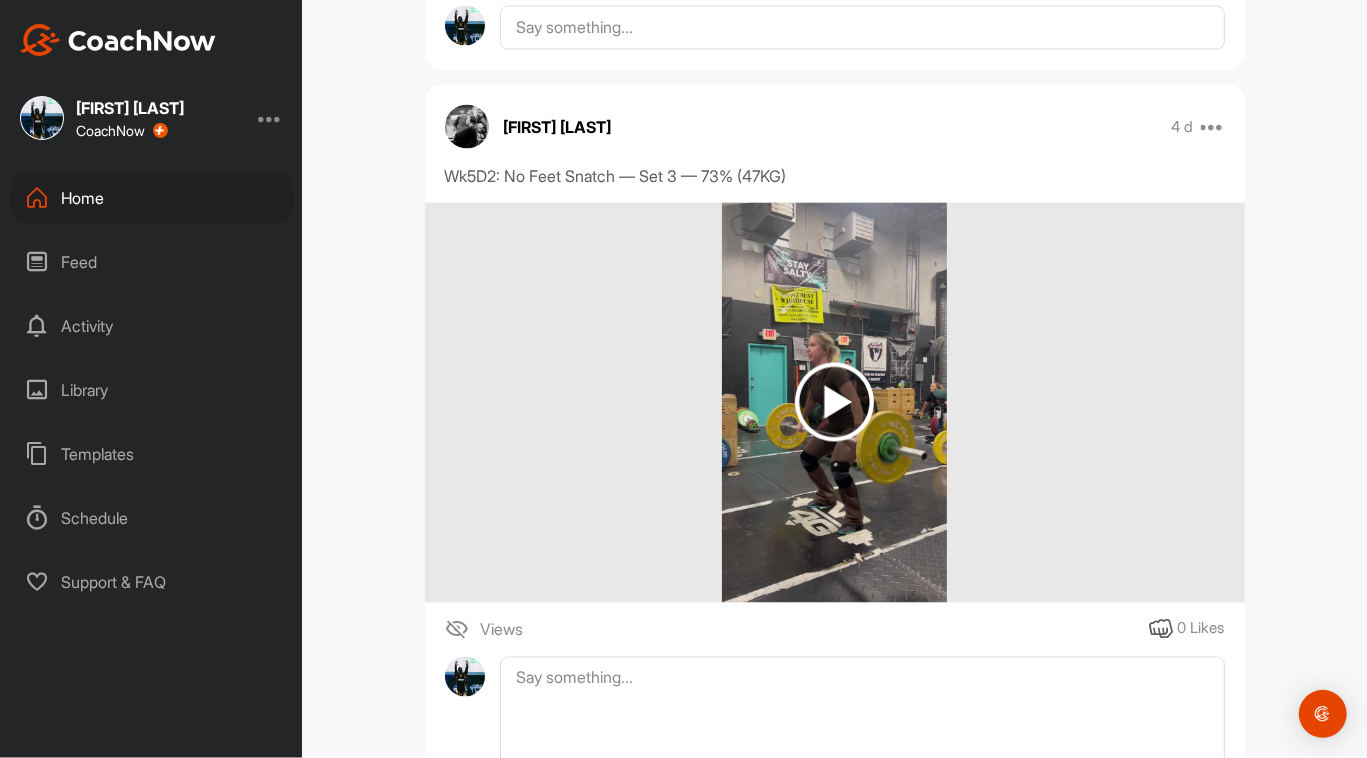 click at bounding box center (834, 402) 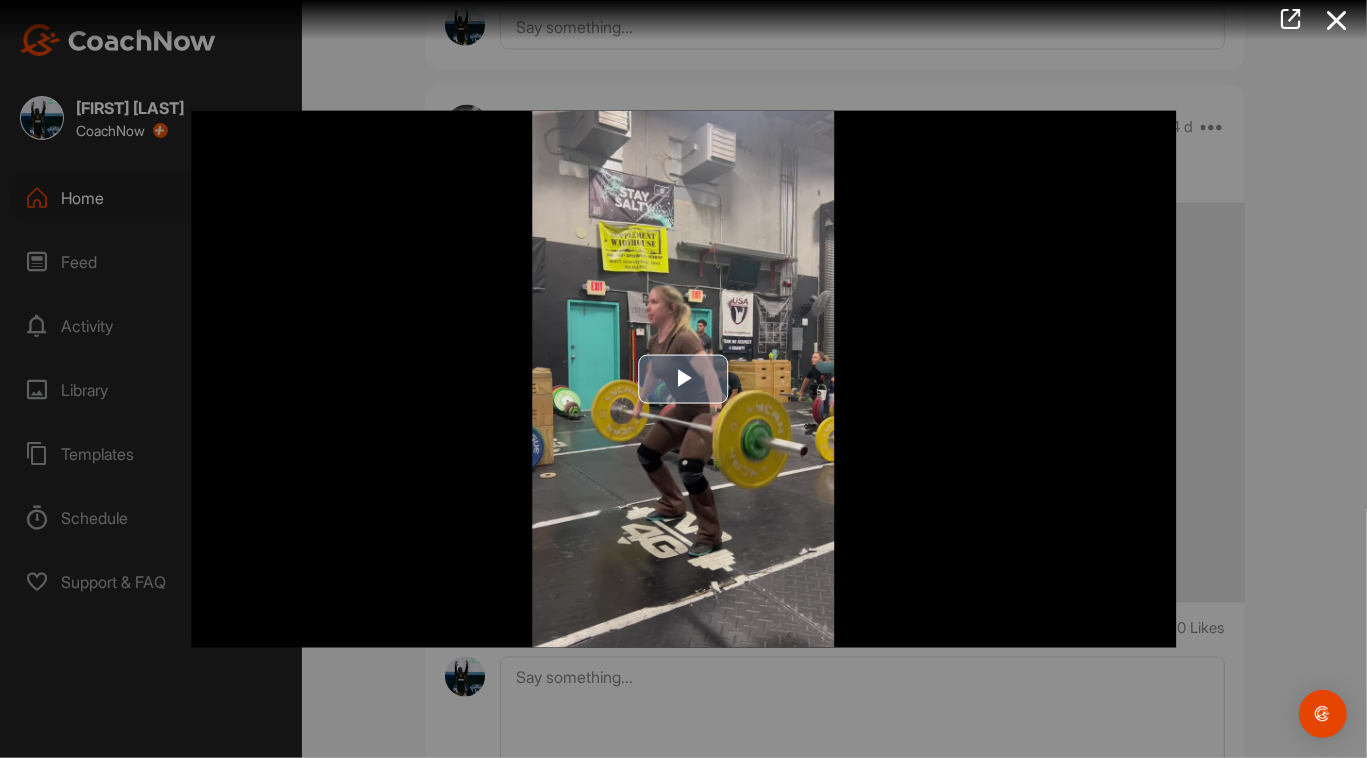 click at bounding box center (684, 379) 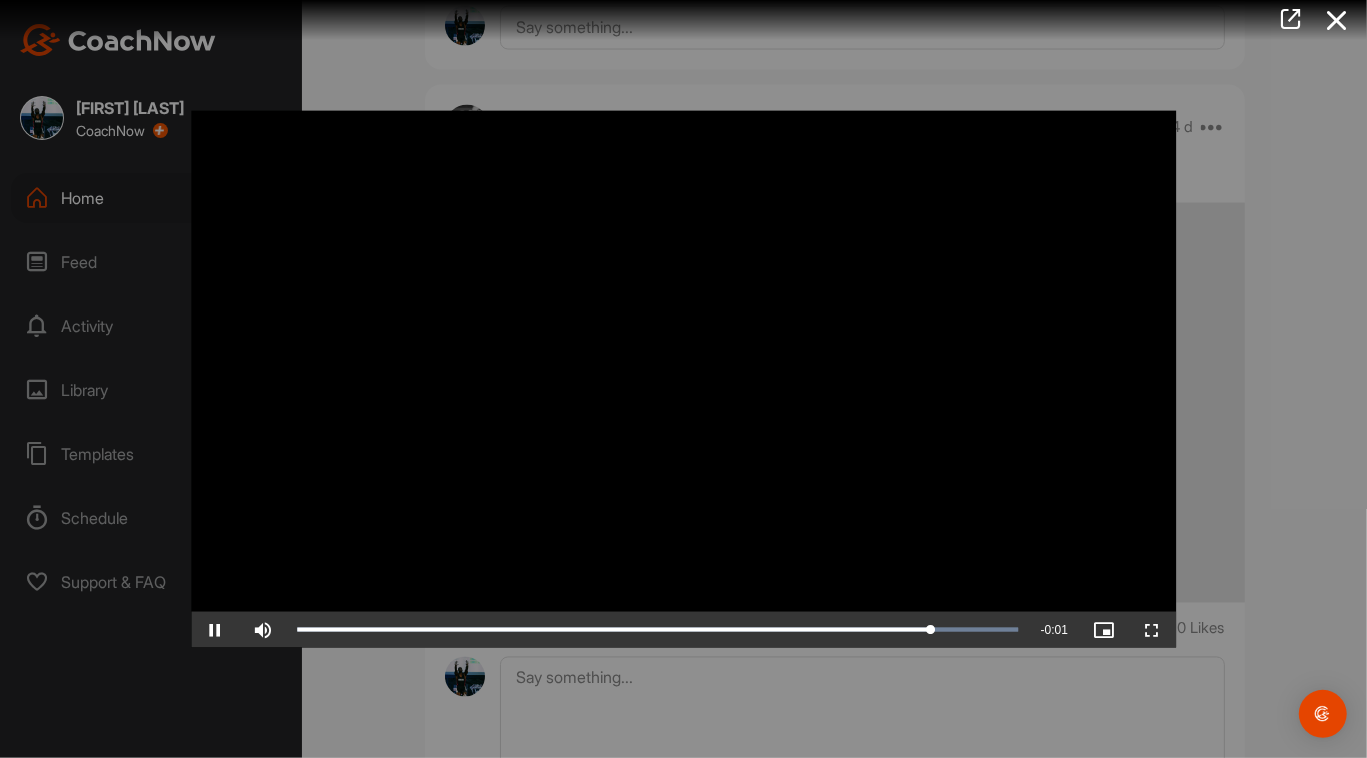 click at bounding box center (683, 379) 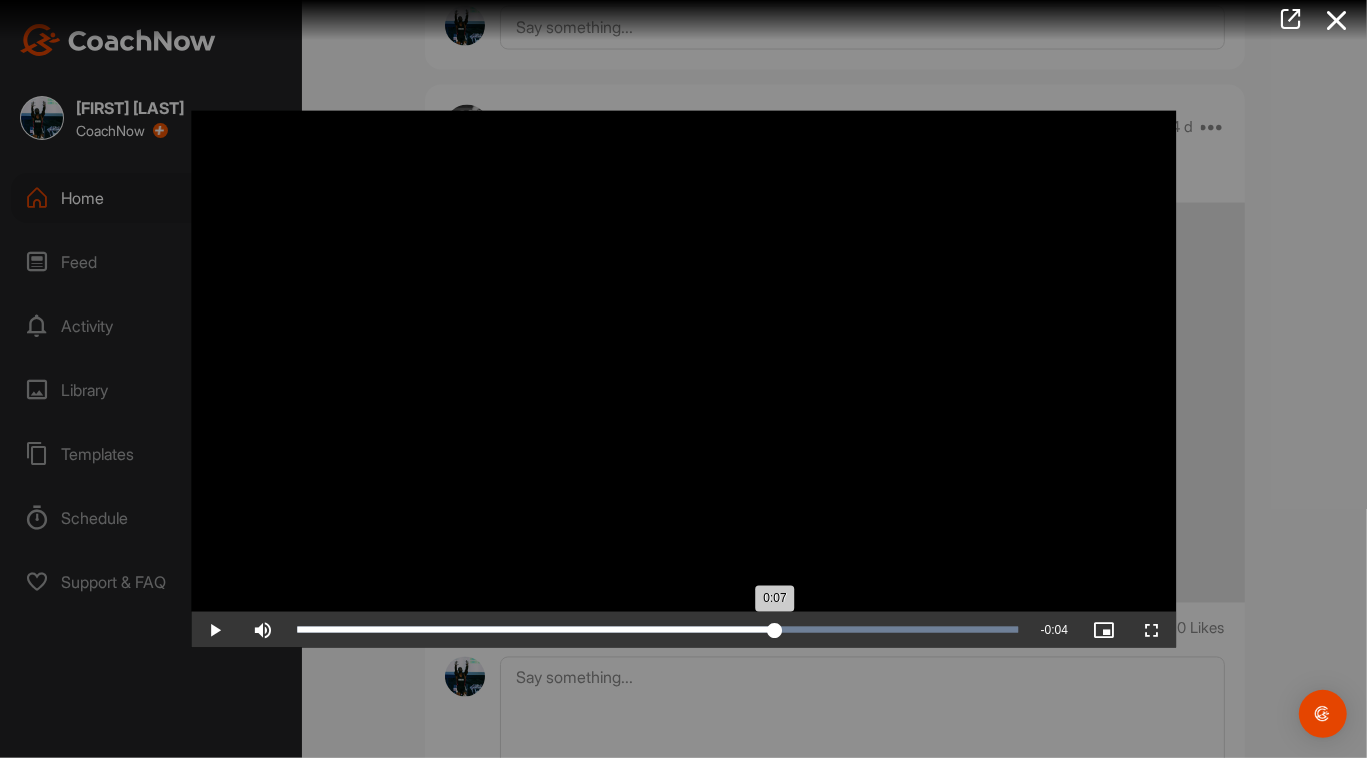 drag, startPoint x: 938, startPoint y: 633, endPoint x: 775, endPoint y: 633, distance: 163 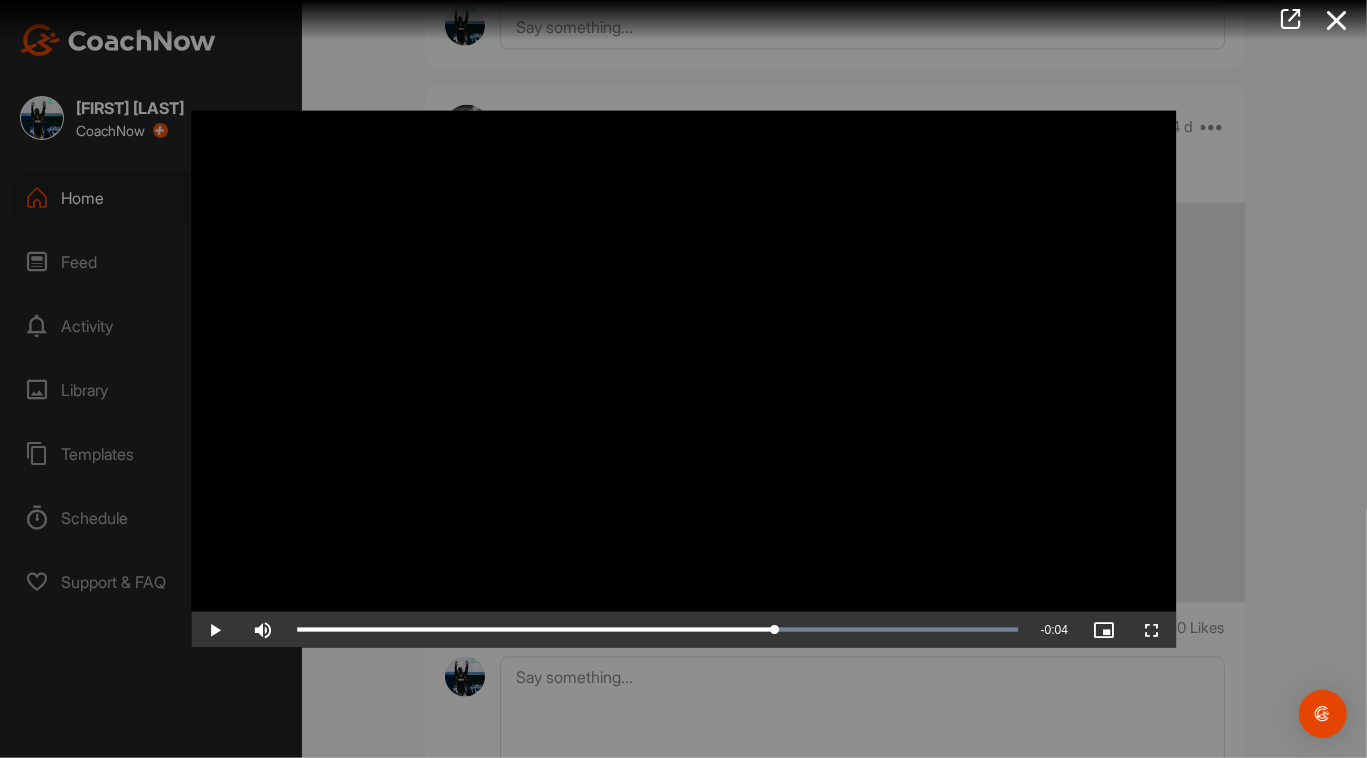 click at bounding box center [683, 379] 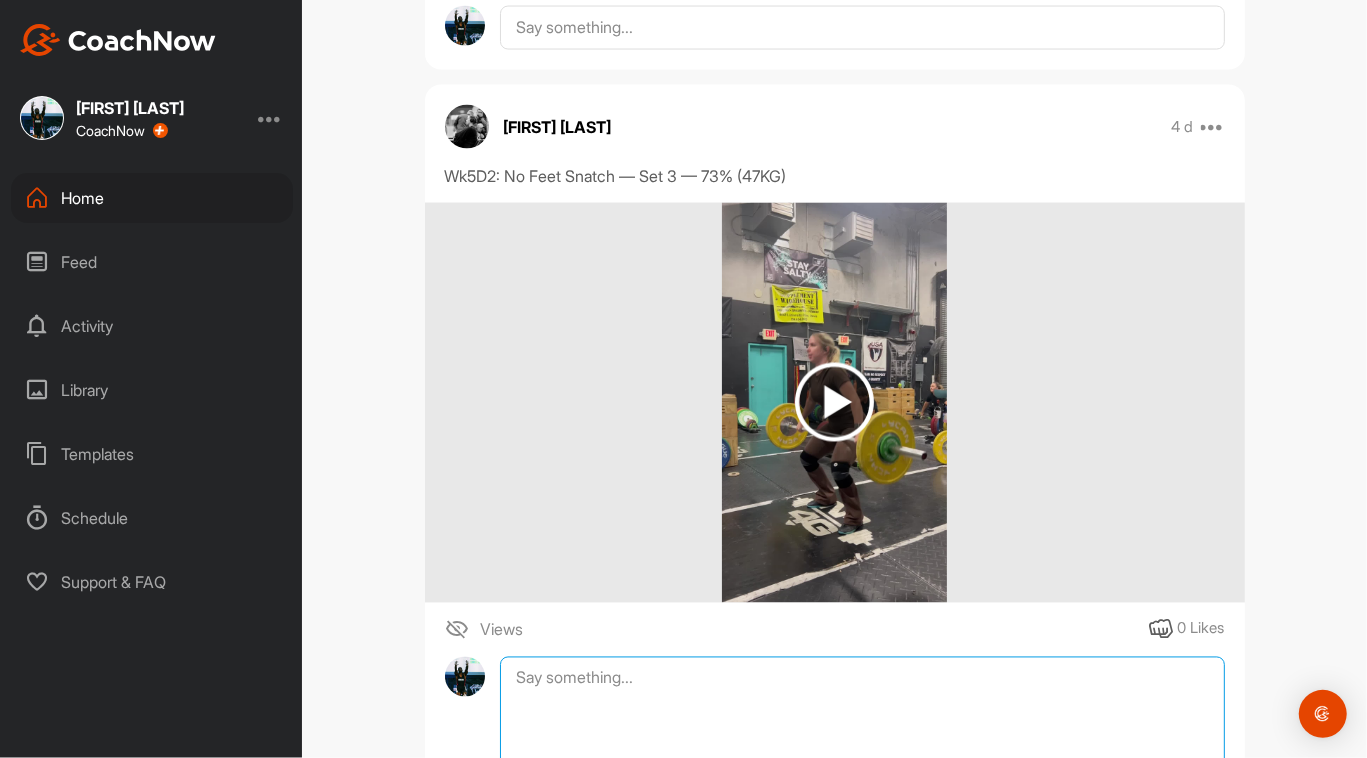 click at bounding box center (862, 757) 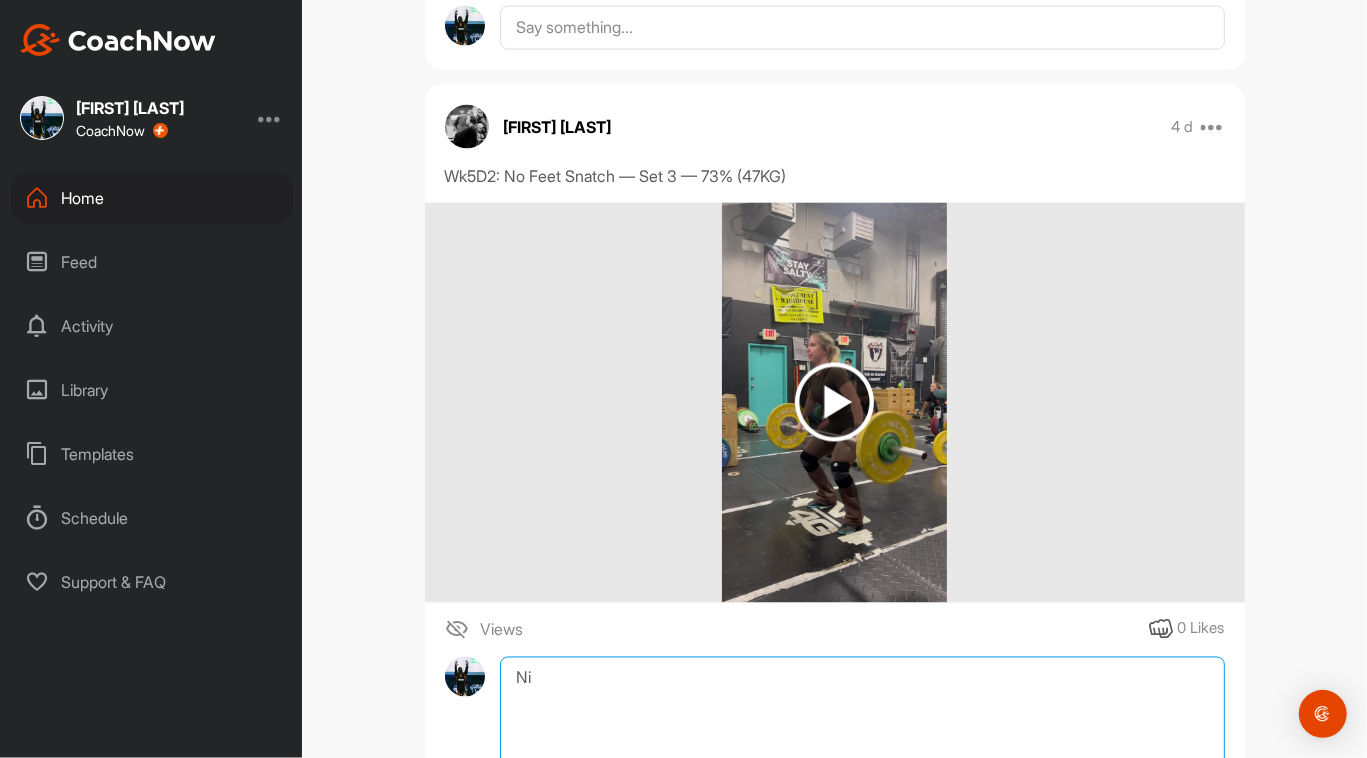 type on "N" 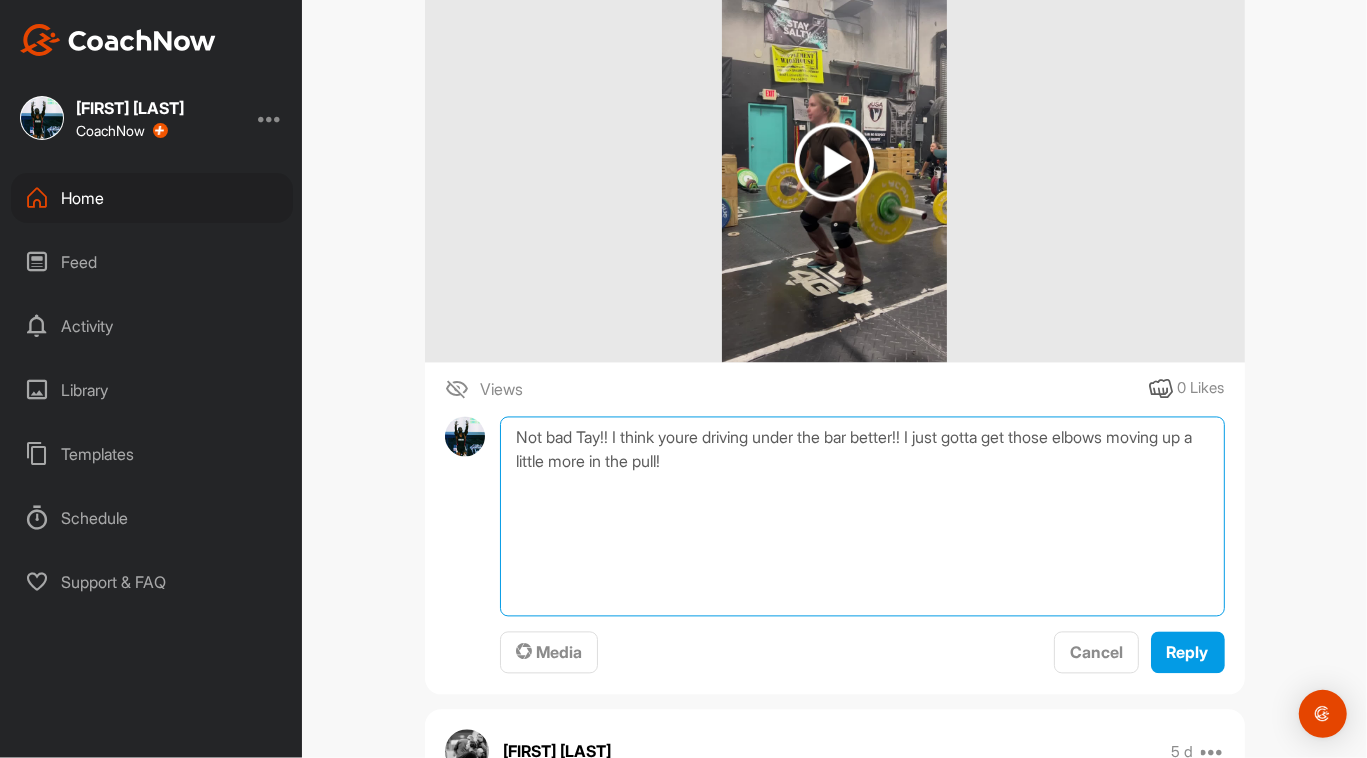 scroll, scrollTop: 2453, scrollLeft: 0, axis: vertical 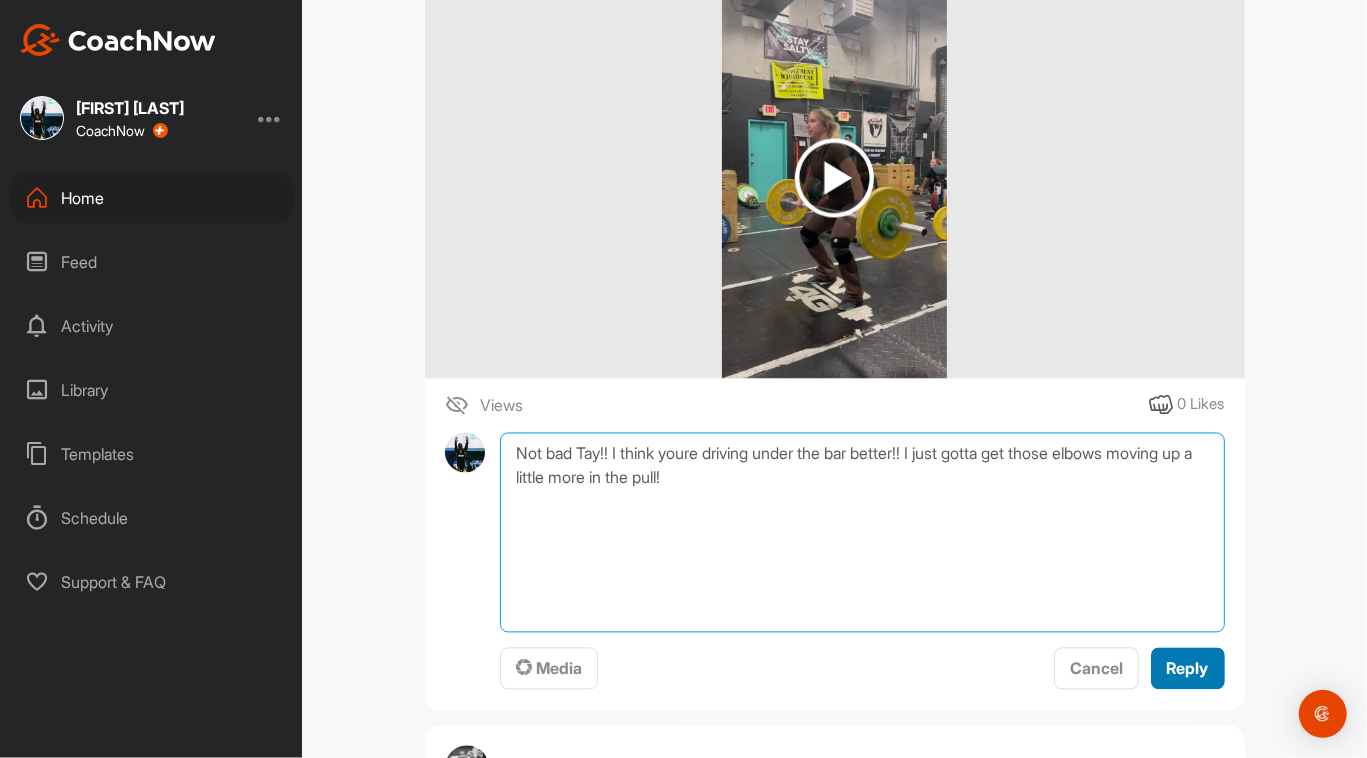 type on "Not bad Tay!! I think youre driving under the bar better!! I just gotta get those elbows moving up a little more in the pull!" 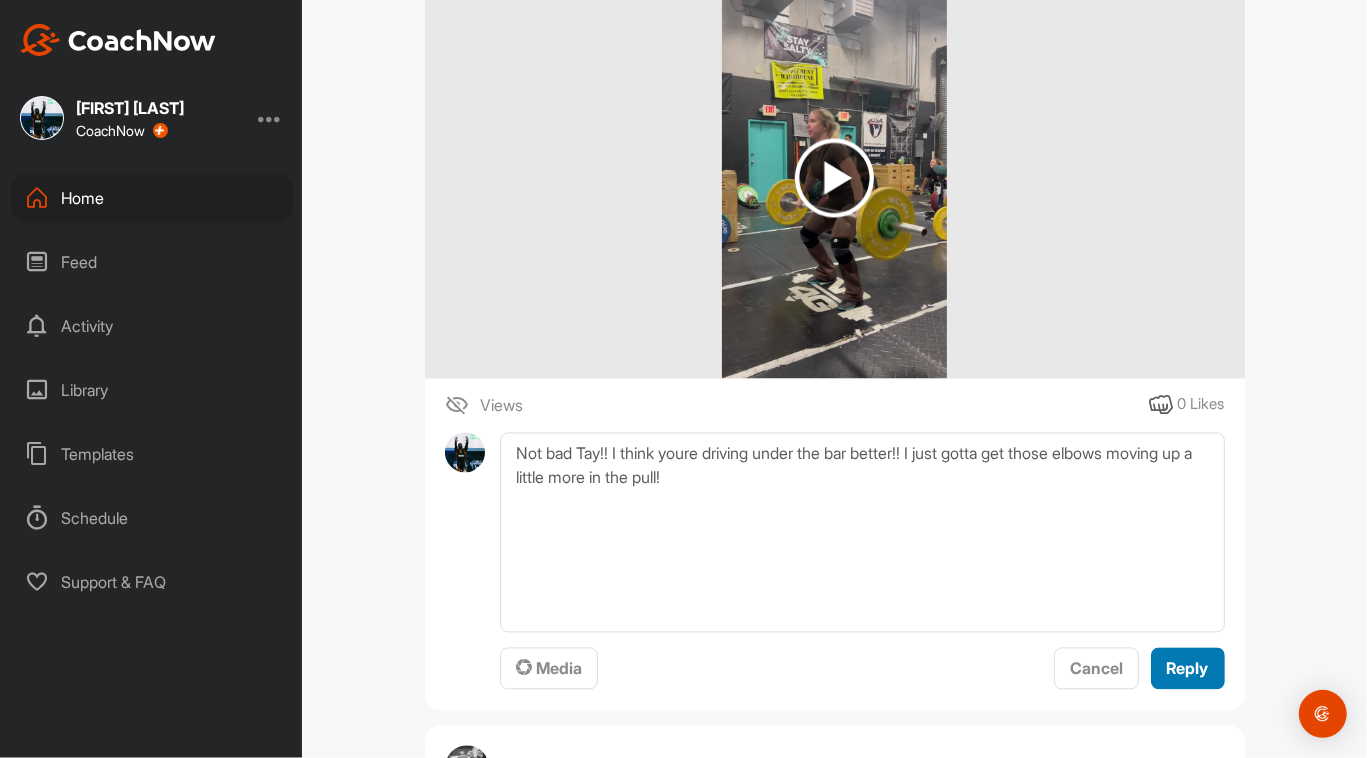 click on "Reply" at bounding box center [1188, 669] 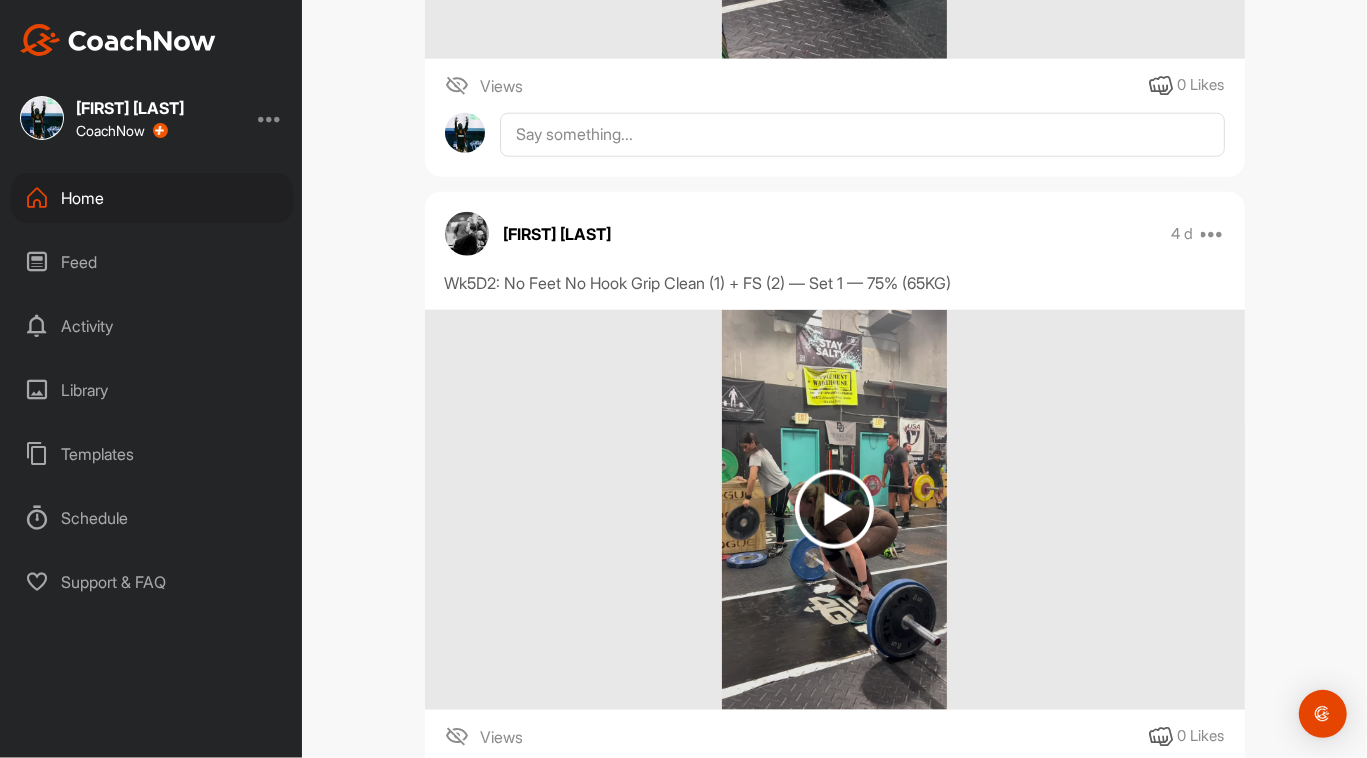 scroll, scrollTop: 1503, scrollLeft: 0, axis: vertical 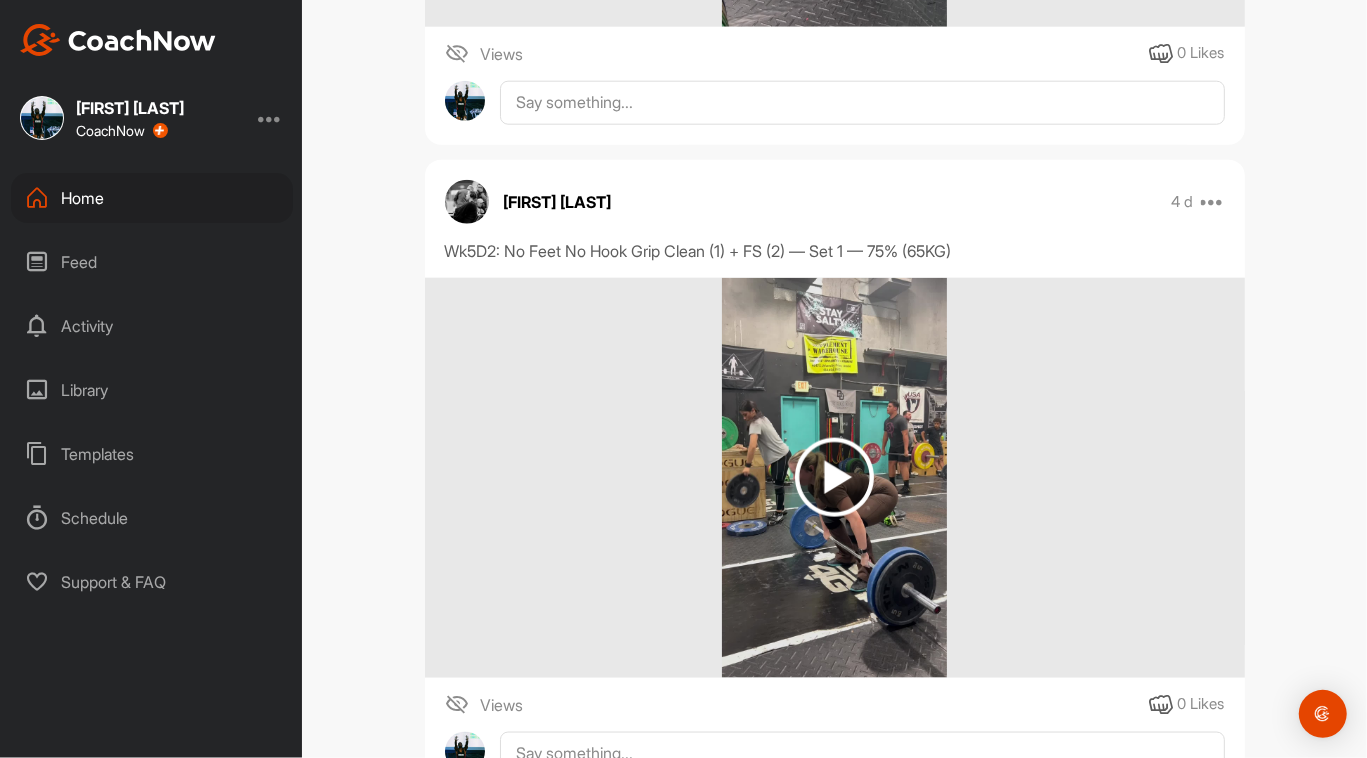 click at bounding box center [834, 477] 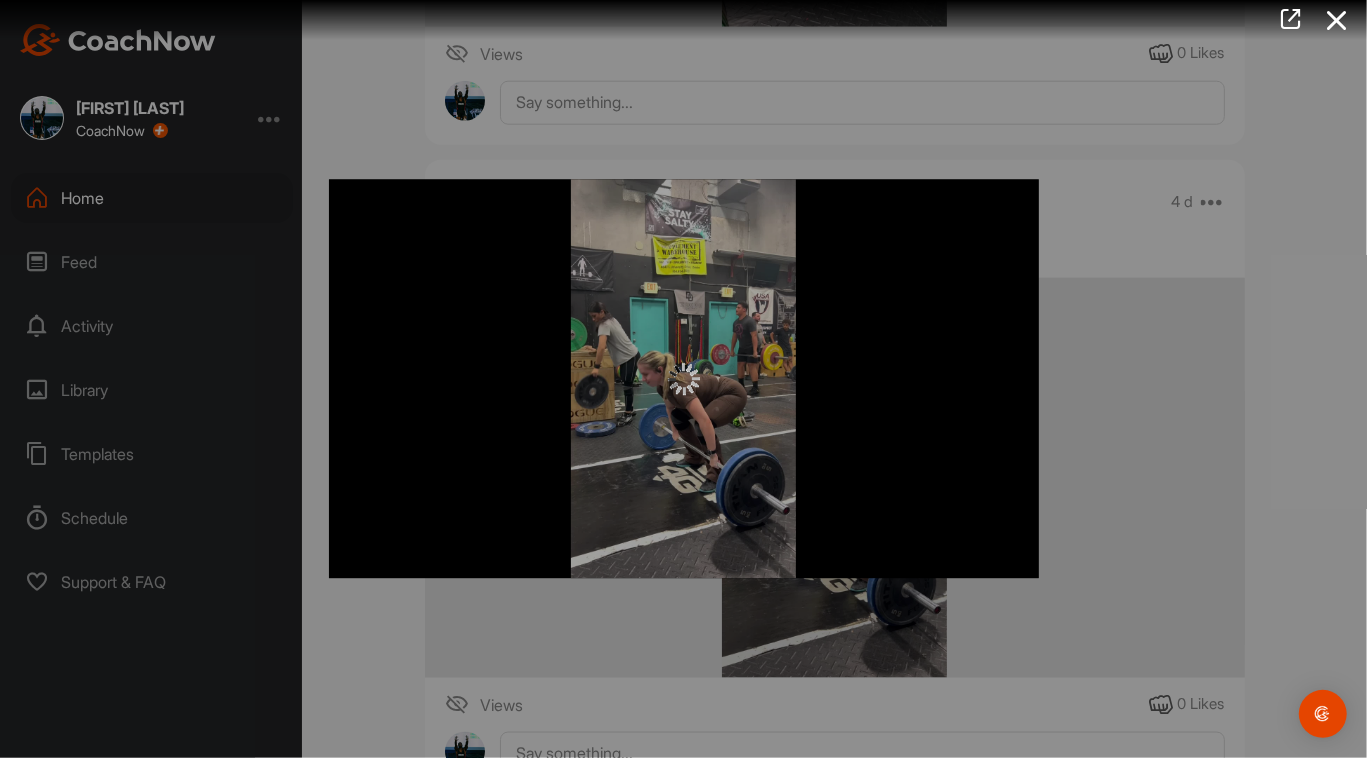 click at bounding box center (684, 378) 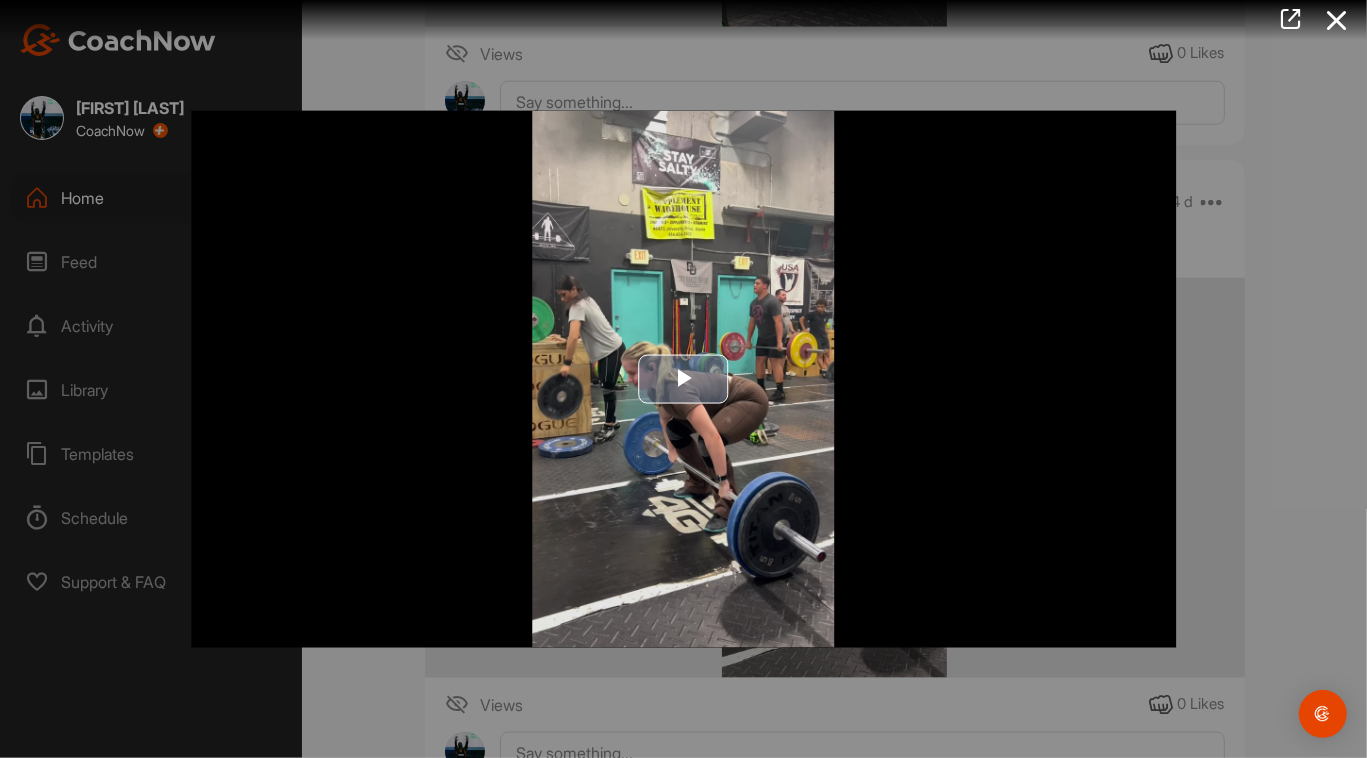 click at bounding box center (683, 379) 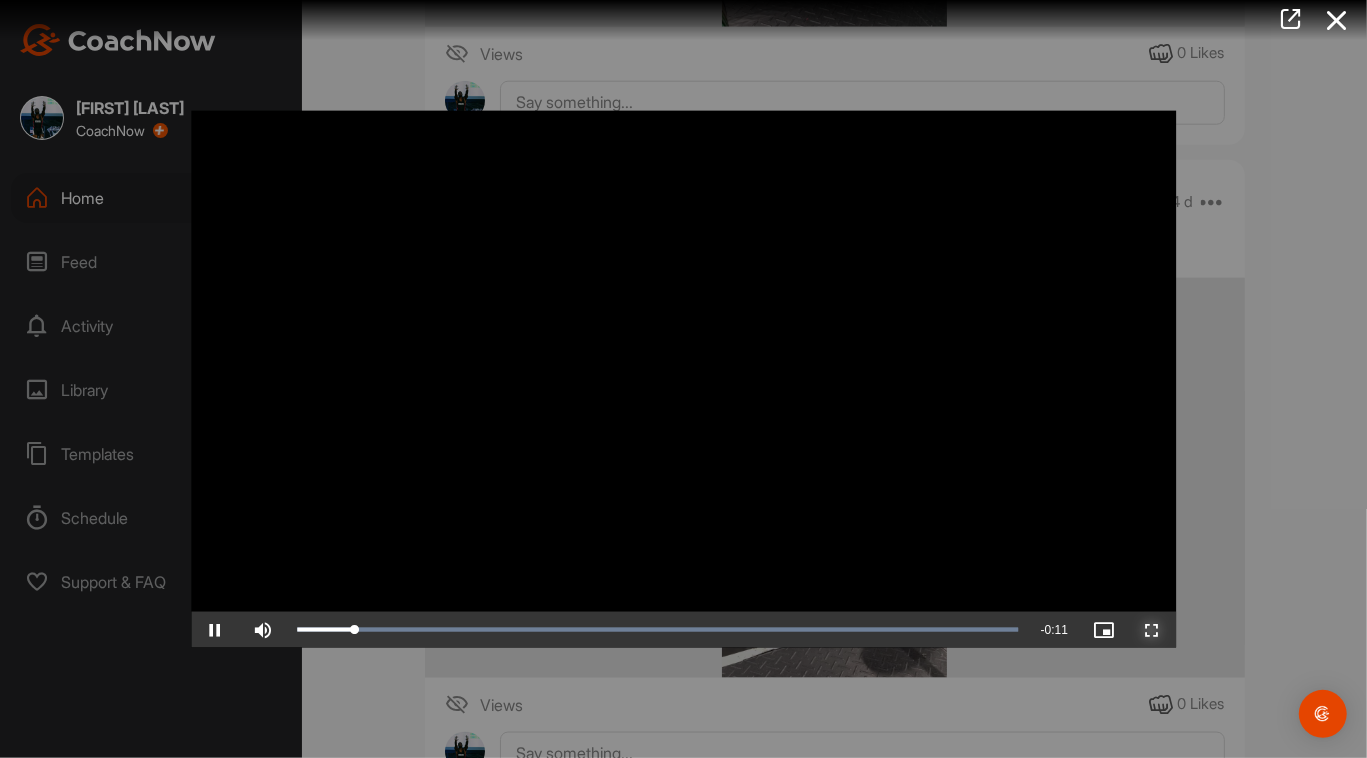 click at bounding box center [1152, 629] 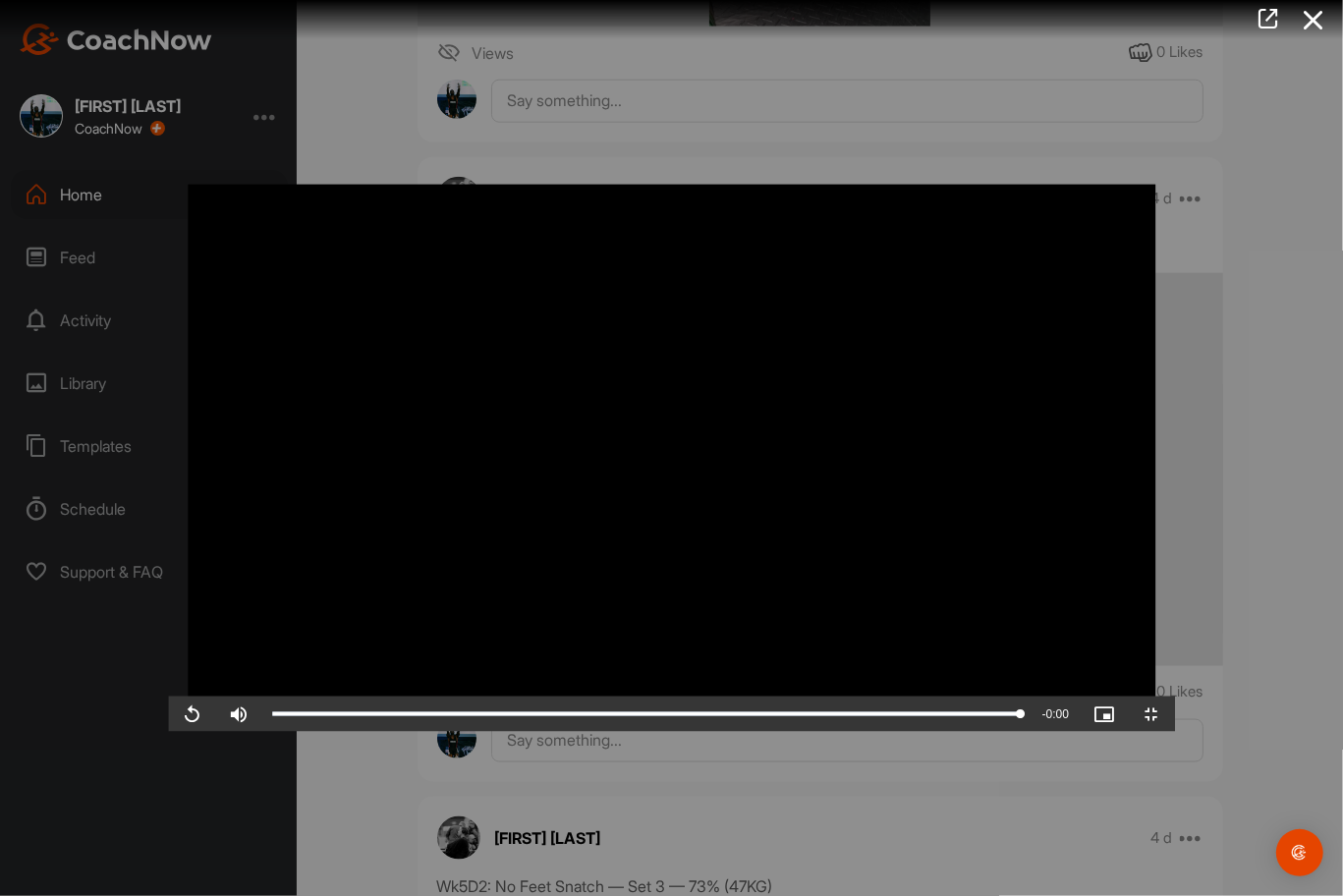 click at bounding box center (671, 448) 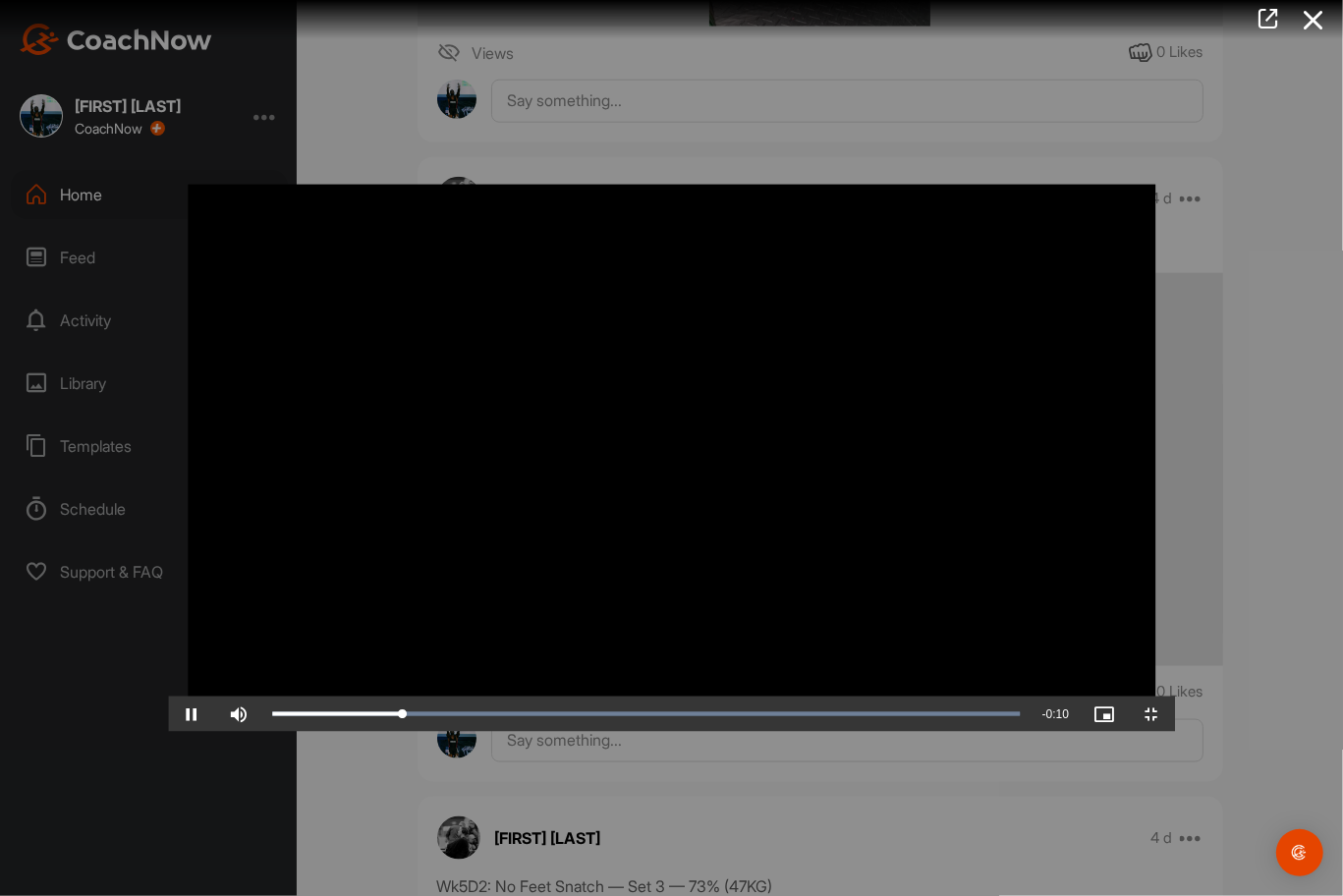 click at bounding box center (671, 448) 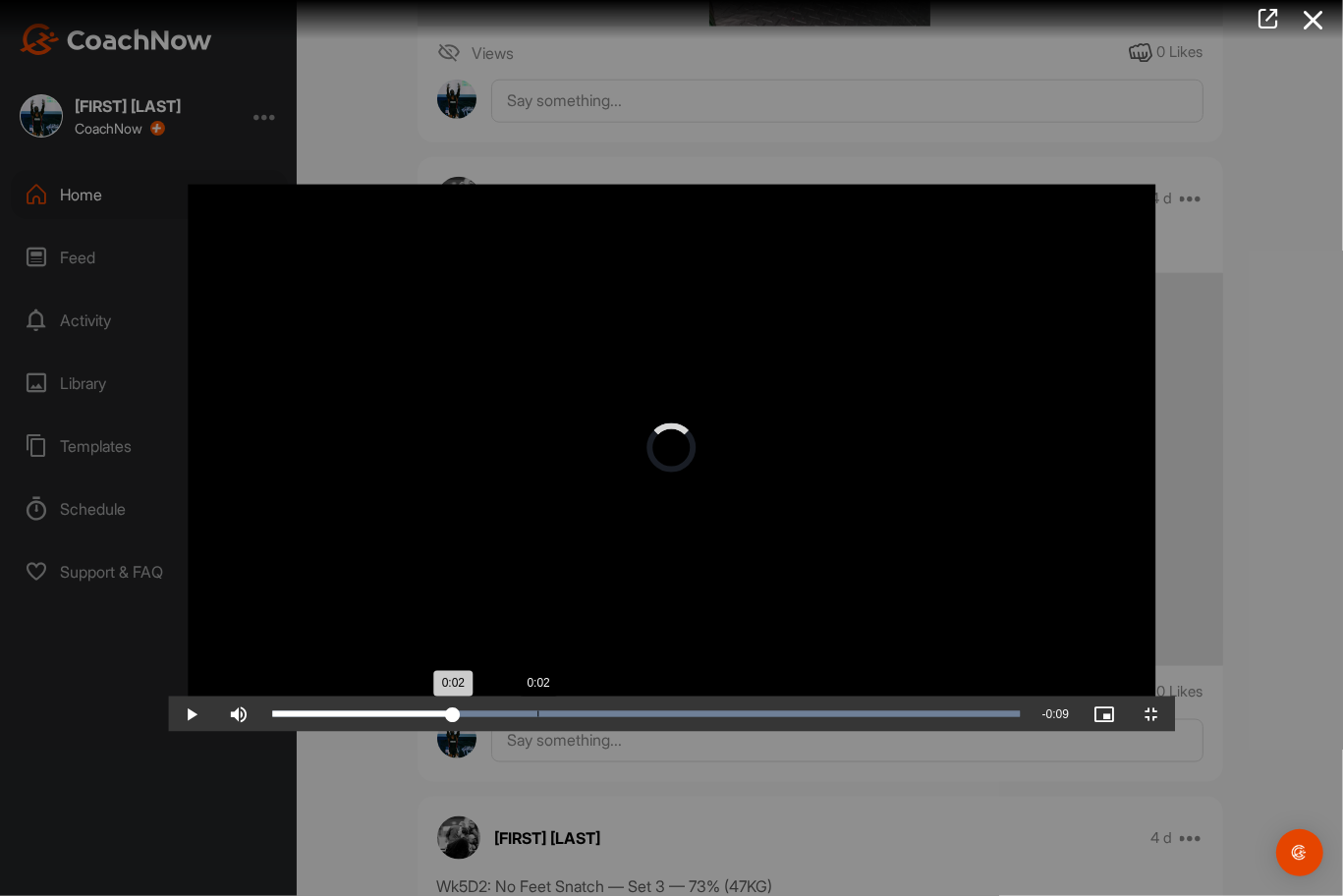drag, startPoint x: 304, startPoint y: 872, endPoint x: 372, endPoint y: 872, distance: 68 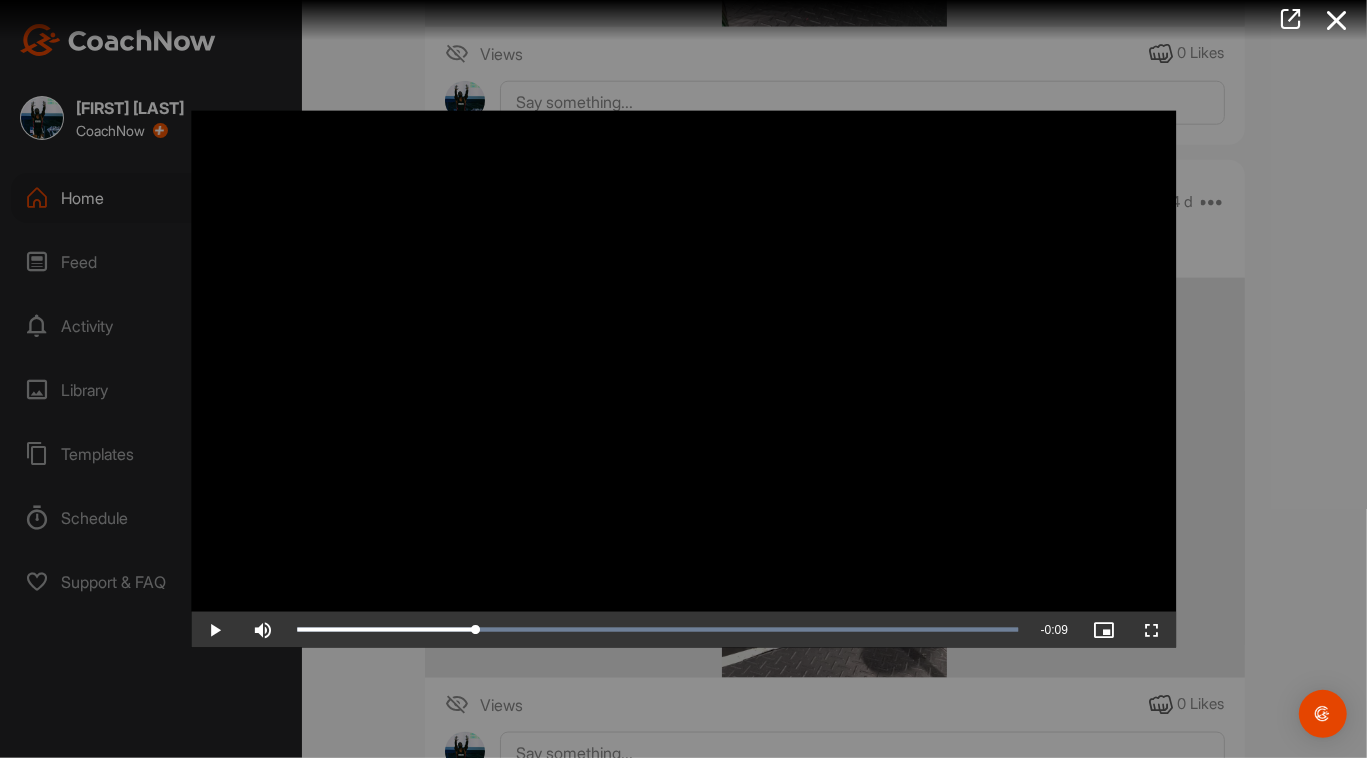 click at bounding box center (683, 379) 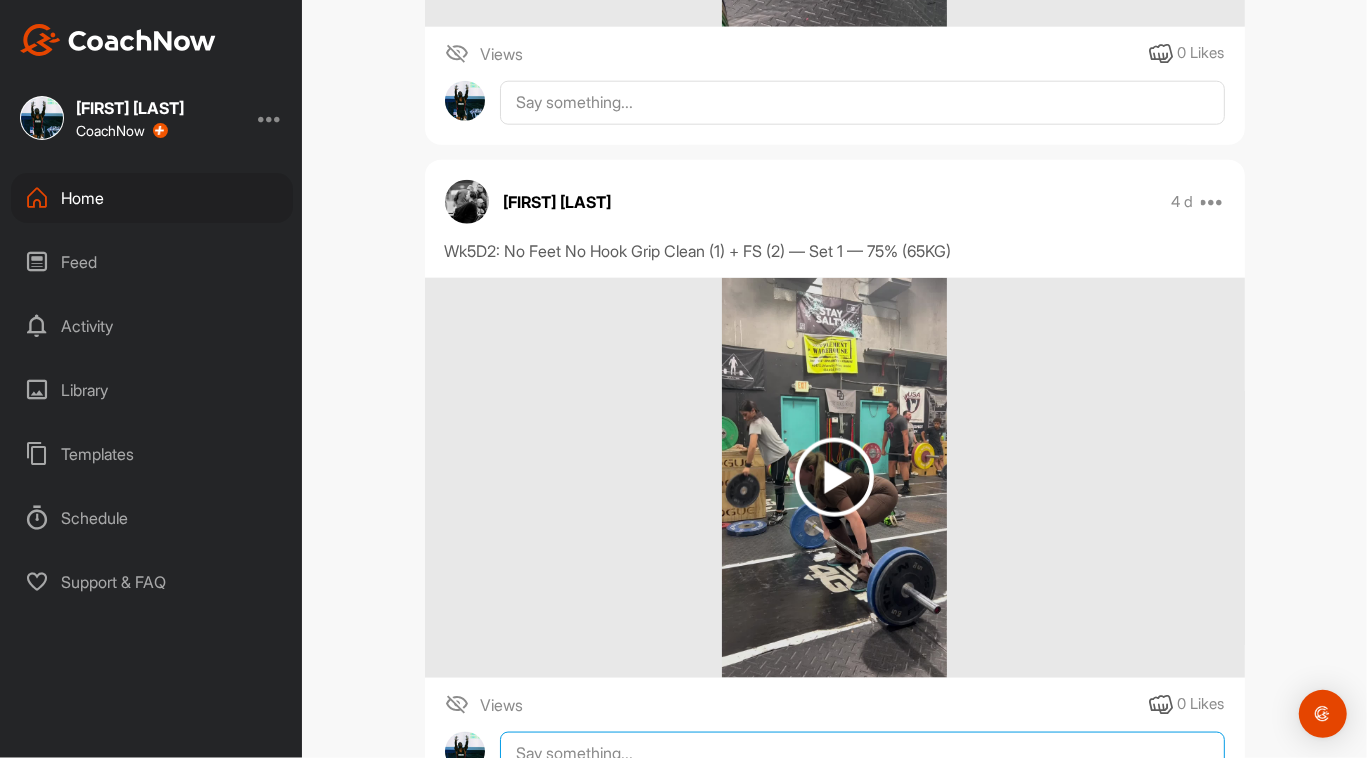 click at bounding box center (862, 754) 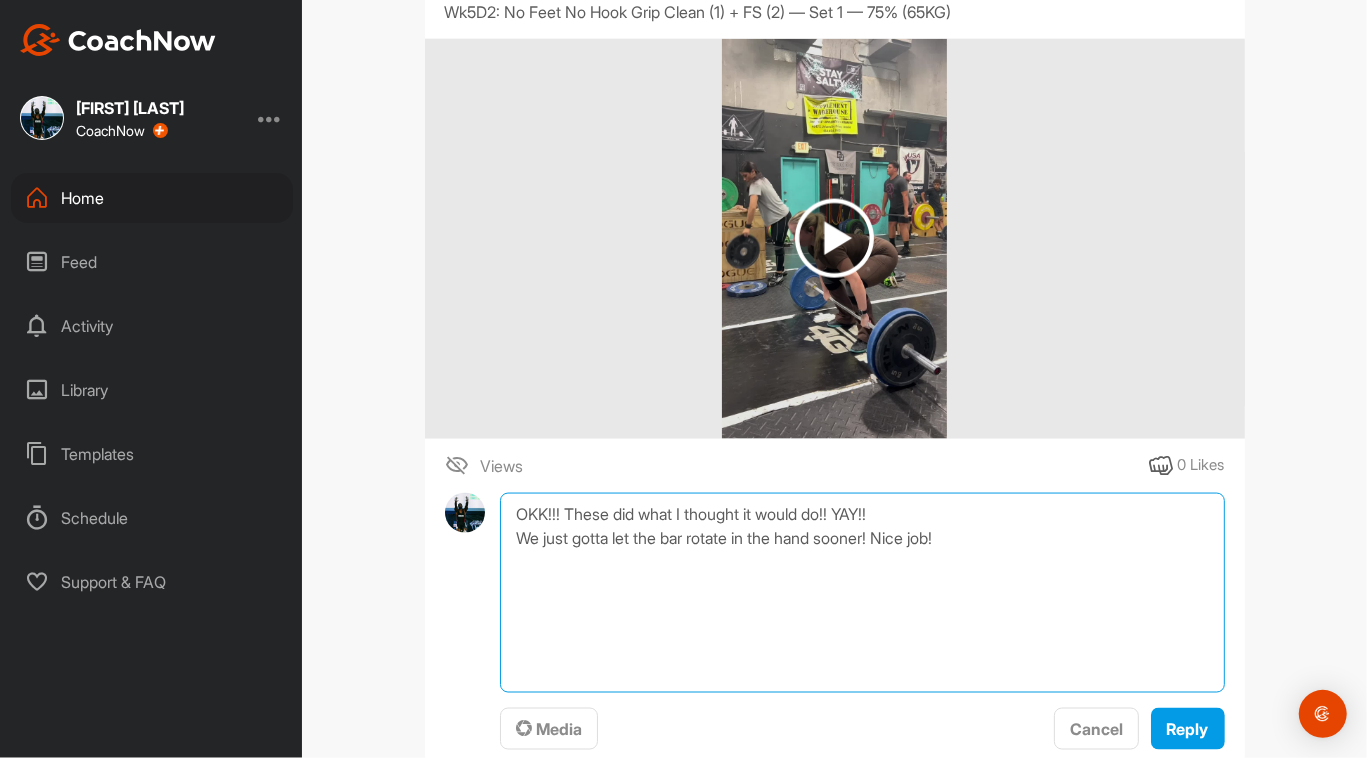 scroll, scrollTop: 1738, scrollLeft: 0, axis: vertical 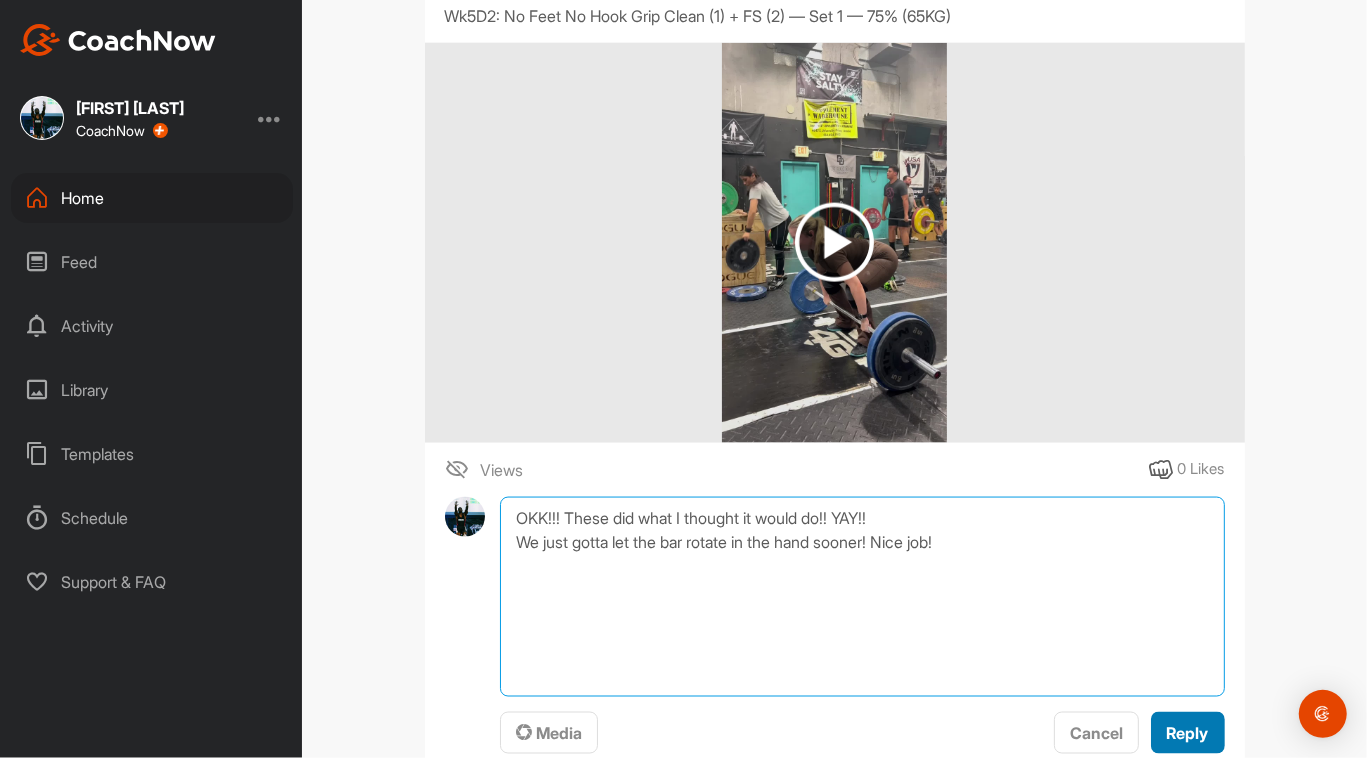 type on "OKK!!! These did what I thought it would do!! YAY!!
We just gotta let the bar rotate in the hand sooner! Nice job!" 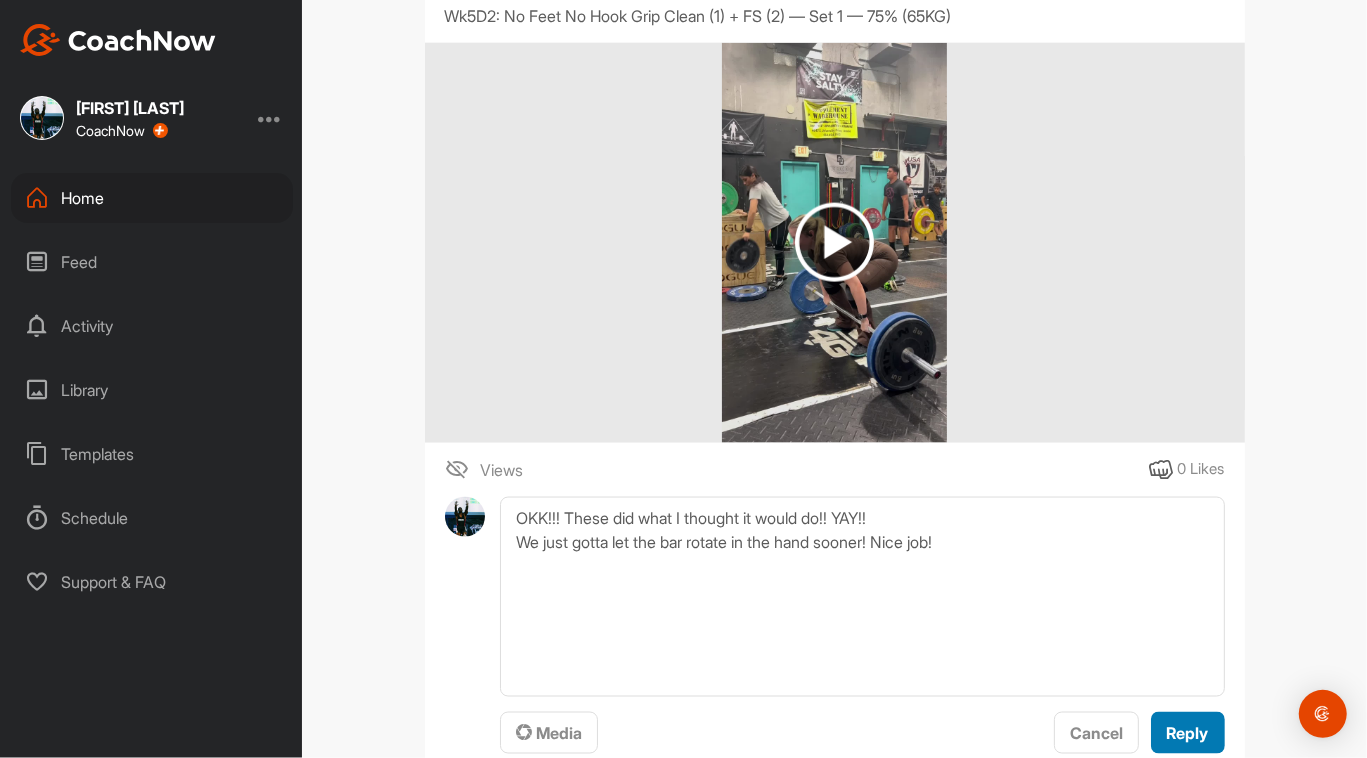 click on "Reply" at bounding box center [1188, 733] 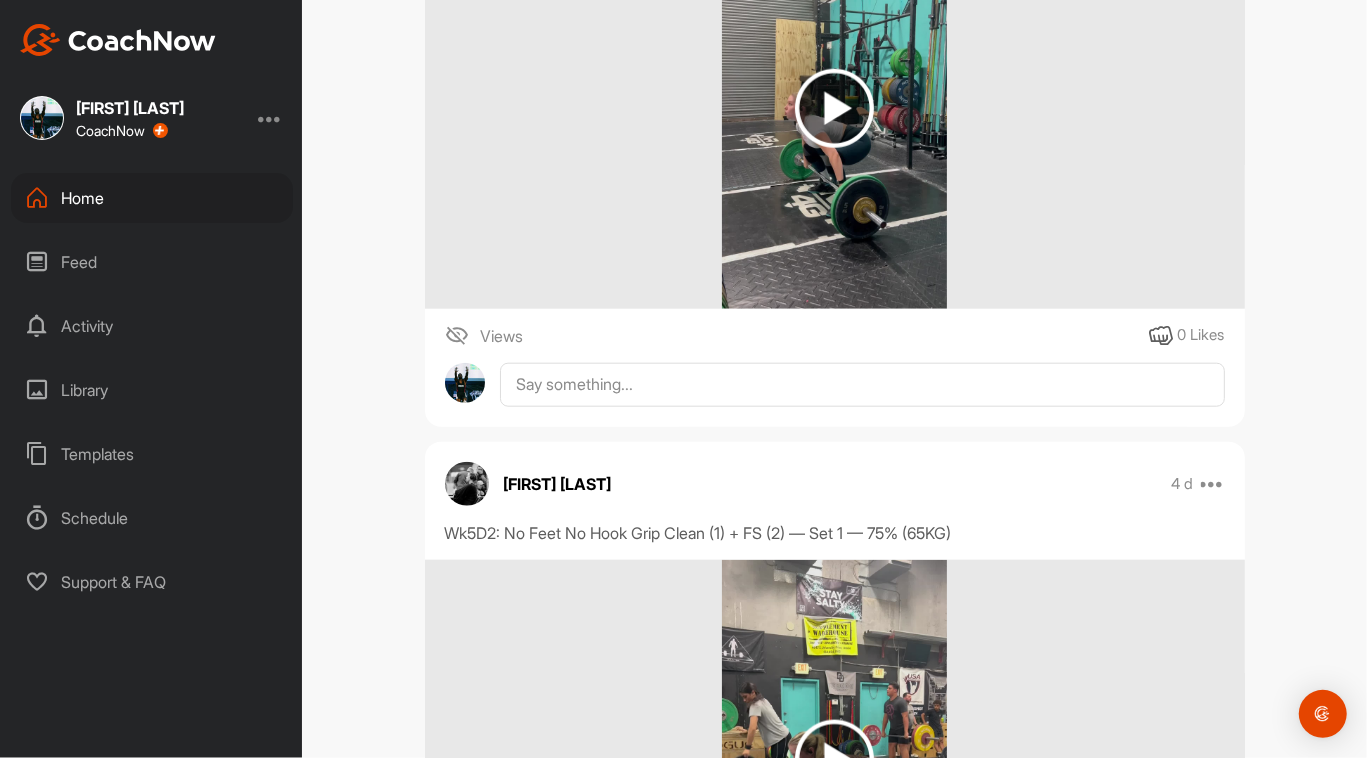 scroll, scrollTop: 1104, scrollLeft: 0, axis: vertical 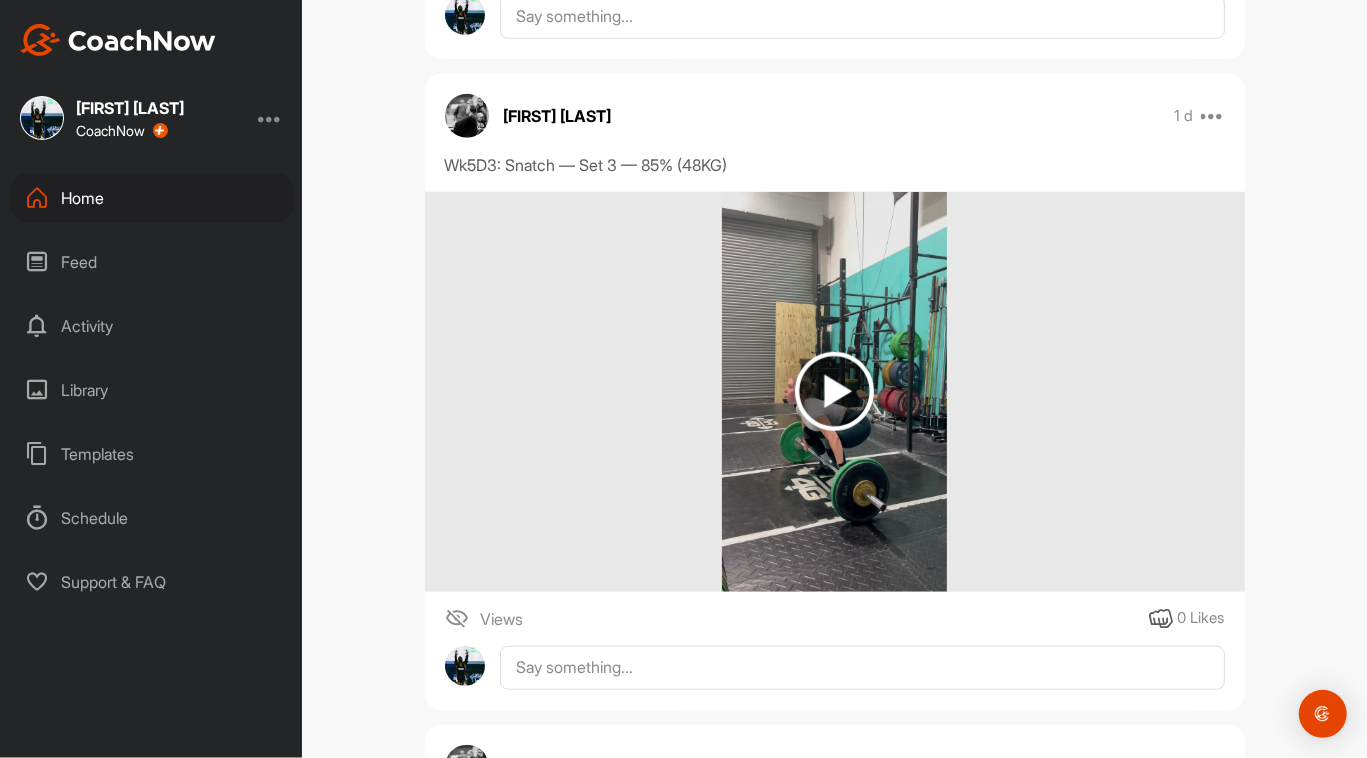 click at bounding box center [834, 391] 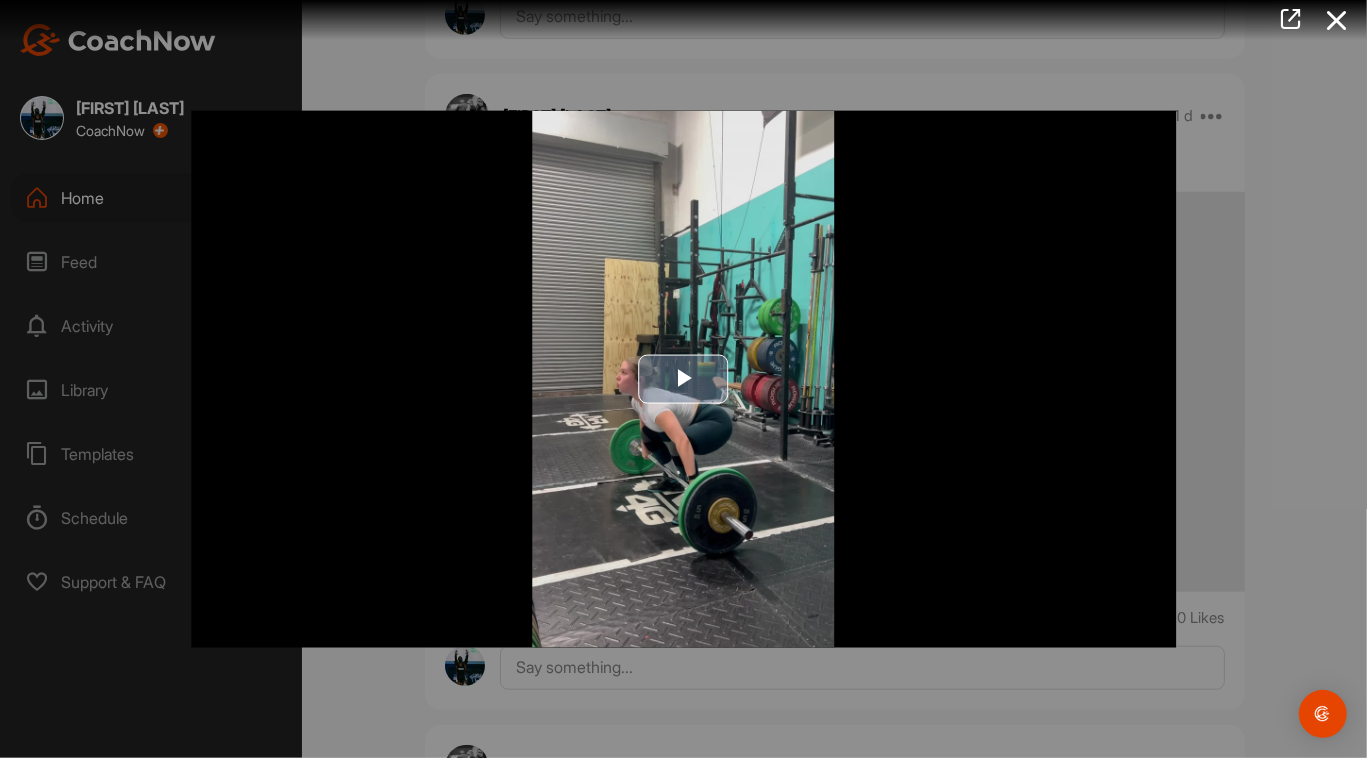click at bounding box center [684, 379] 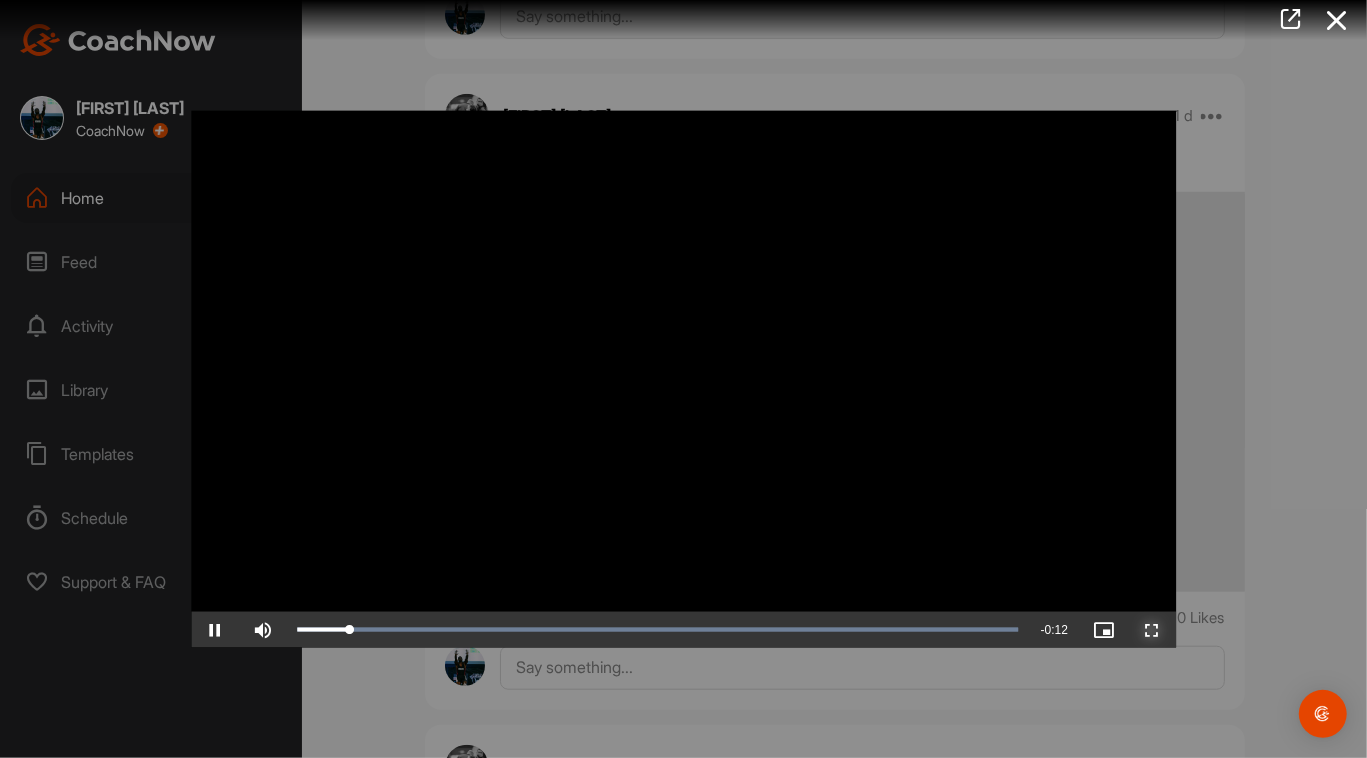 click at bounding box center [1152, 629] 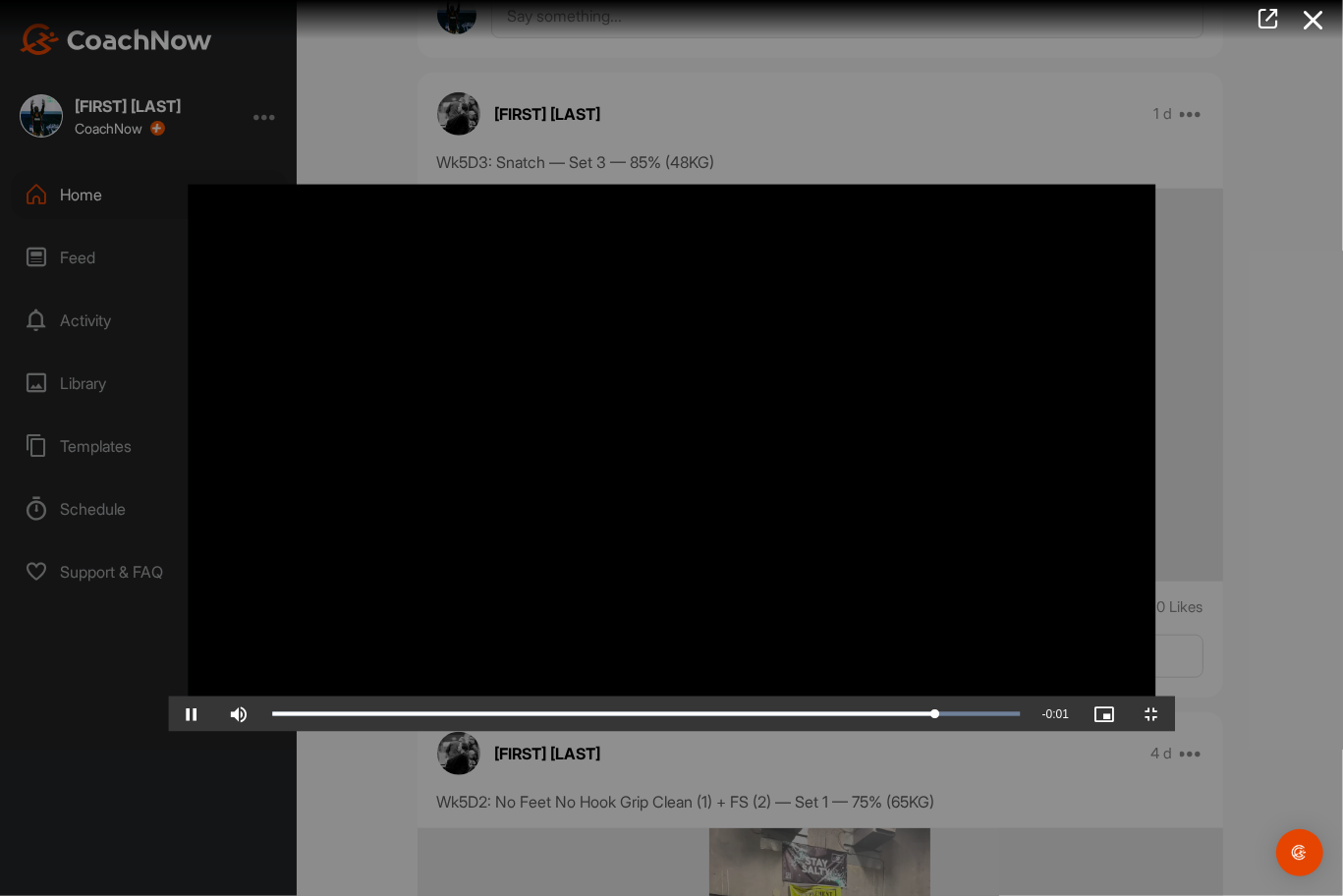 click at bounding box center [671, 448] 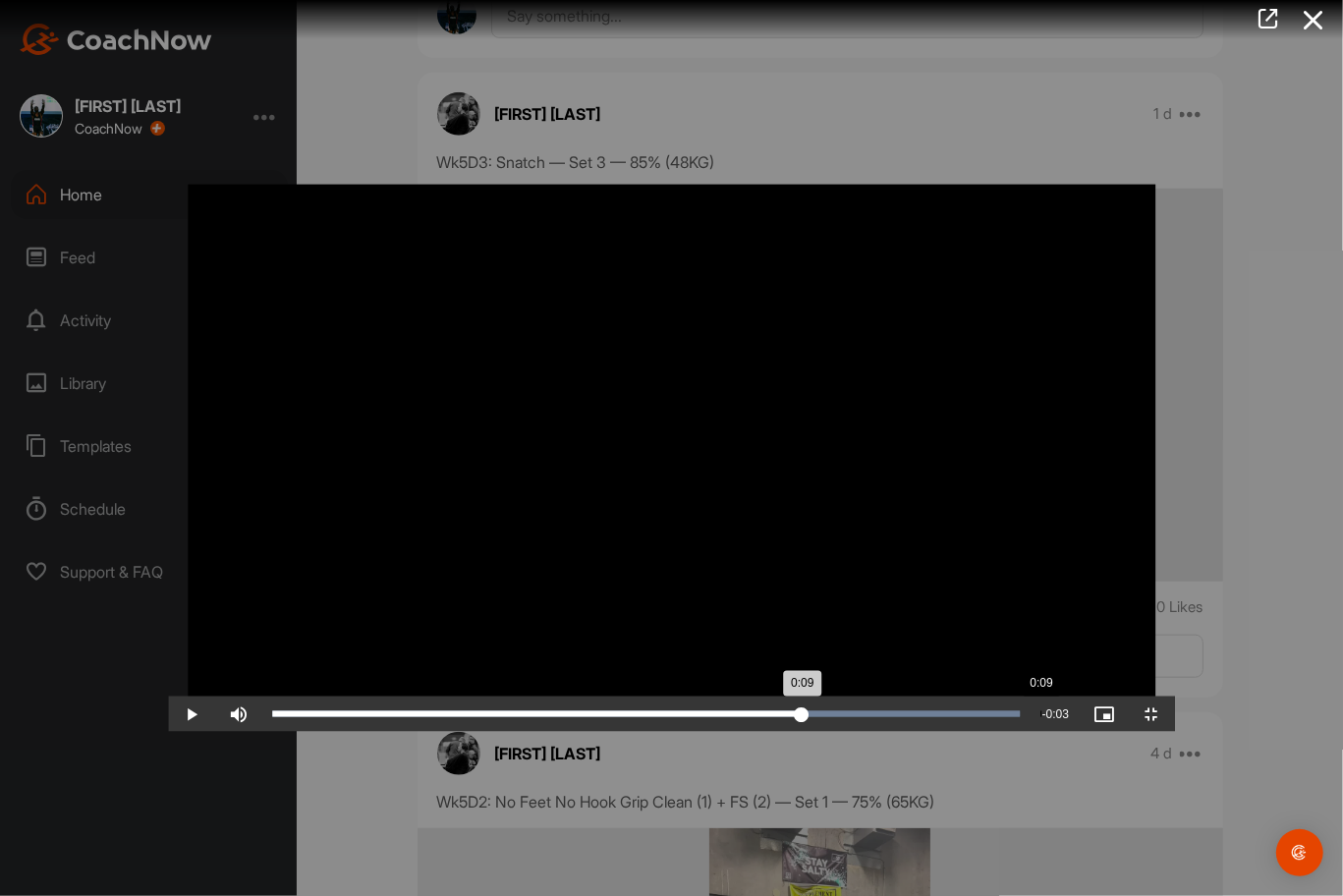 drag, startPoint x: 1084, startPoint y: 874, endPoint x: 872, endPoint y: 894, distance: 212.94131 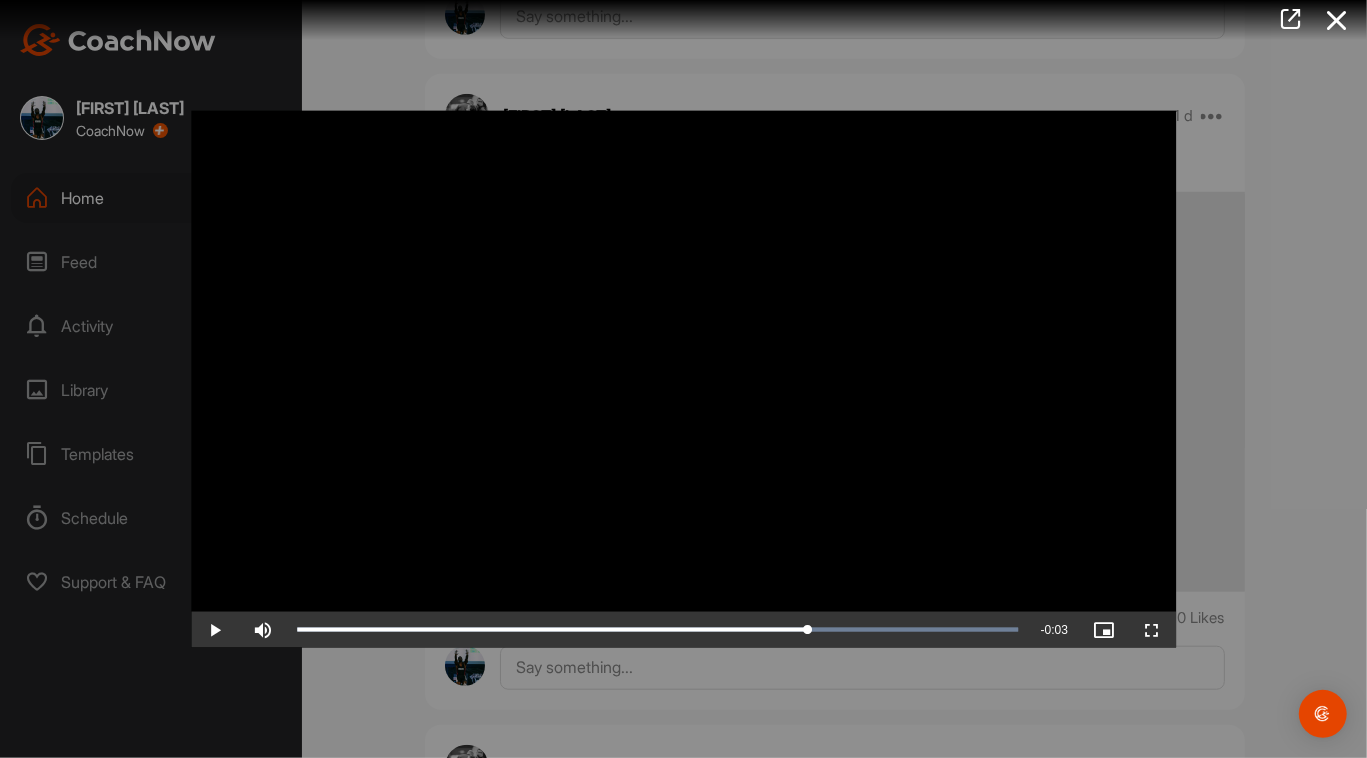 click at bounding box center (683, 379) 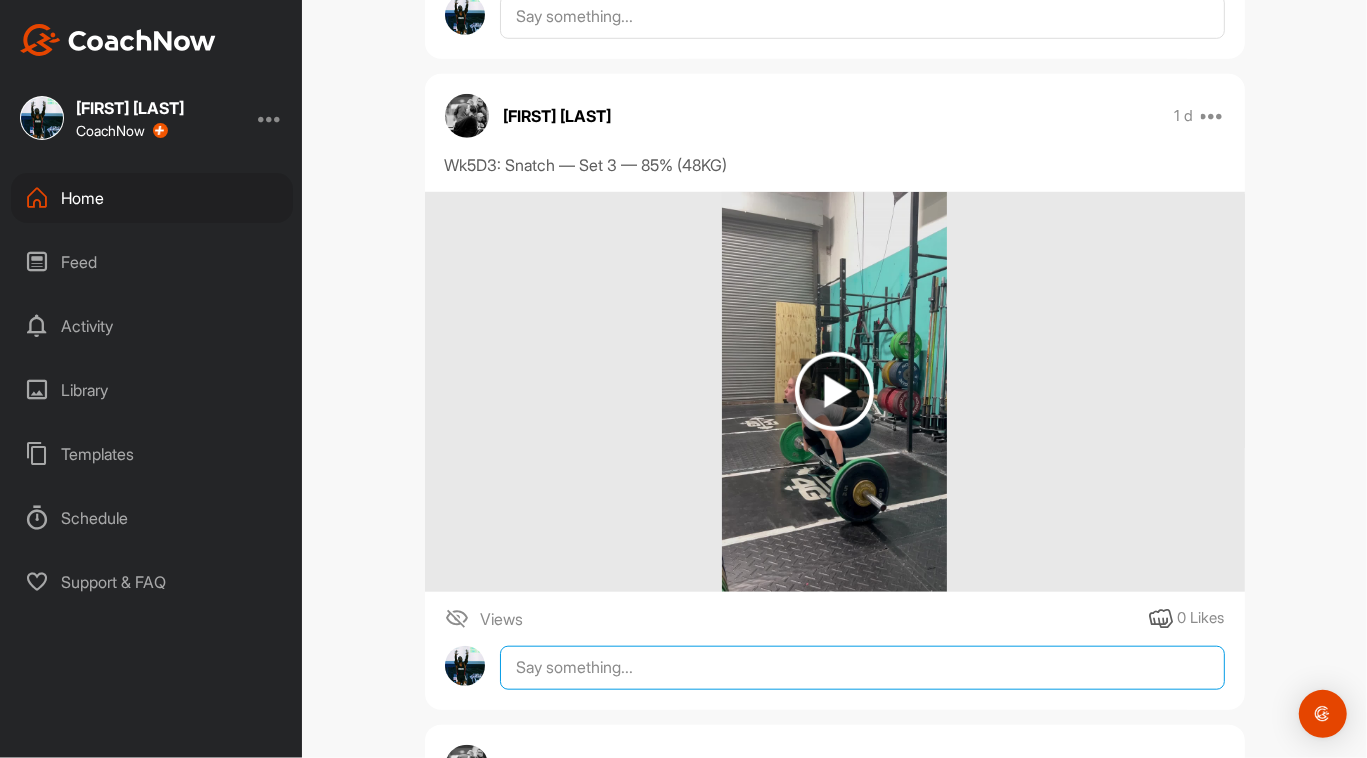 click at bounding box center [862, 668] 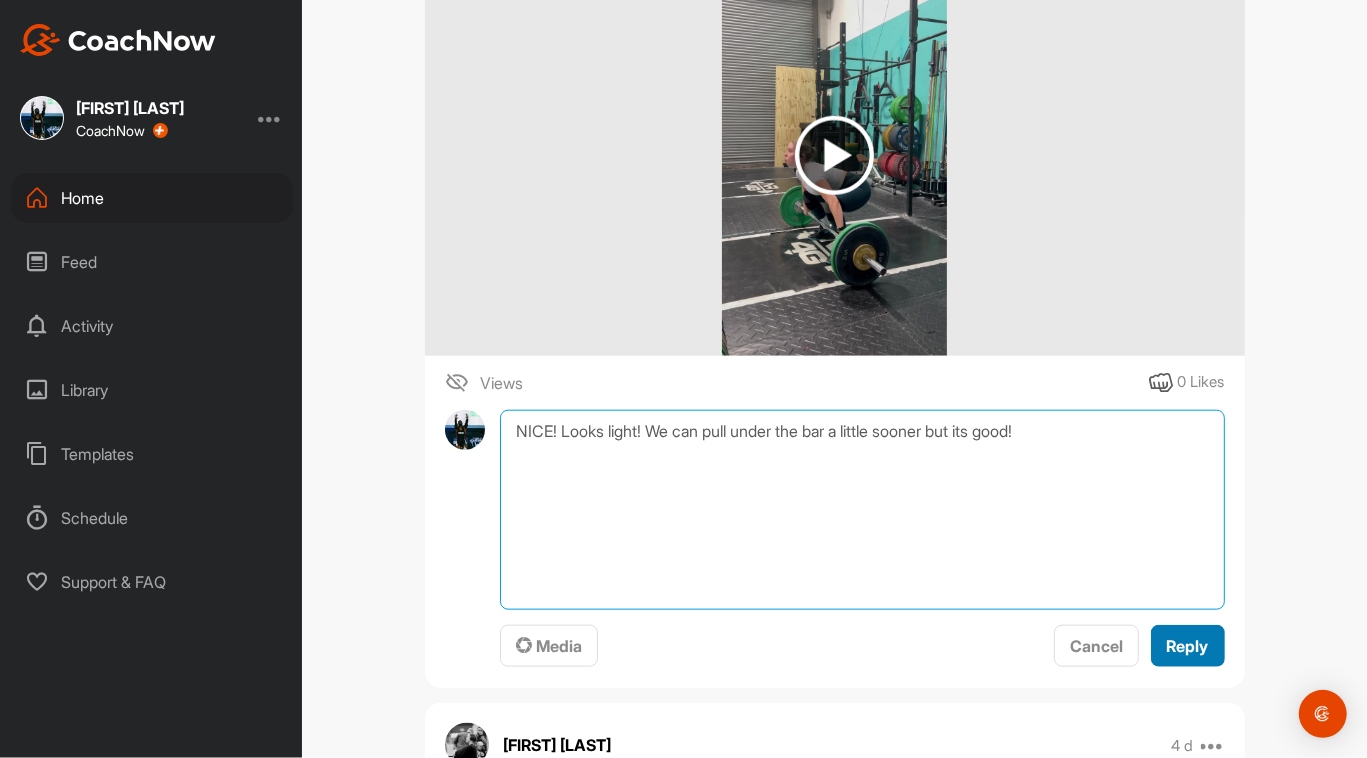 type on "NICE! Looks light! We can pull under the bar a little sooner but its good!" 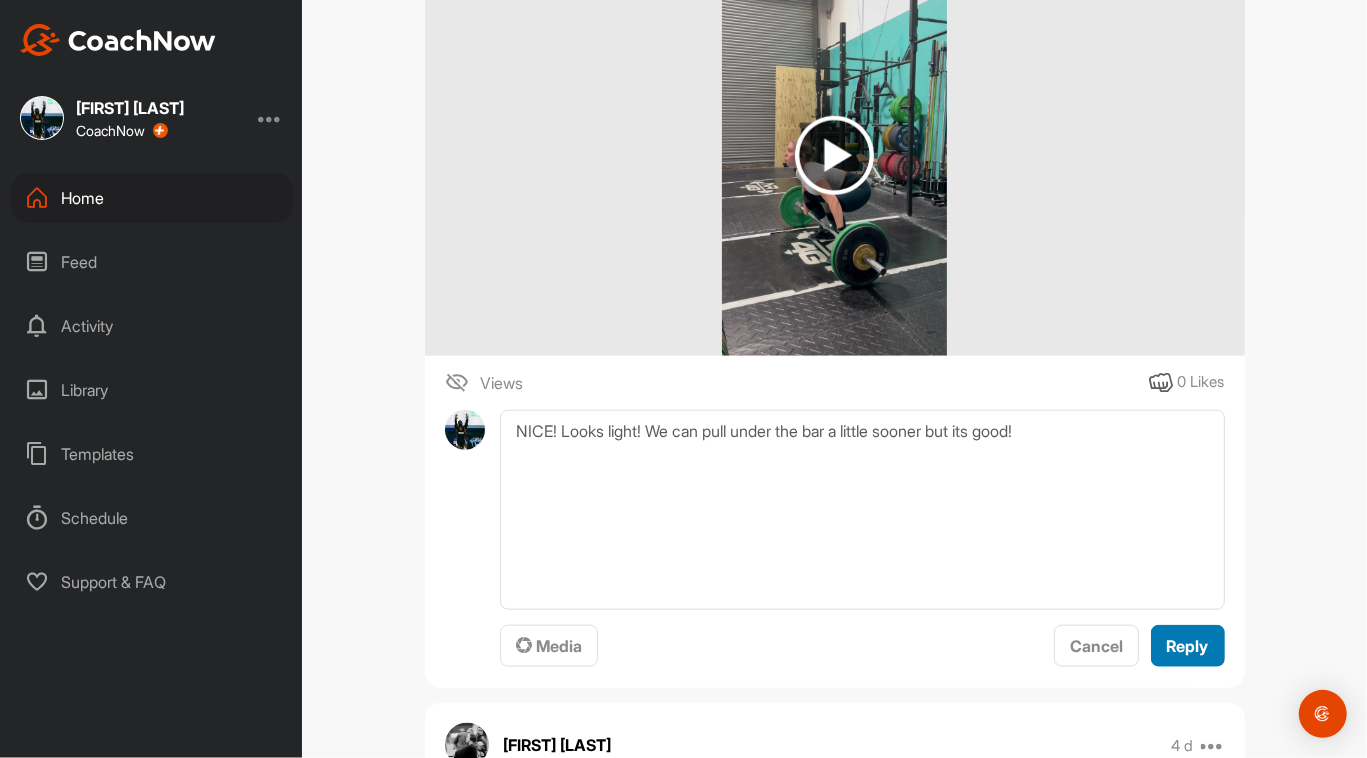 click on "Reply" at bounding box center [1188, 646] 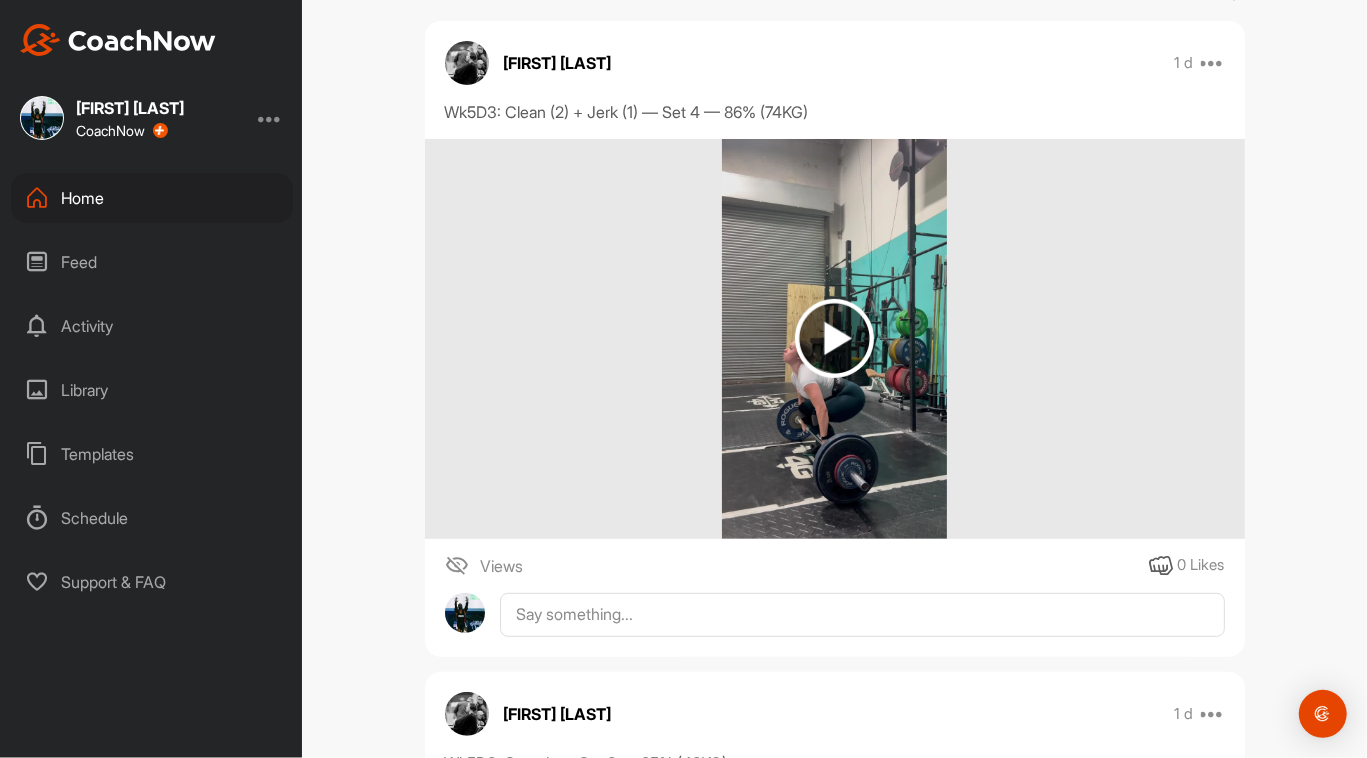 scroll, scrollTop: 341, scrollLeft: 0, axis: vertical 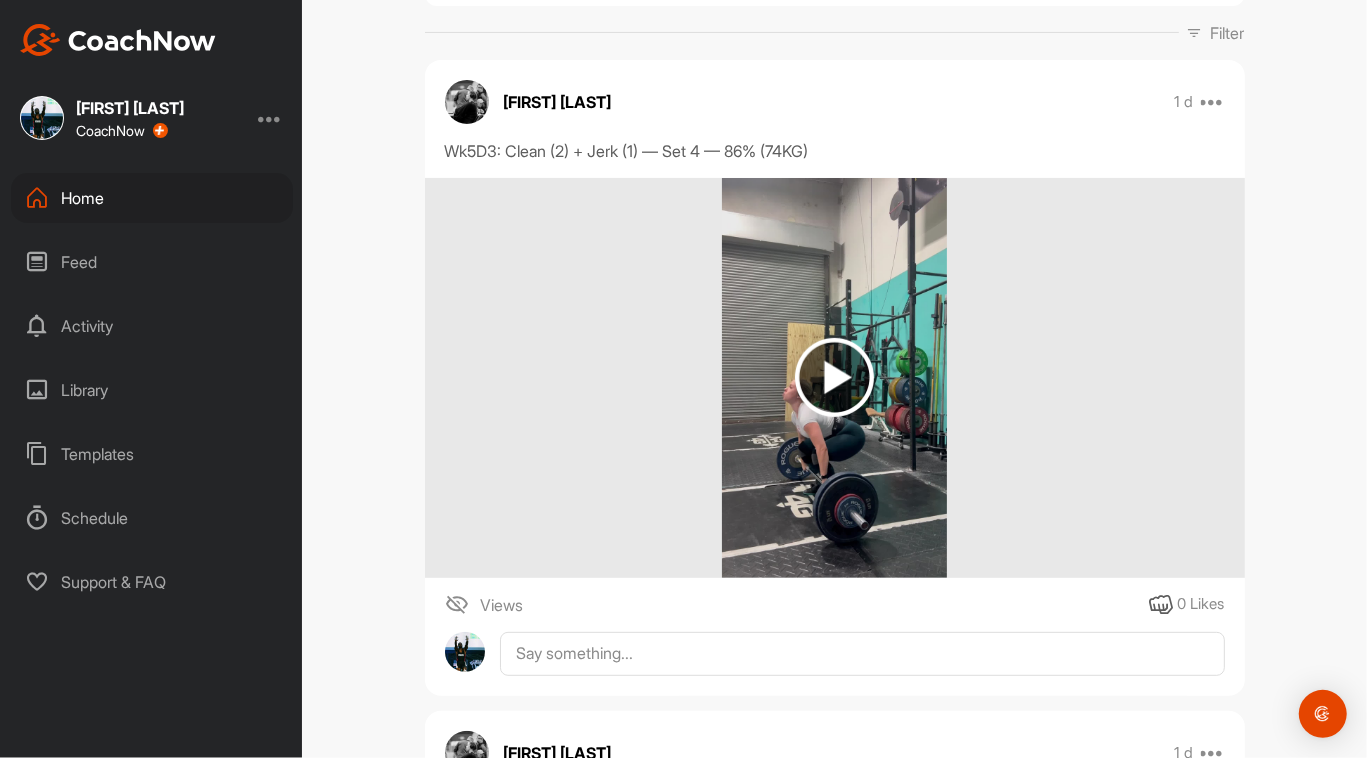click at bounding box center (834, 377) 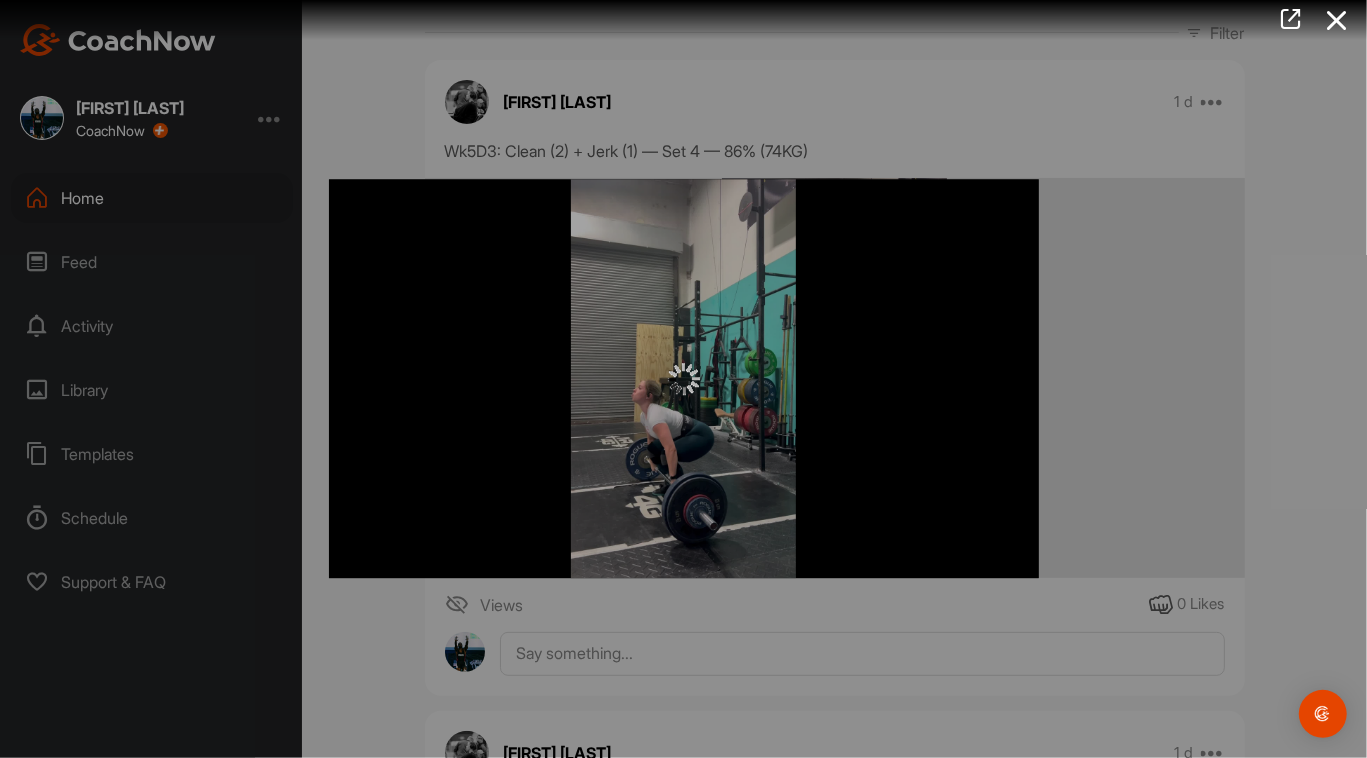 click at bounding box center (684, 379) 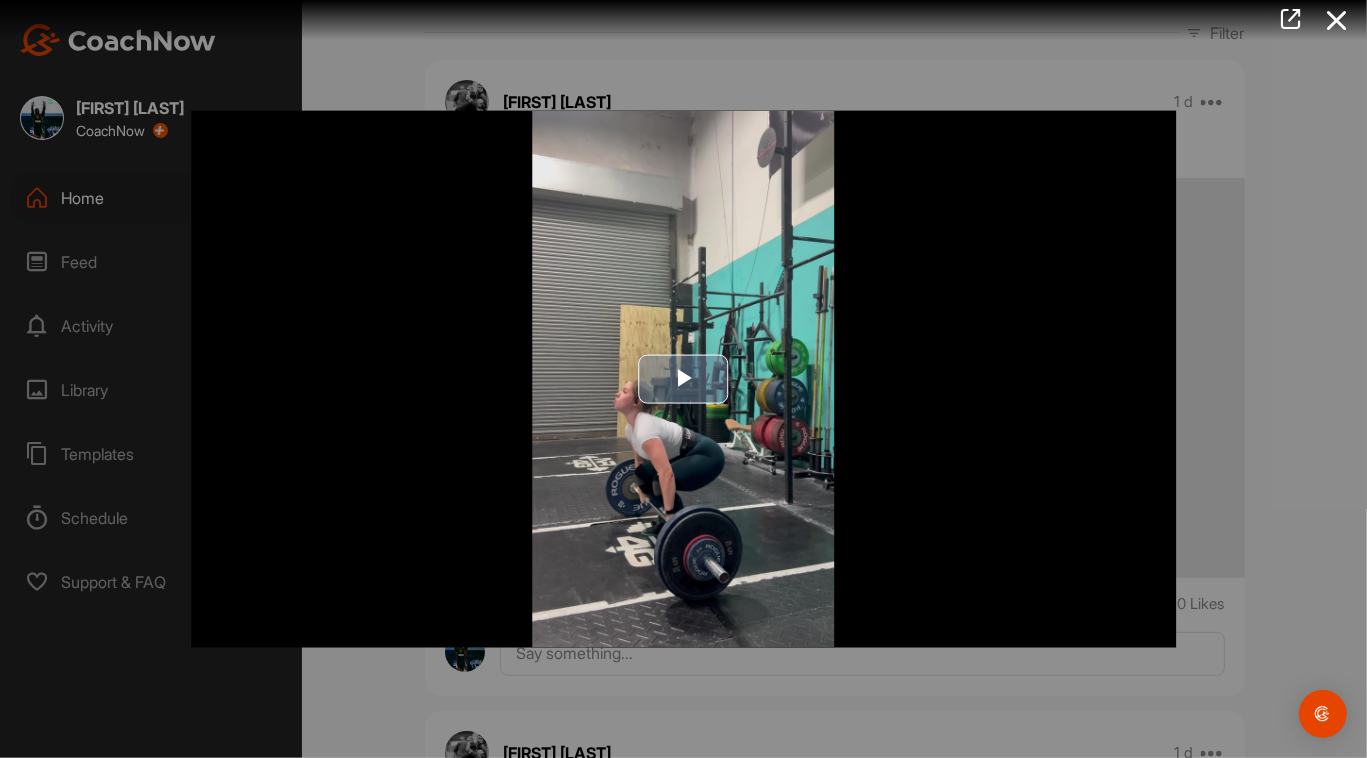 click at bounding box center (684, 379) 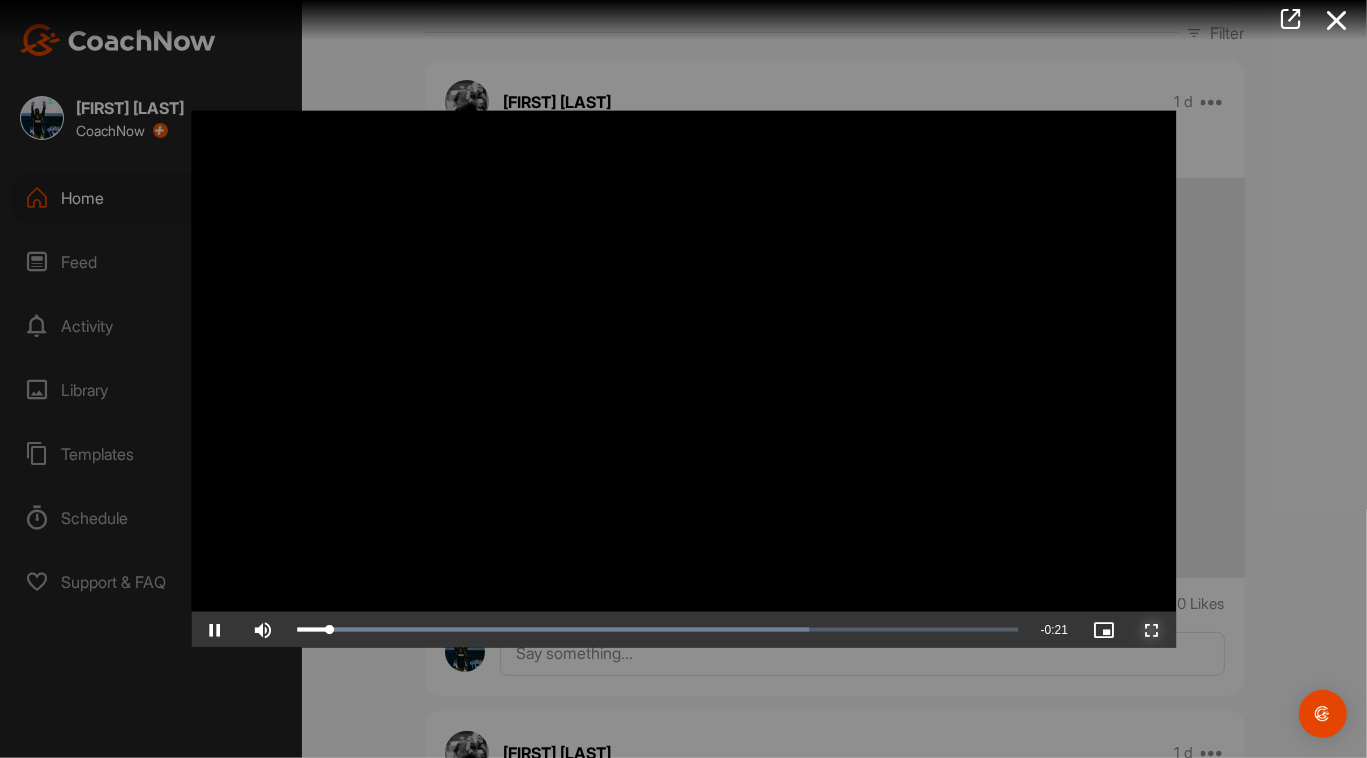 click at bounding box center (1152, 629) 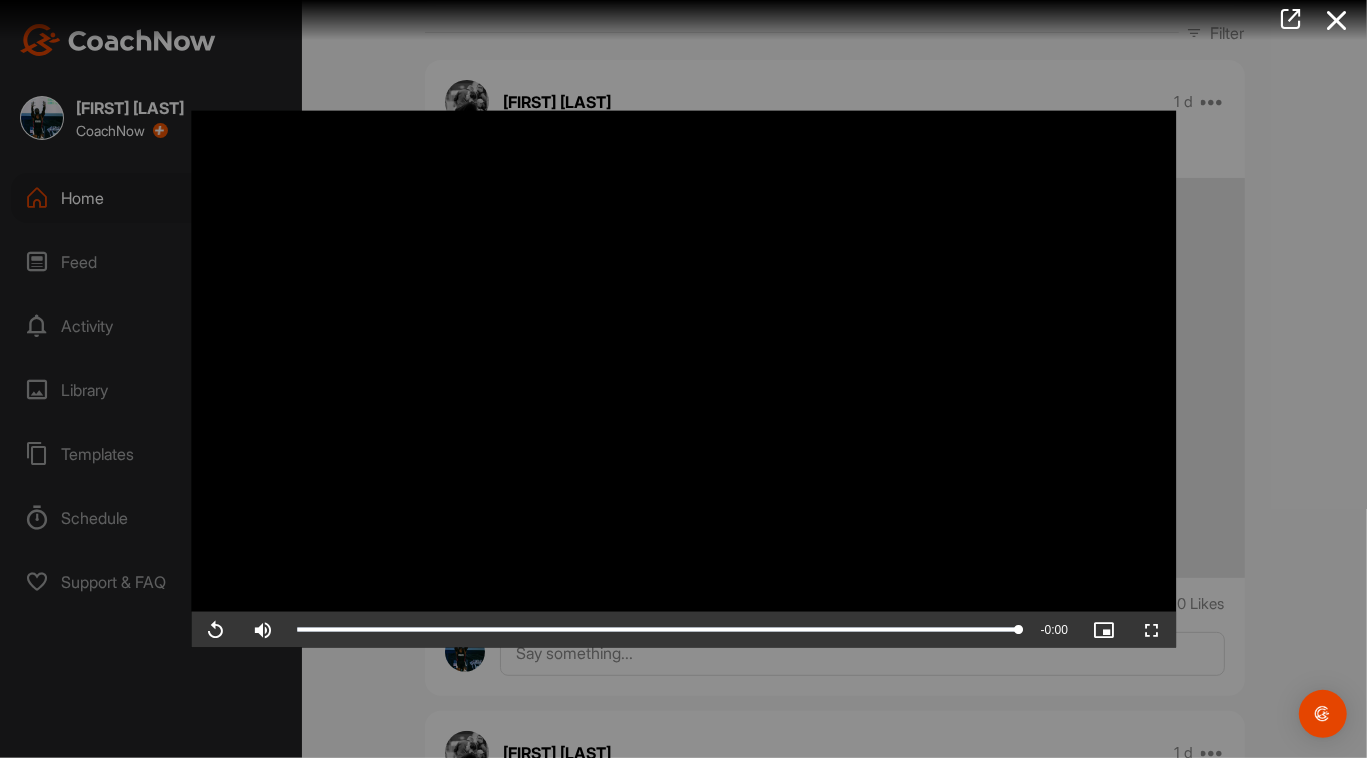 click at bounding box center [683, 379] 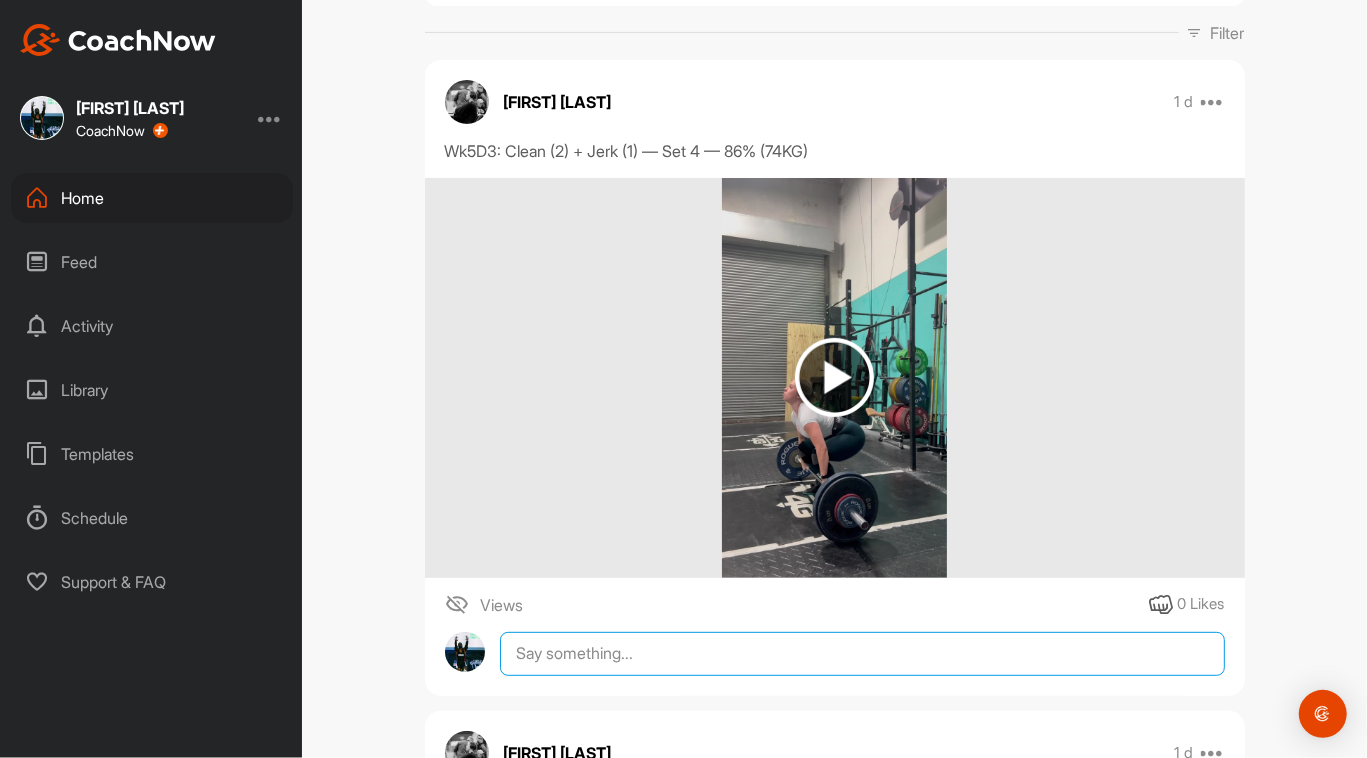 click at bounding box center [862, 654] 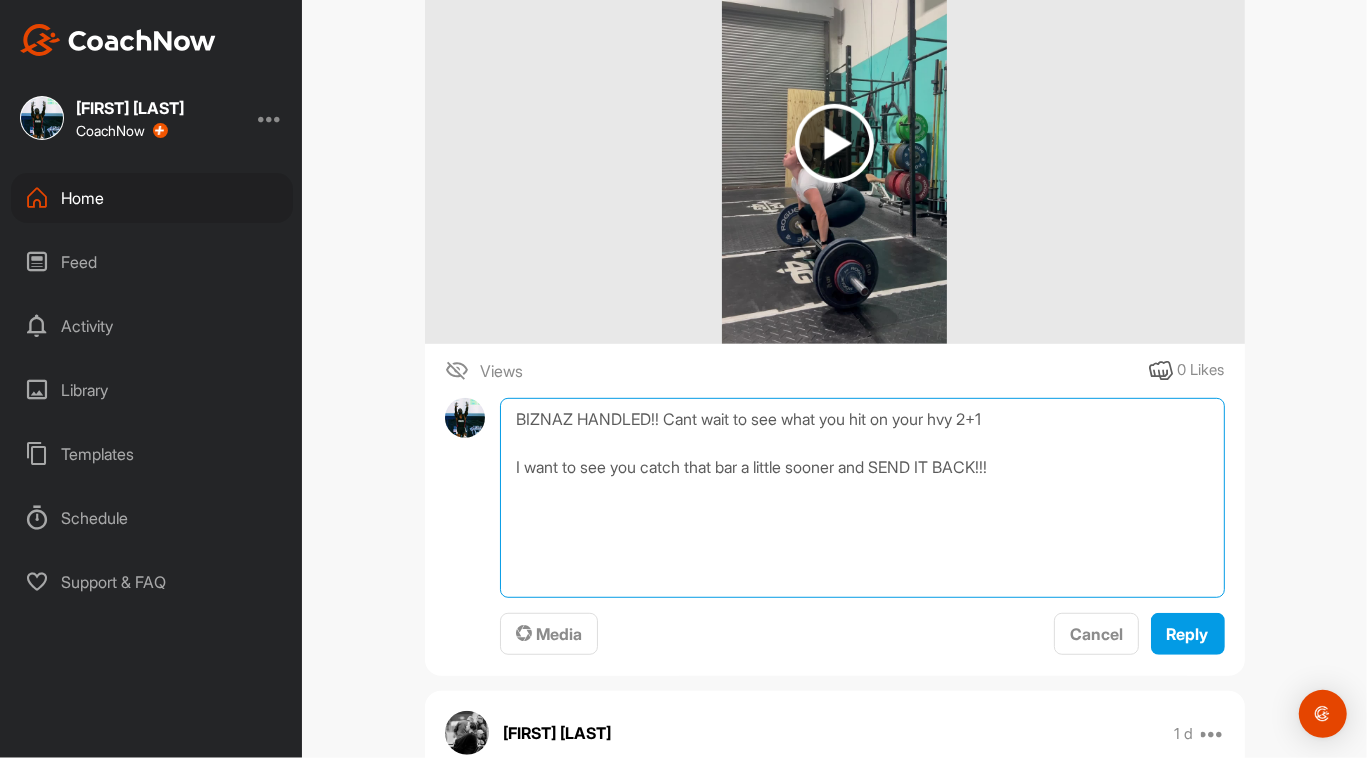 scroll, scrollTop: 536, scrollLeft: 0, axis: vertical 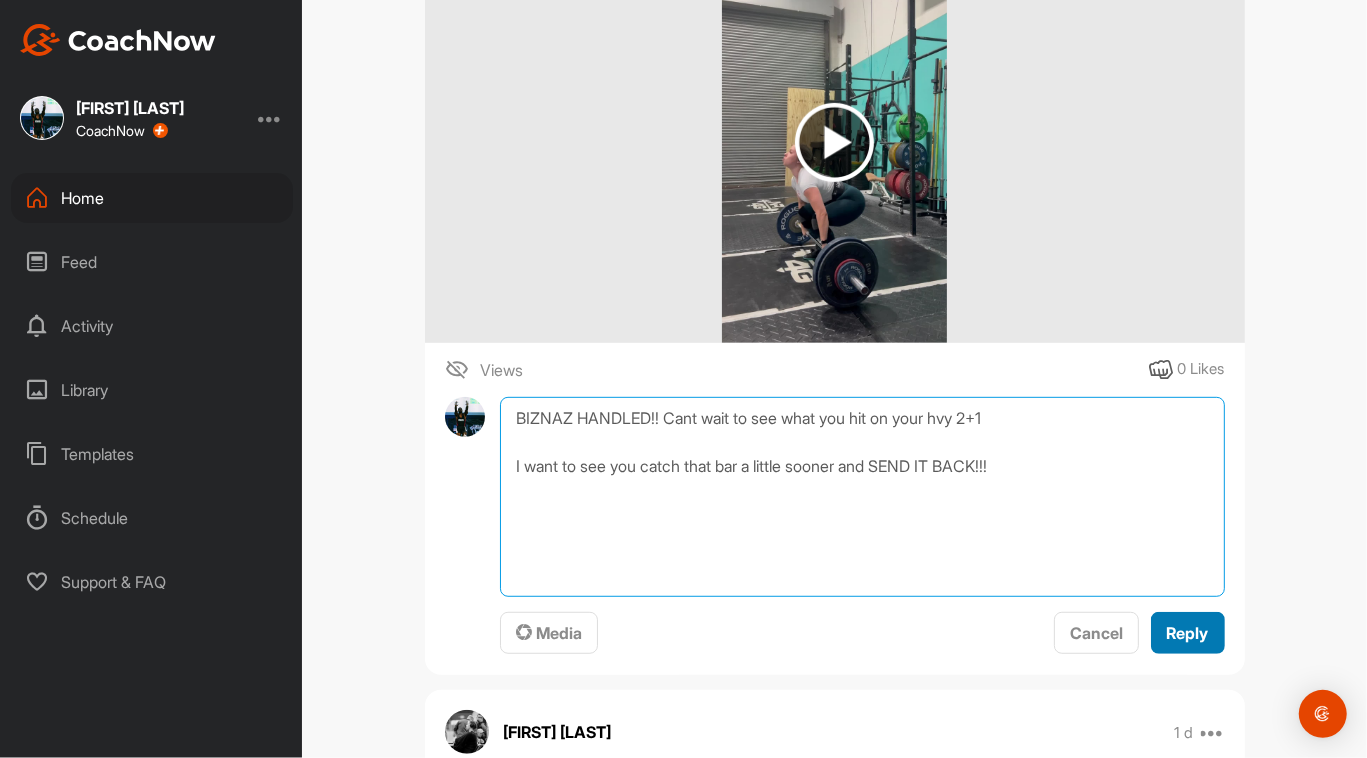 type on "BIZNAZ HANDLED!! Cant wait to see what you hit on your hvy 2+1
I want to see you catch that bar a little sooner and SEND IT BACK!!!" 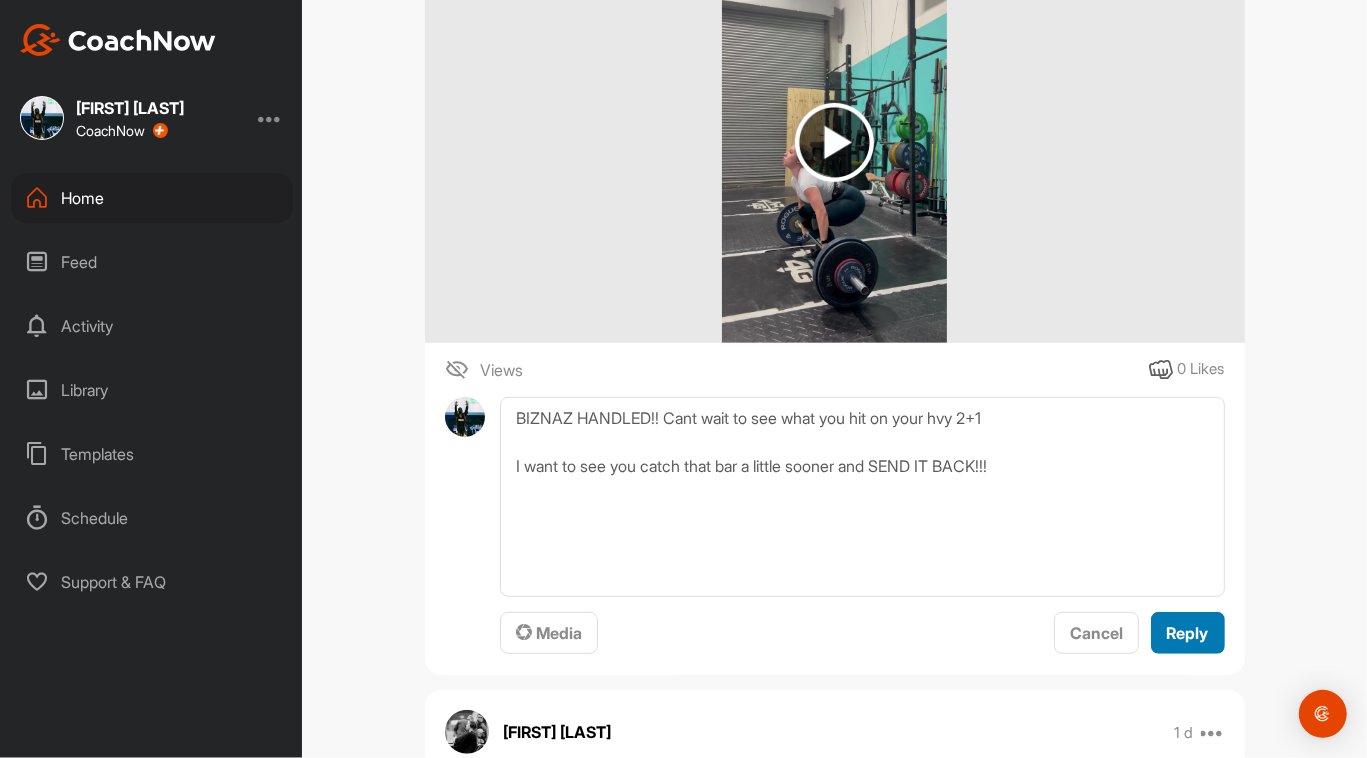click on "Reply" at bounding box center (1188, 633) 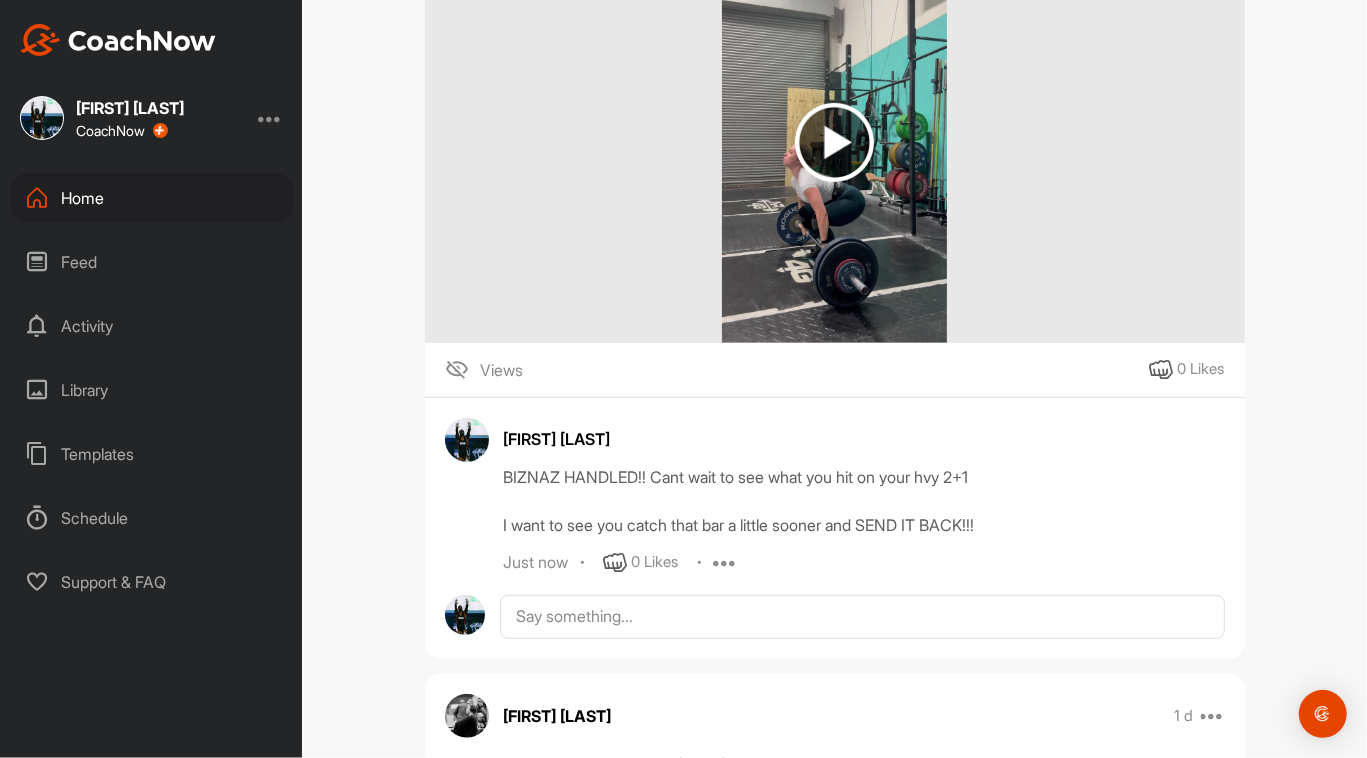 click on "Home" at bounding box center (152, 198) 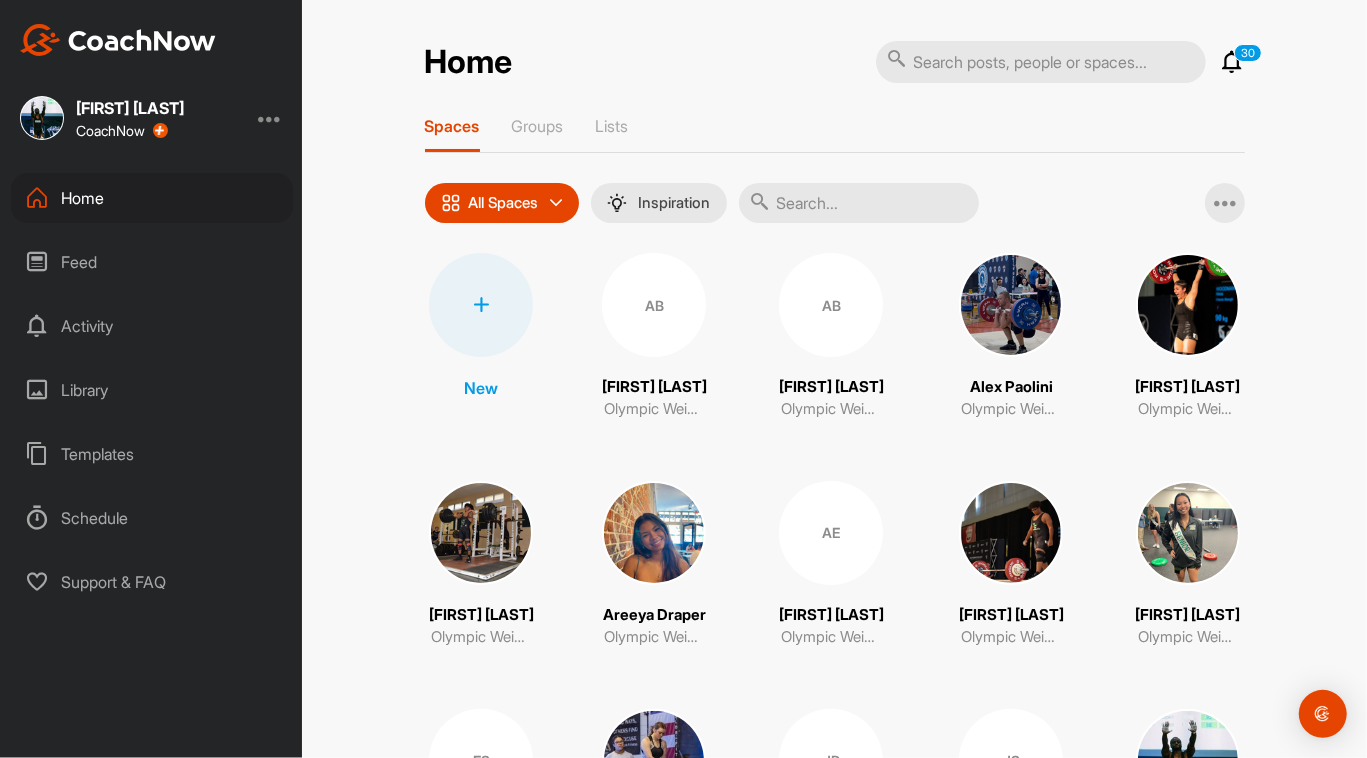 click on "Spaces Groups Lists All Spaces All spaces SMART LISTS Unanswered by me 15 days inactive 15 days active Inspiration Add Multiple Spaces New AB [FIRST] [LAST] Olympic Weightlifting AB [FIRST] [LAST] Olympic Weightlifting [FIRST] [LAST] Olympic Weightlifting [FIRST] [LAST] Olympic Weightlifting [FIRST] [LAST] Olympic Weightlifting [FIRST] [LAST] Olympic Weightlifting AE [FIRST] [LAST] Olympic Weightlifting [FIRST] [LAST] Olympic Weightlifting [FIRST] [LAST] Olympic Weightlifting [FIRST] [LAST] Olympic Weightlifting [FIRST] [LAST] Olympic Weightlifting [FIRST] [LAST] Olympic Weightlifting [FIRST] [LAST] Olympic Weightlifting [FIRST] [LAST] Olympic Weightlifting [FIRST] [LAST] Olympic Weightlifting [FIRST] [LAST] Olympic Weightlifting [FIRST] [LAST] Olympic Weightlifting [FIRST] [LAST] Olympic Weightlifting" at bounding box center [835, 961] 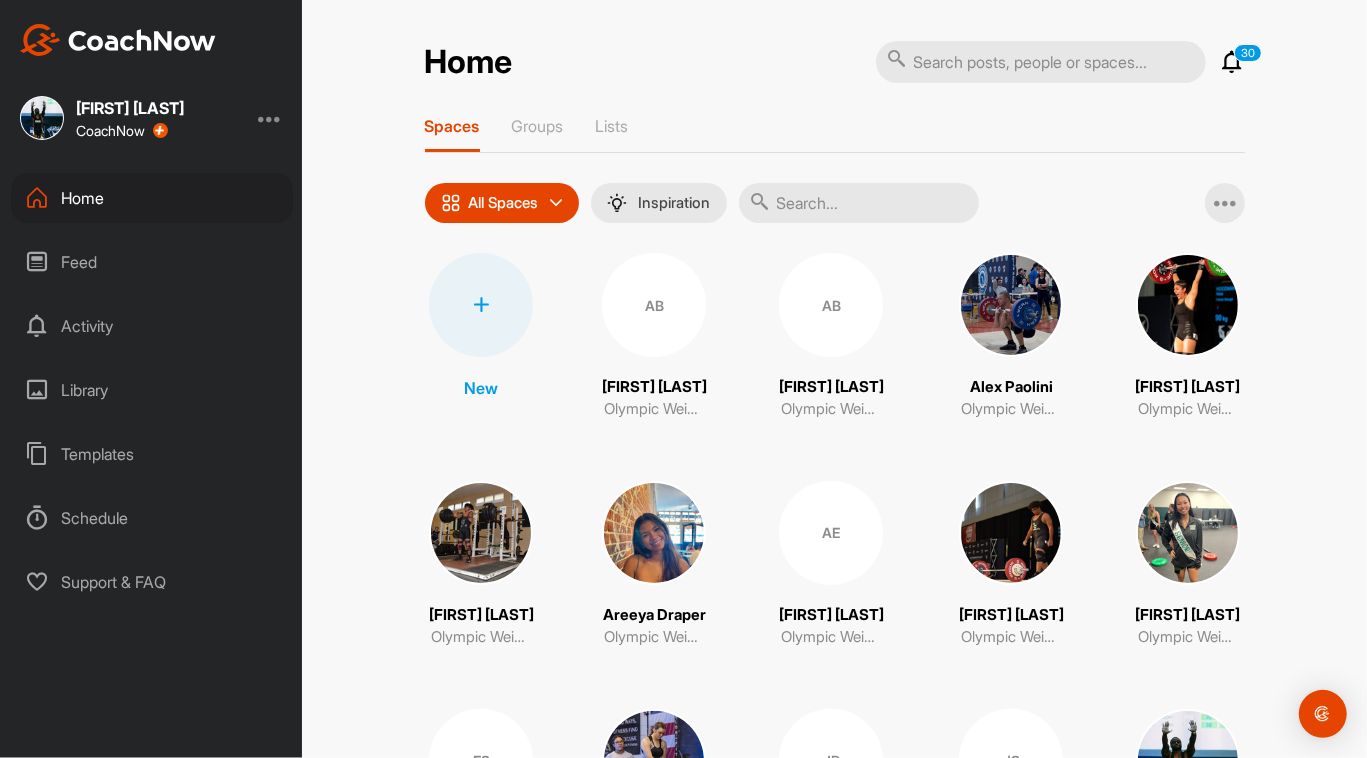 click on "All Spaces" at bounding box center (490, 203) 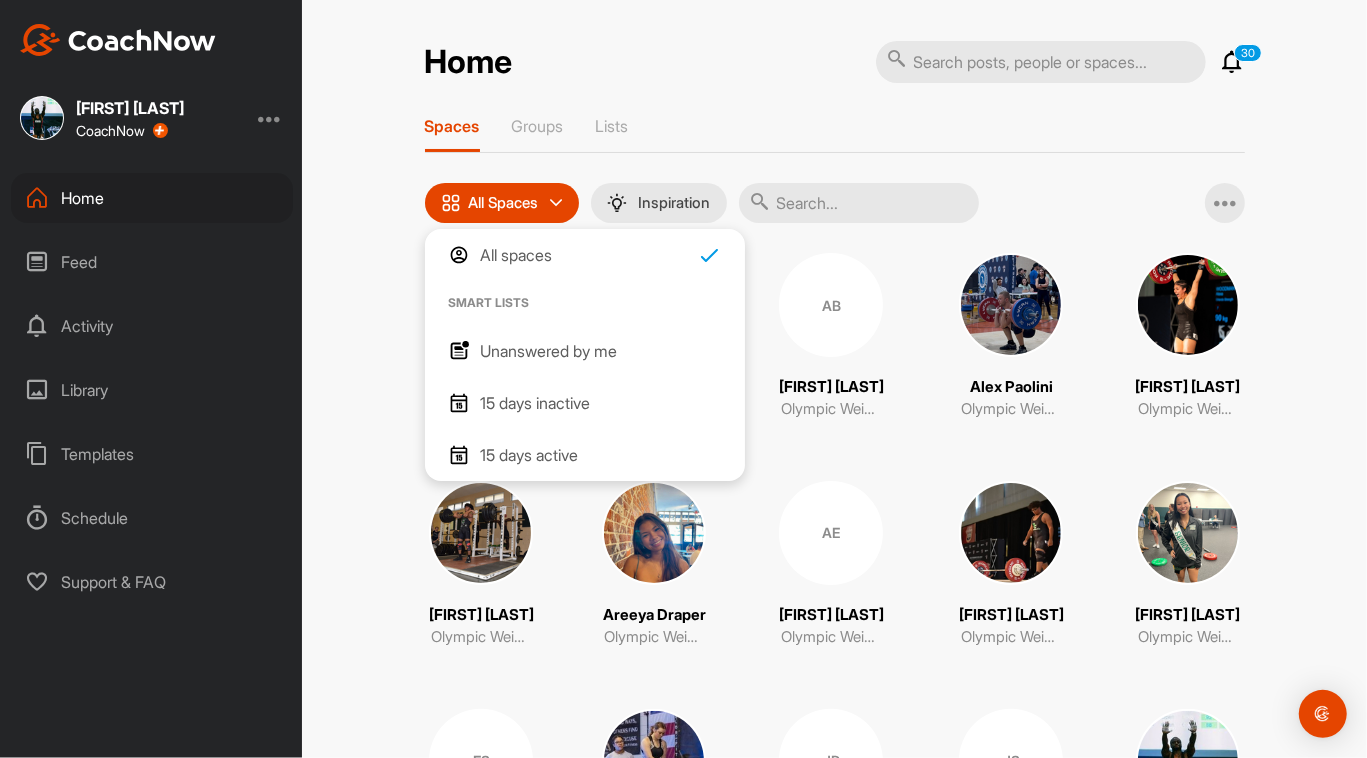click on "Unanswered by me" at bounding box center [549, 351] 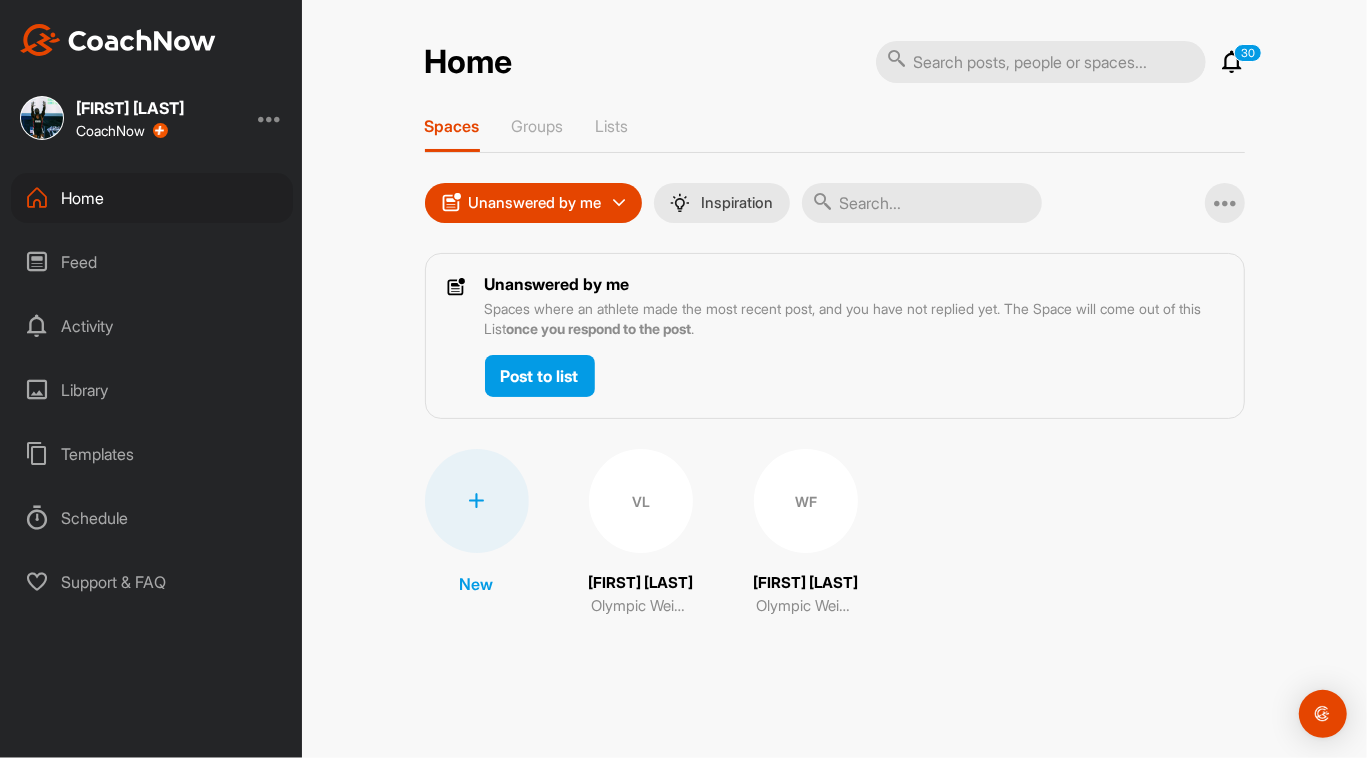 click on "VL" at bounding box center [641, 501] 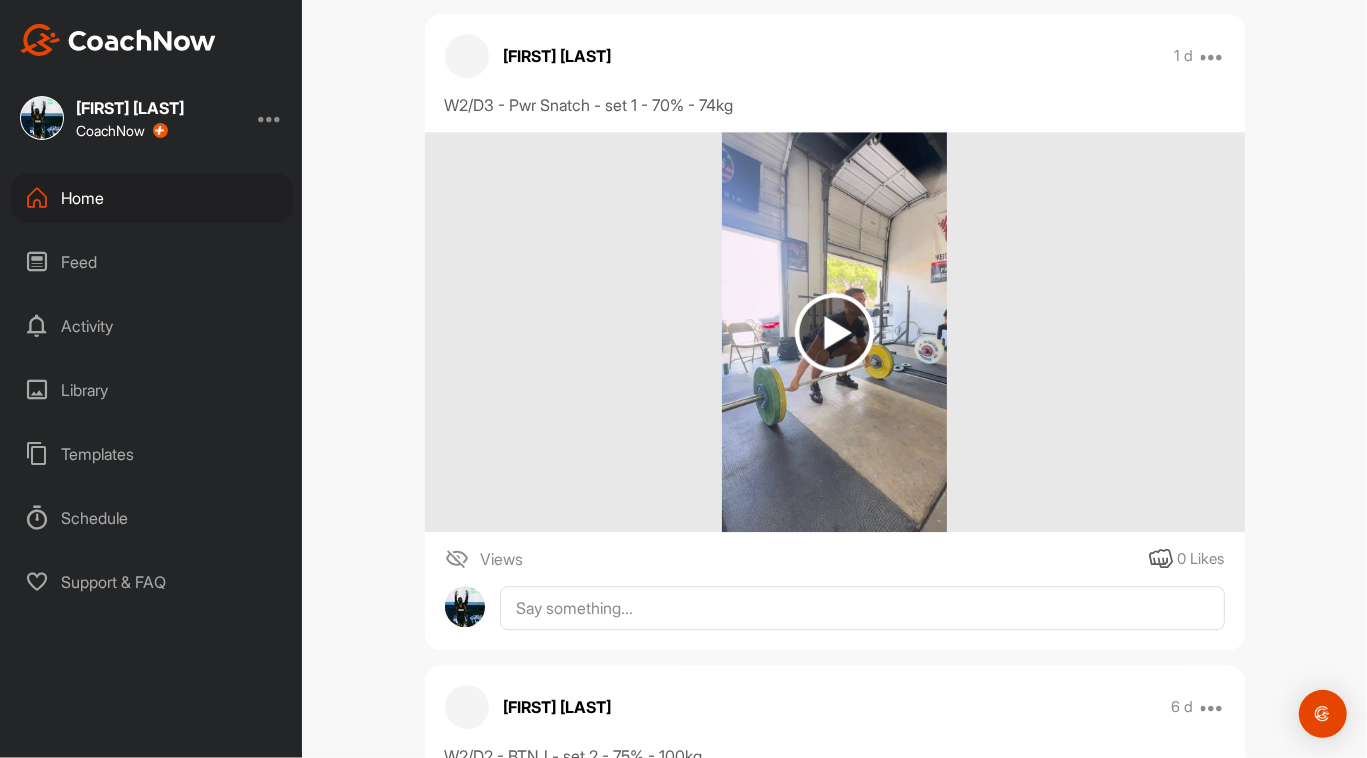 scroll, scrollTop: 3507, scrollLeft: 0, axis: vertical 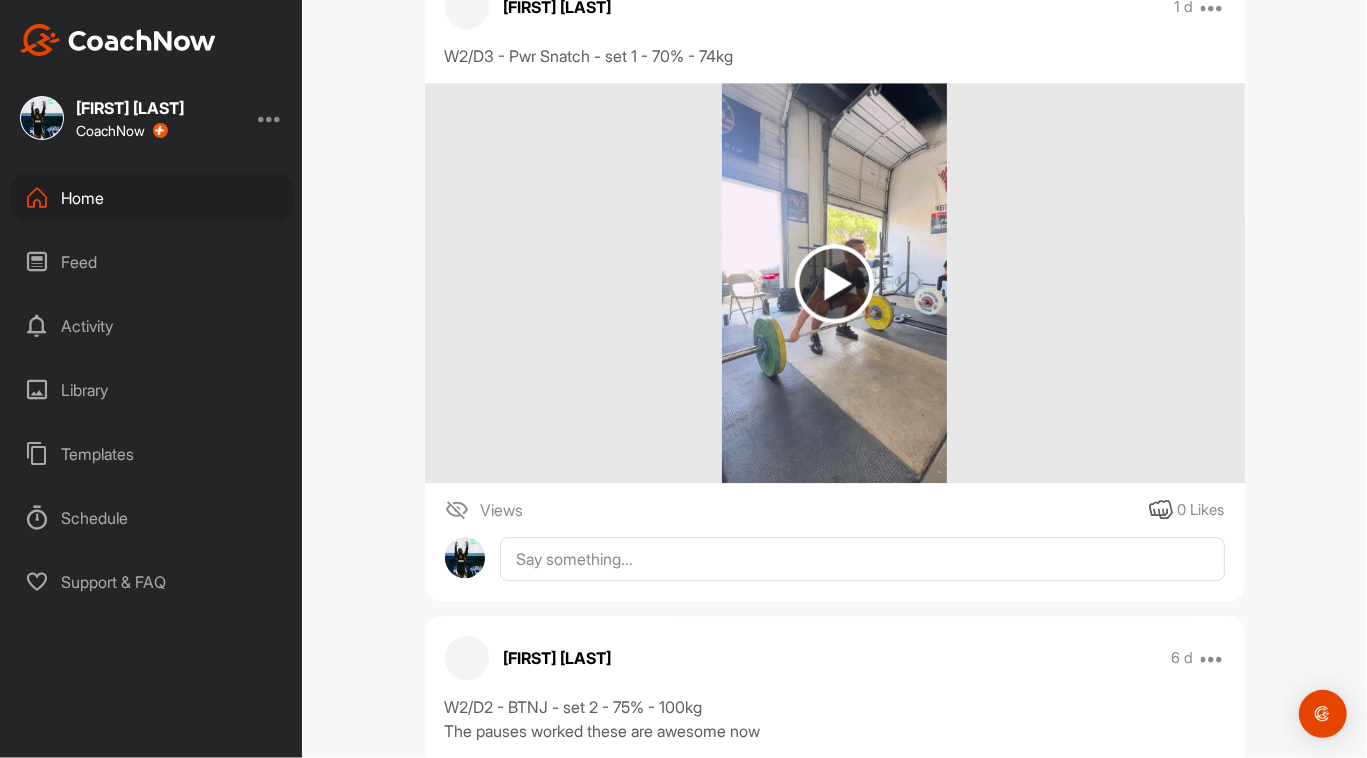 click at bounding box center (834, 283) 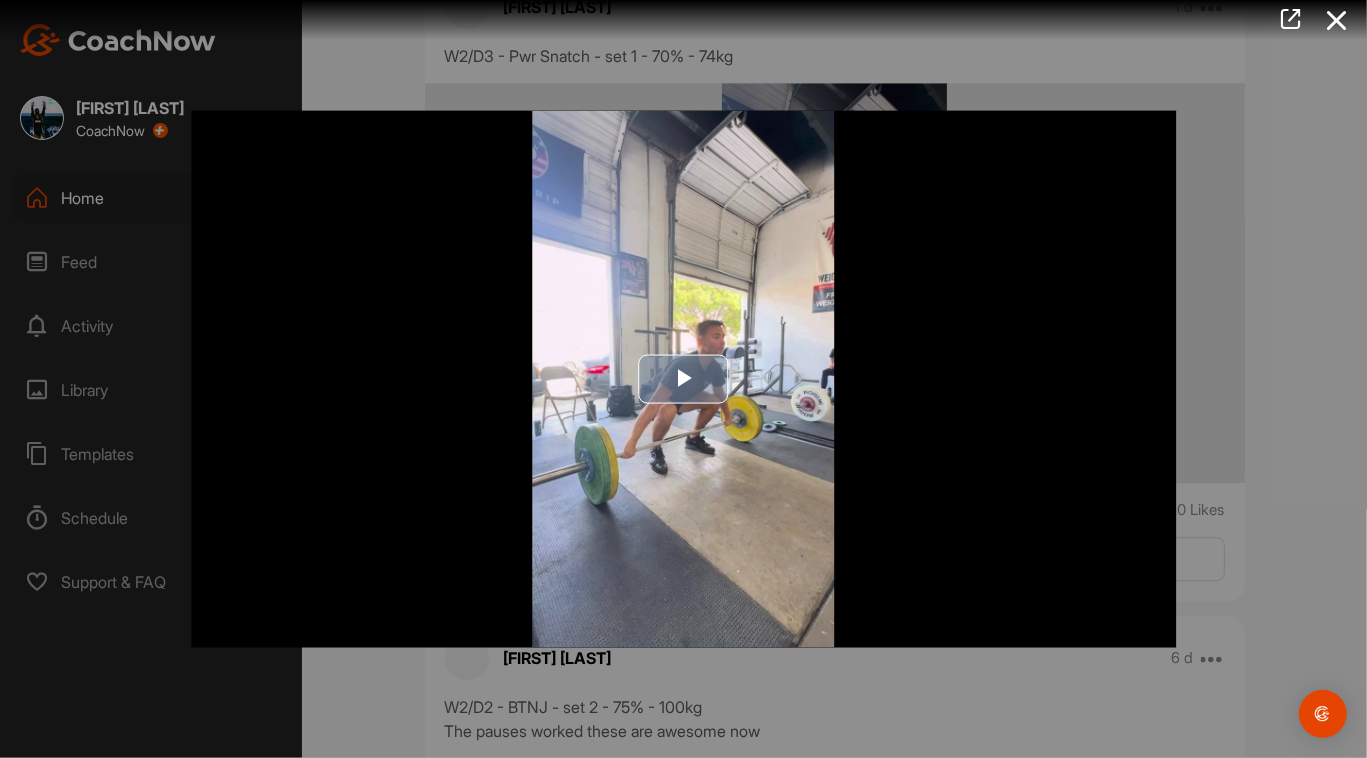 click at bounding box center (683, 379) 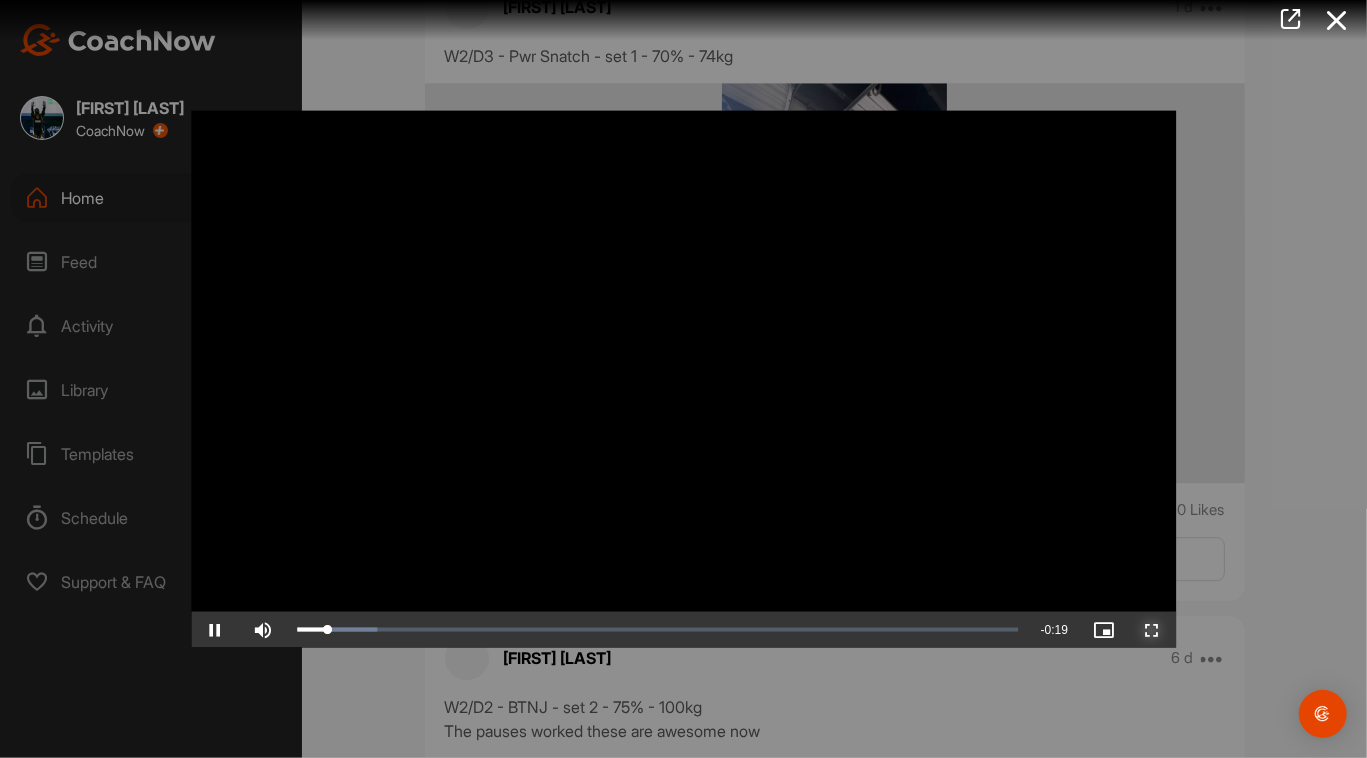 click at bounding box center [1152, 629] 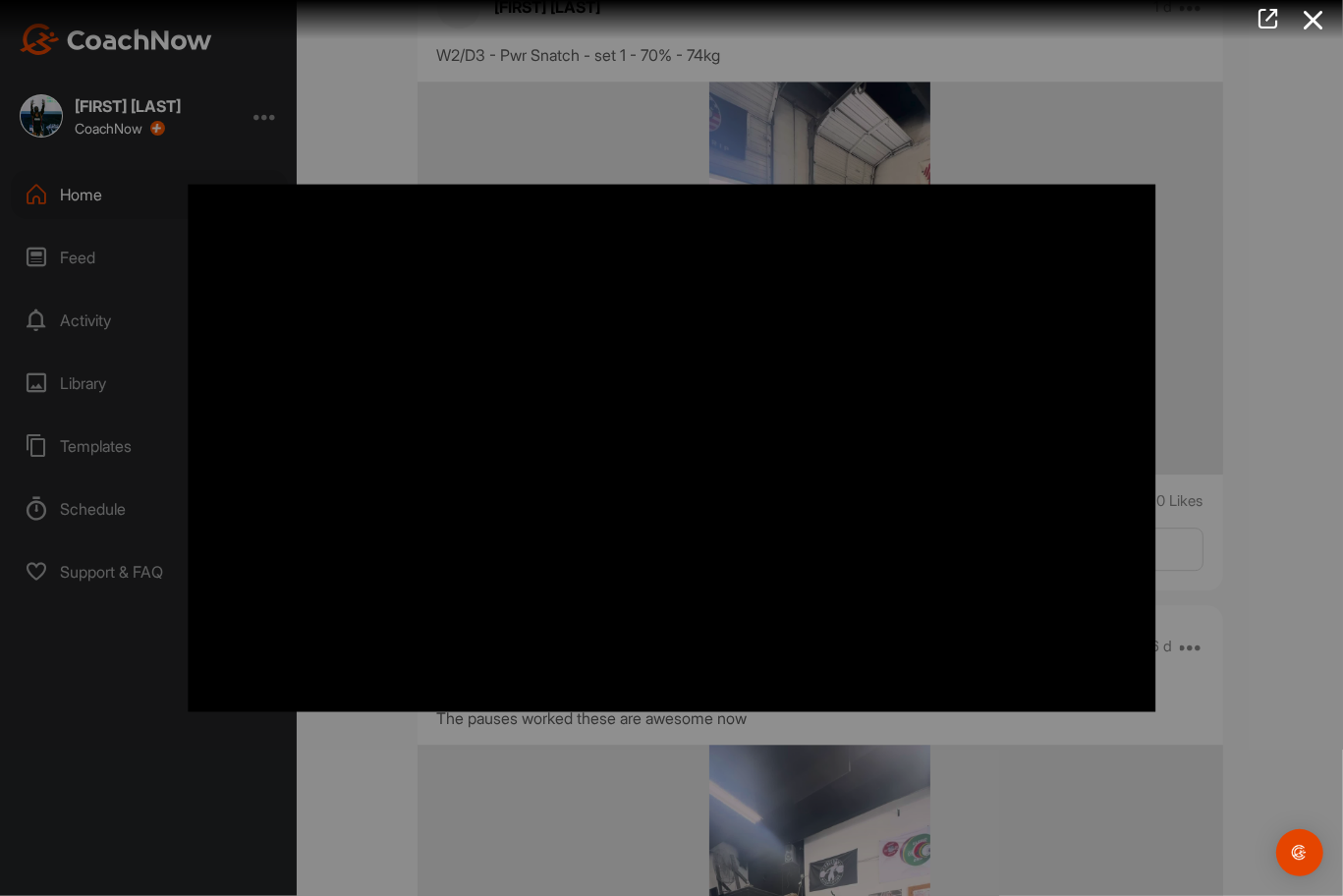 click at bounding box center [671, 448] 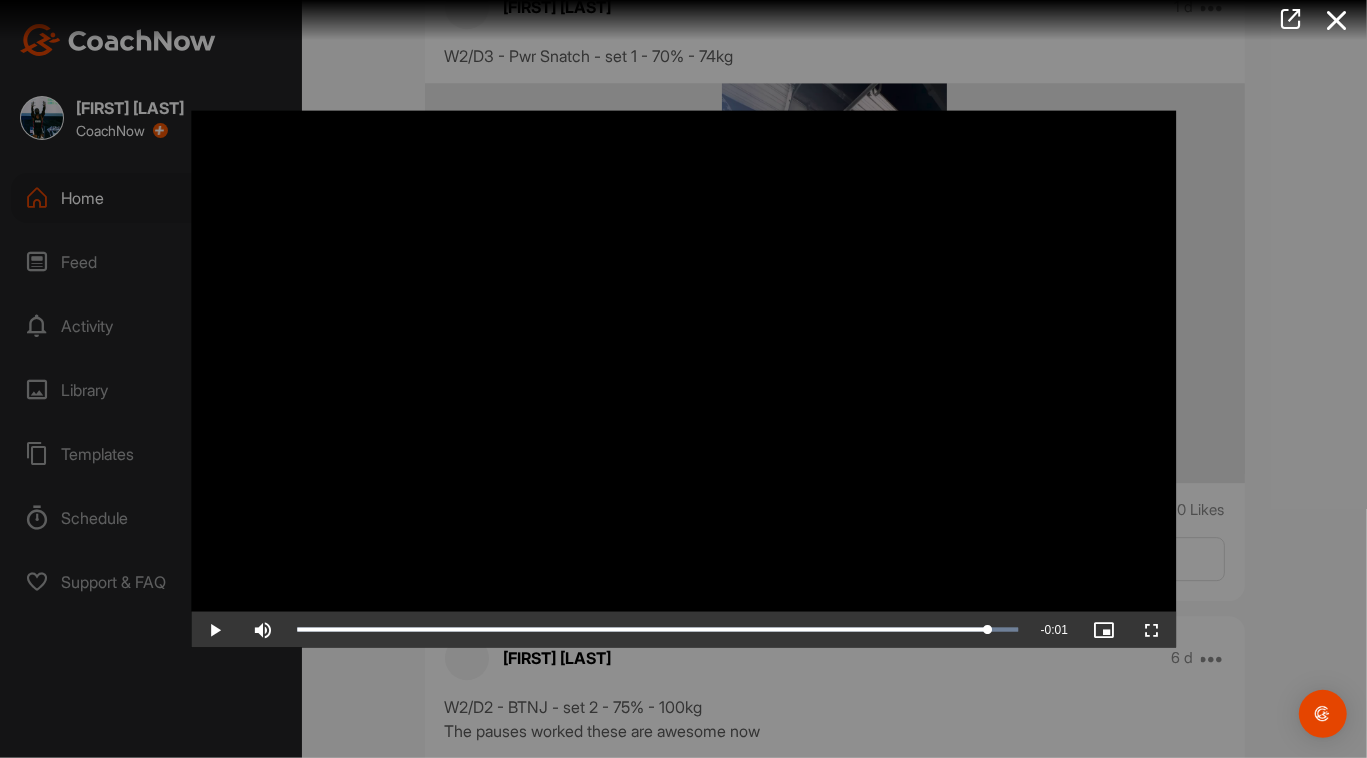click at bounding box center (683, 379) 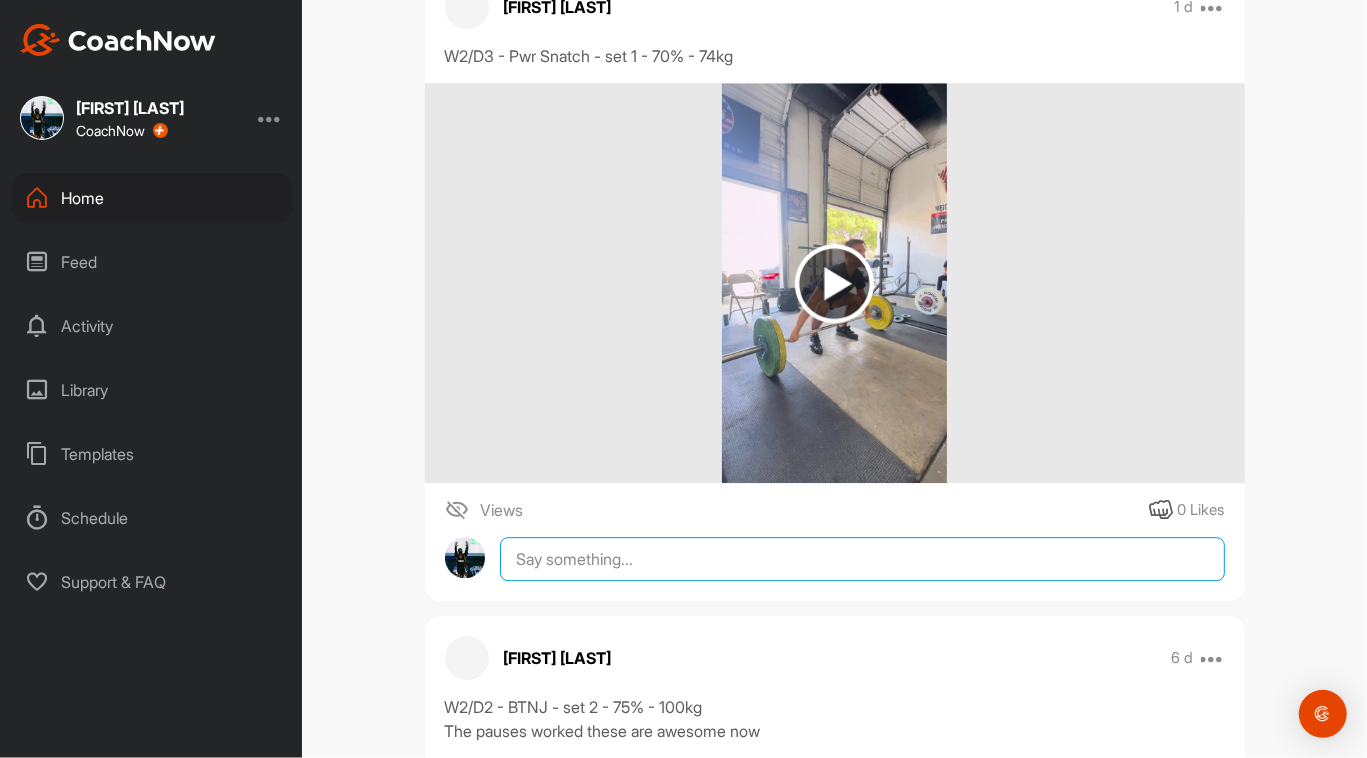 click at bounding box center (862, 559) 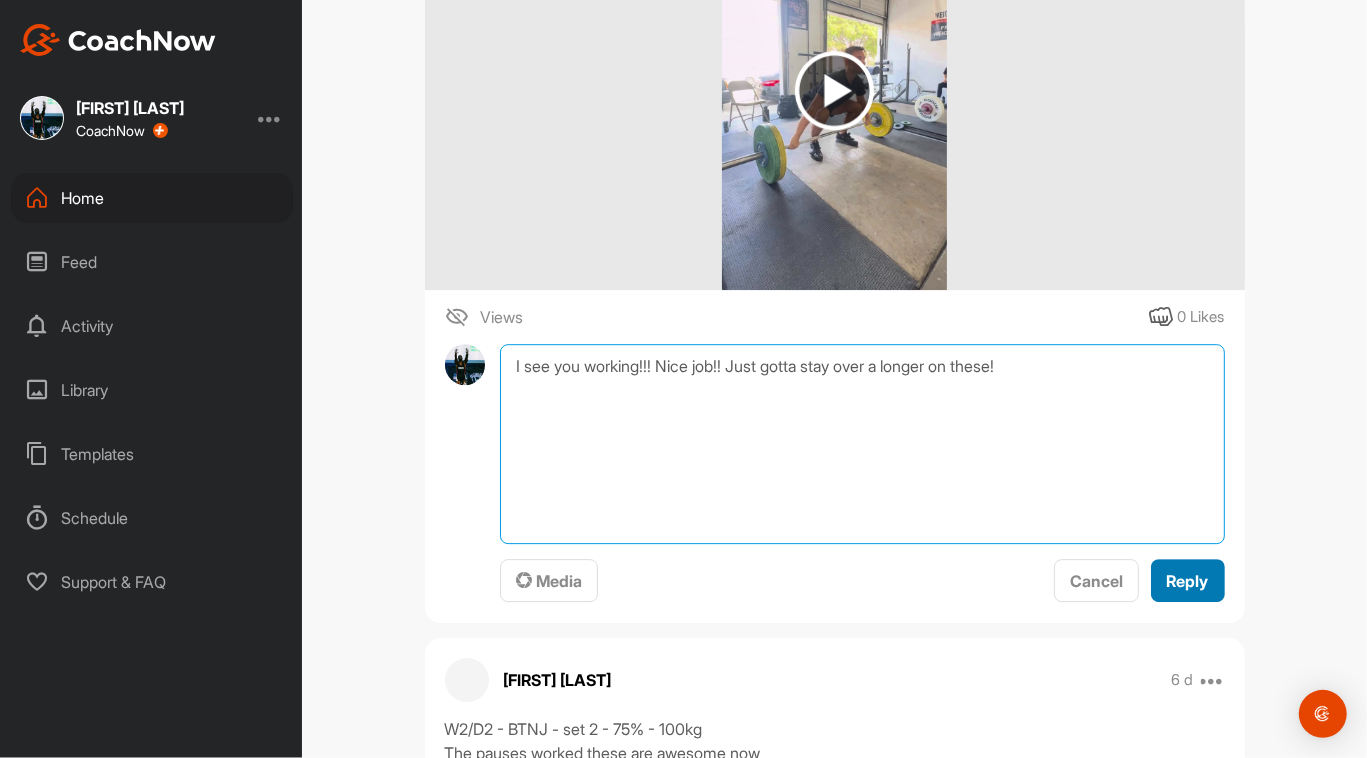 type on "I see you working!!! Nice job!! Just gotta stay over a longer on these!" 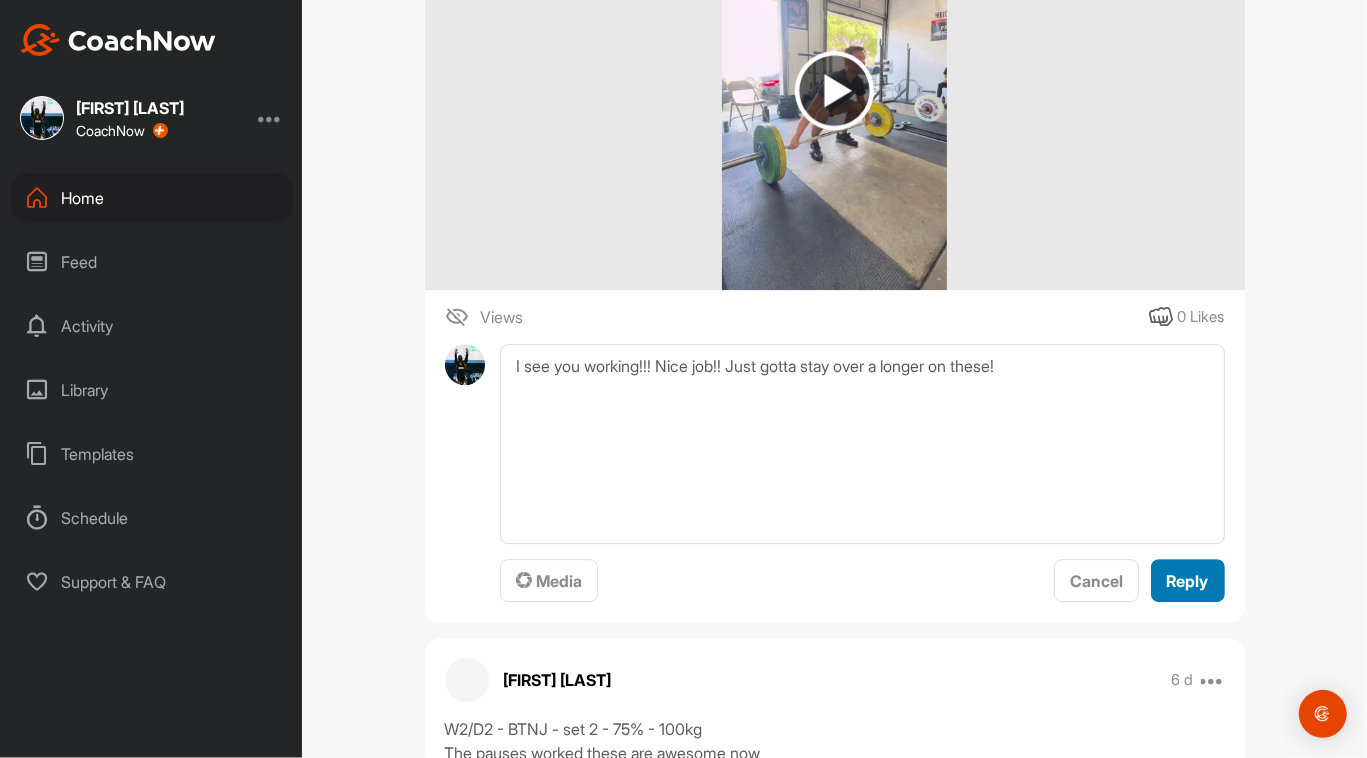 click on "Reply" at bounding box center (1188, 580) 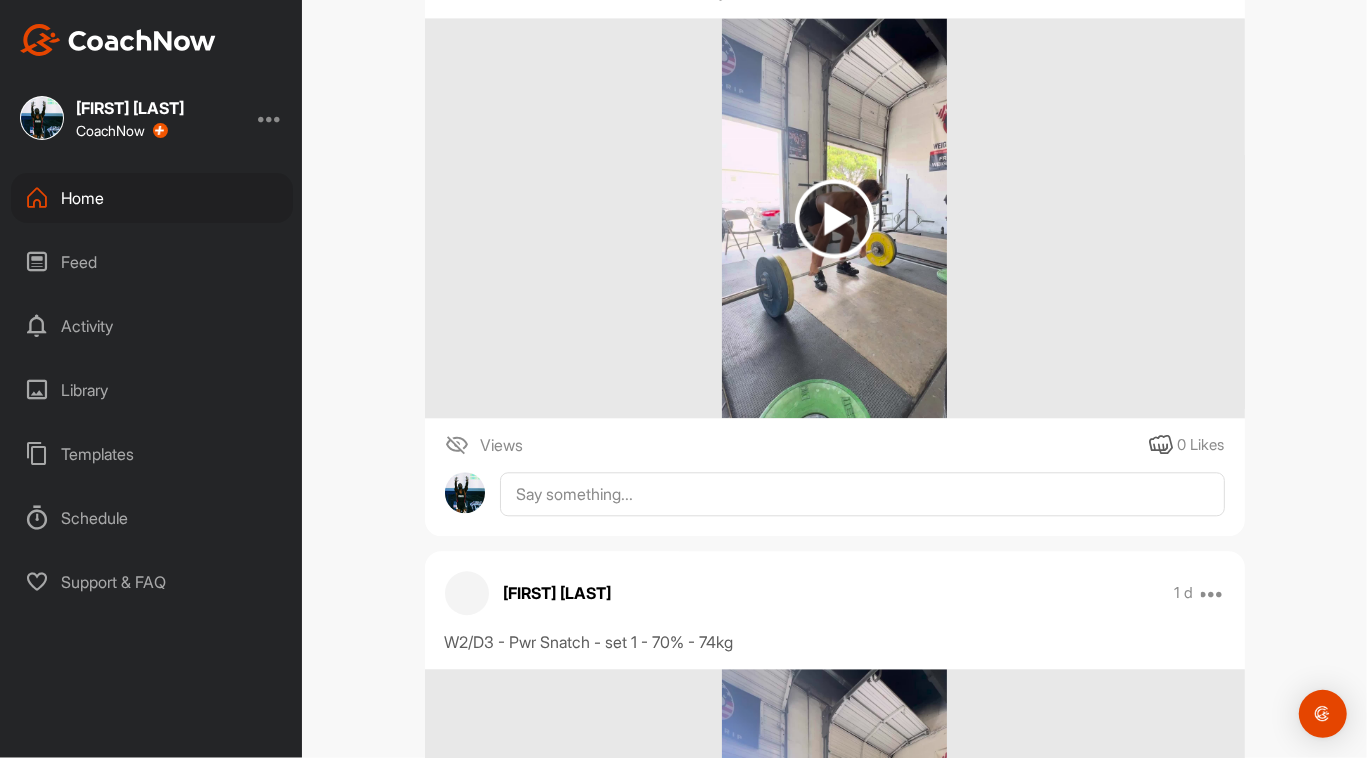 scroll, scrollTop: 2743, scrollLeft: 0, axis: vertical 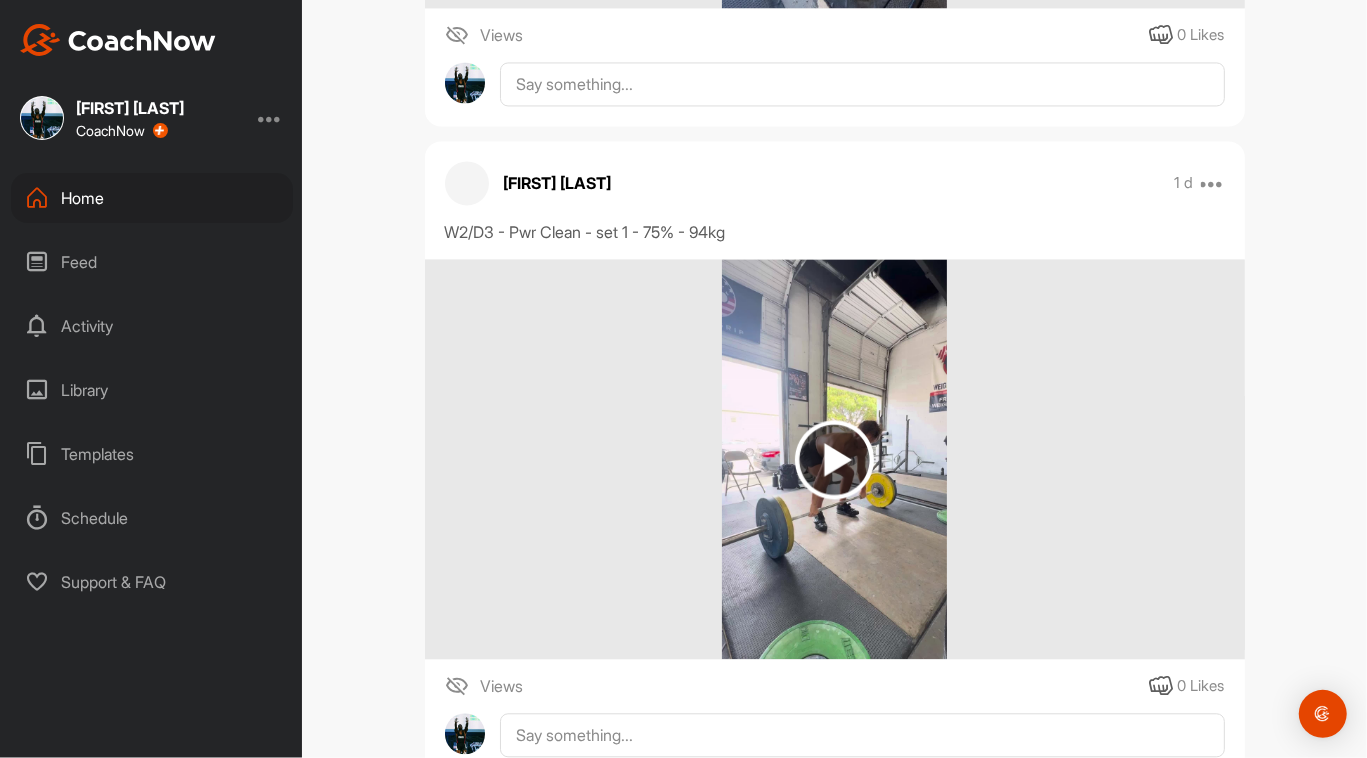 click at bounding box center [834, 459] 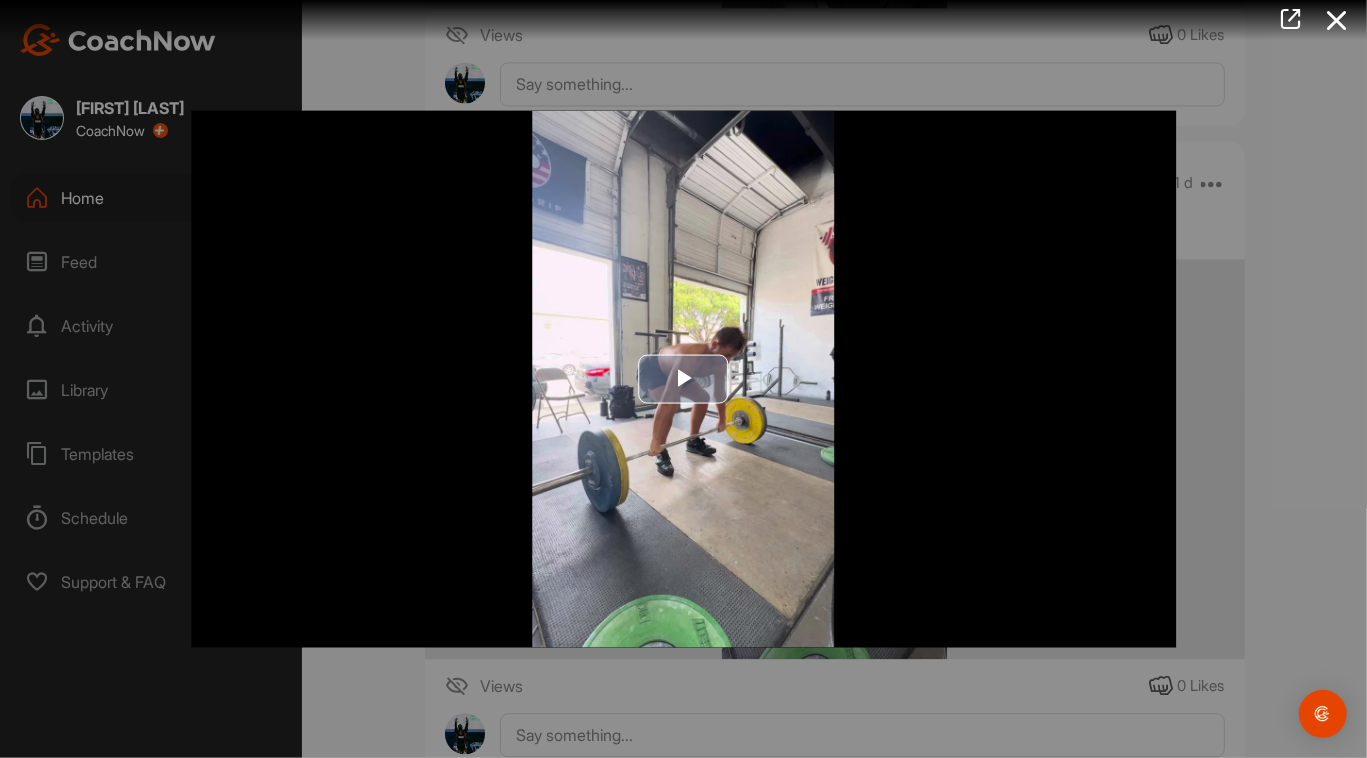 click at bounding box center (684, 379) 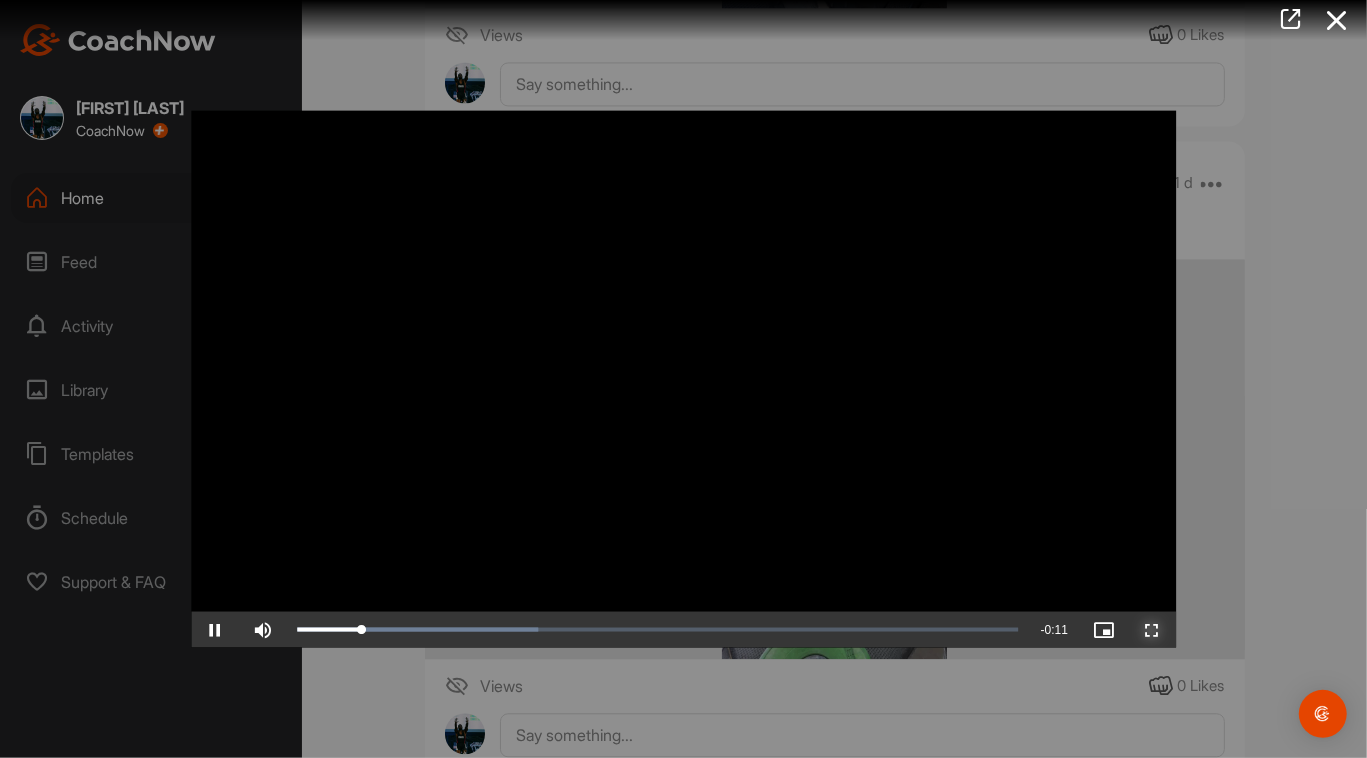 click at bounding box center [1152, 629] 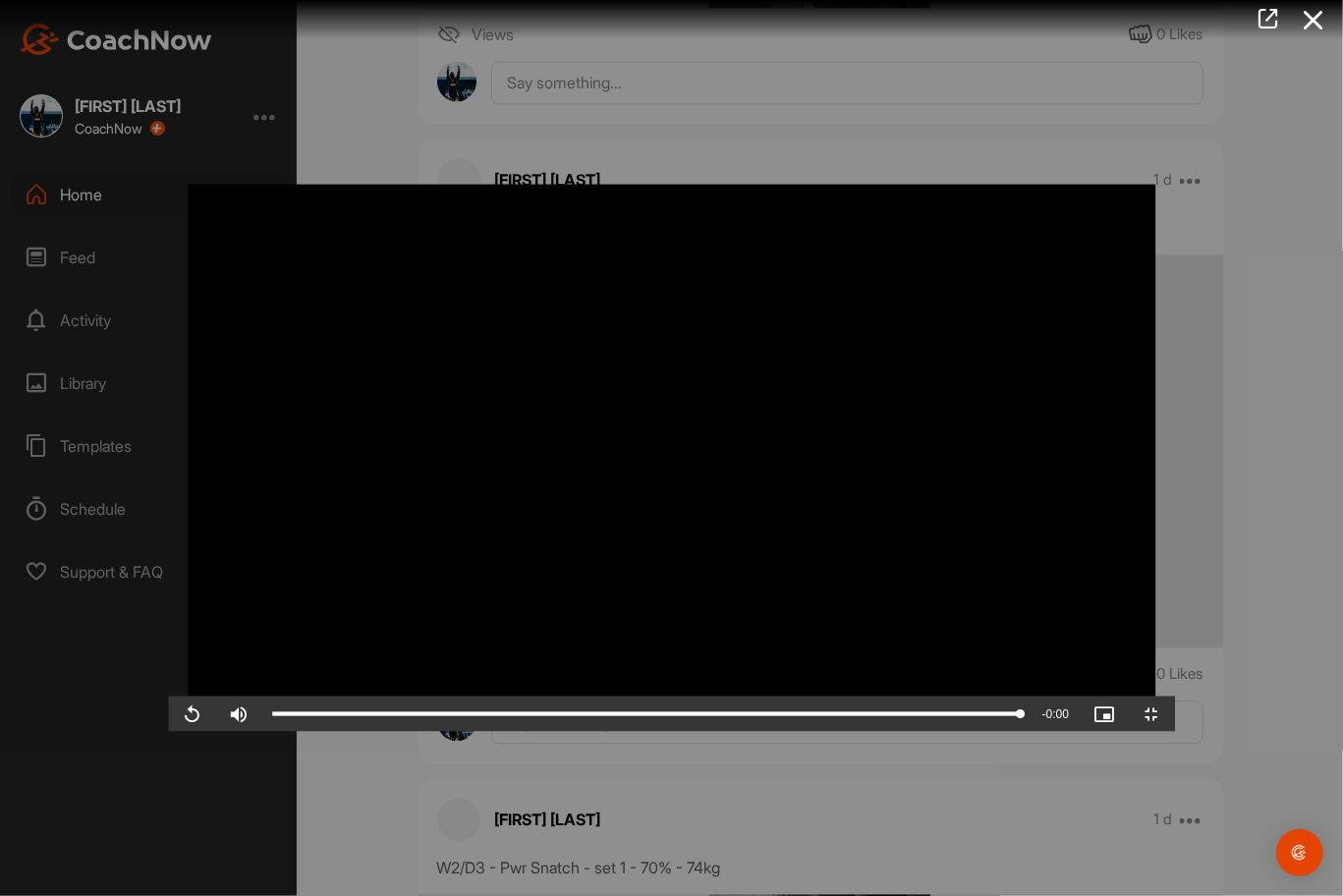 click at bounding box center (671, 448) 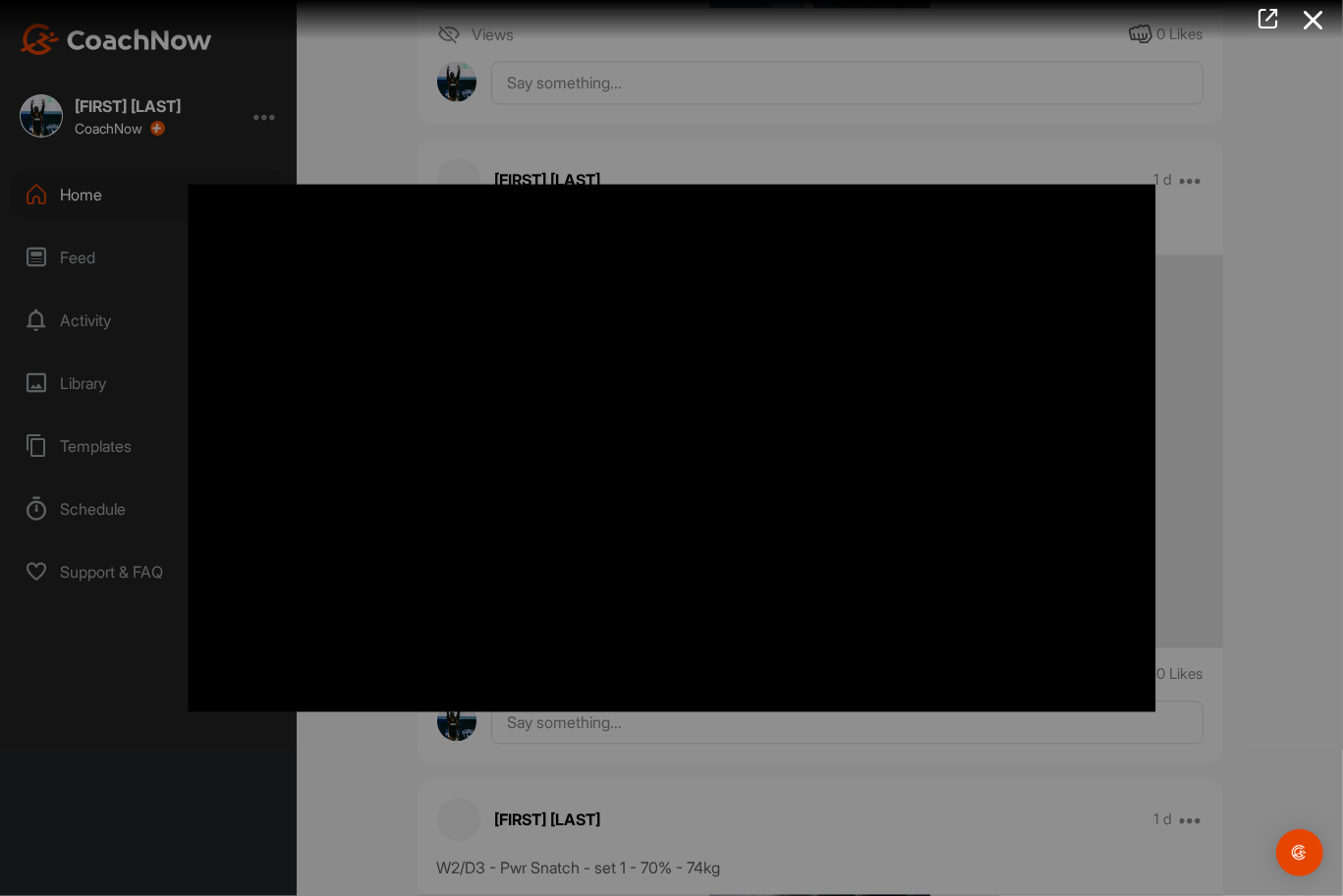 click at bounding box center [671, 448] 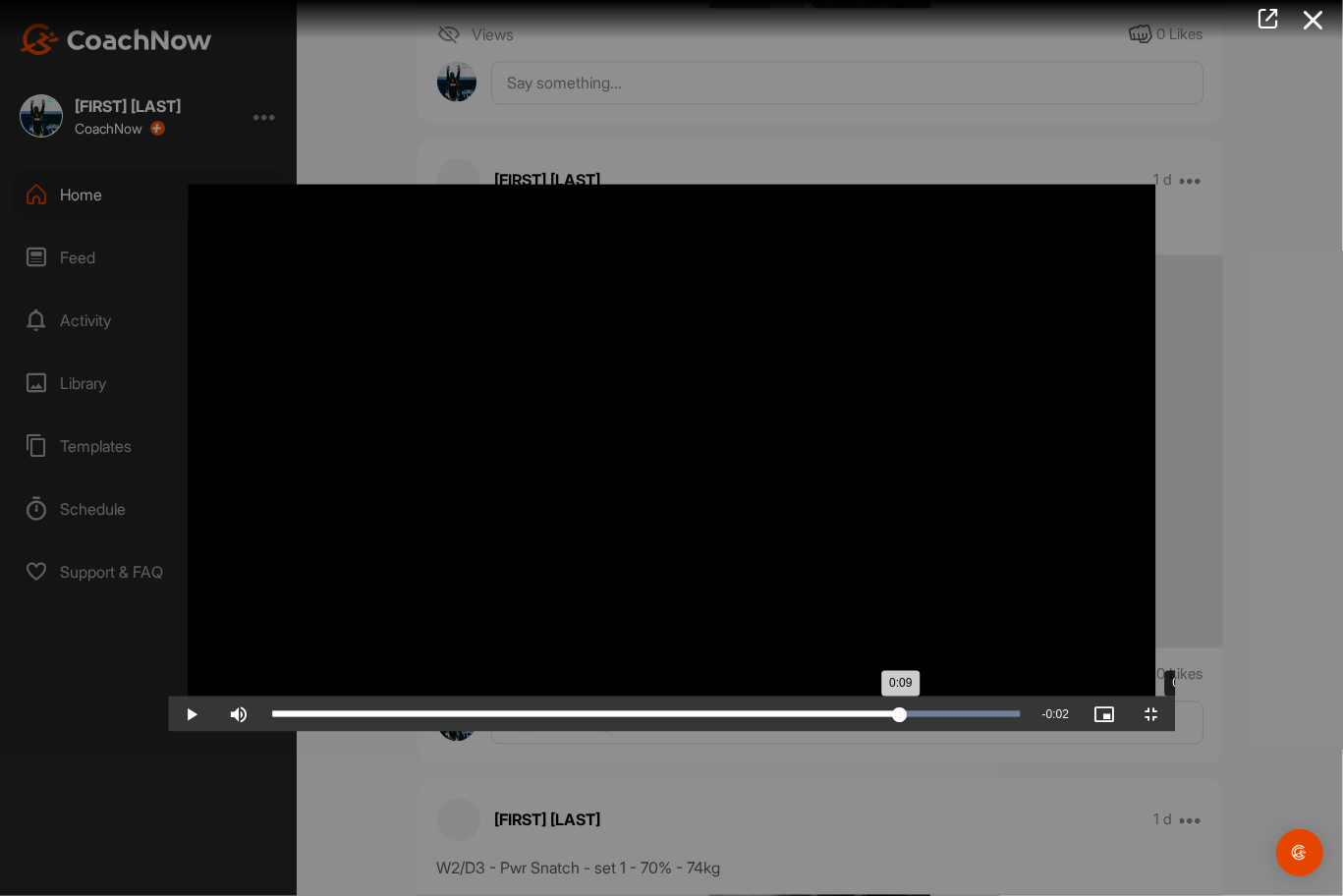 drag, startPoint x: 464, startPoint y: 875, endPoint x: 1014, endPoint y: 894, distance: 550.3281 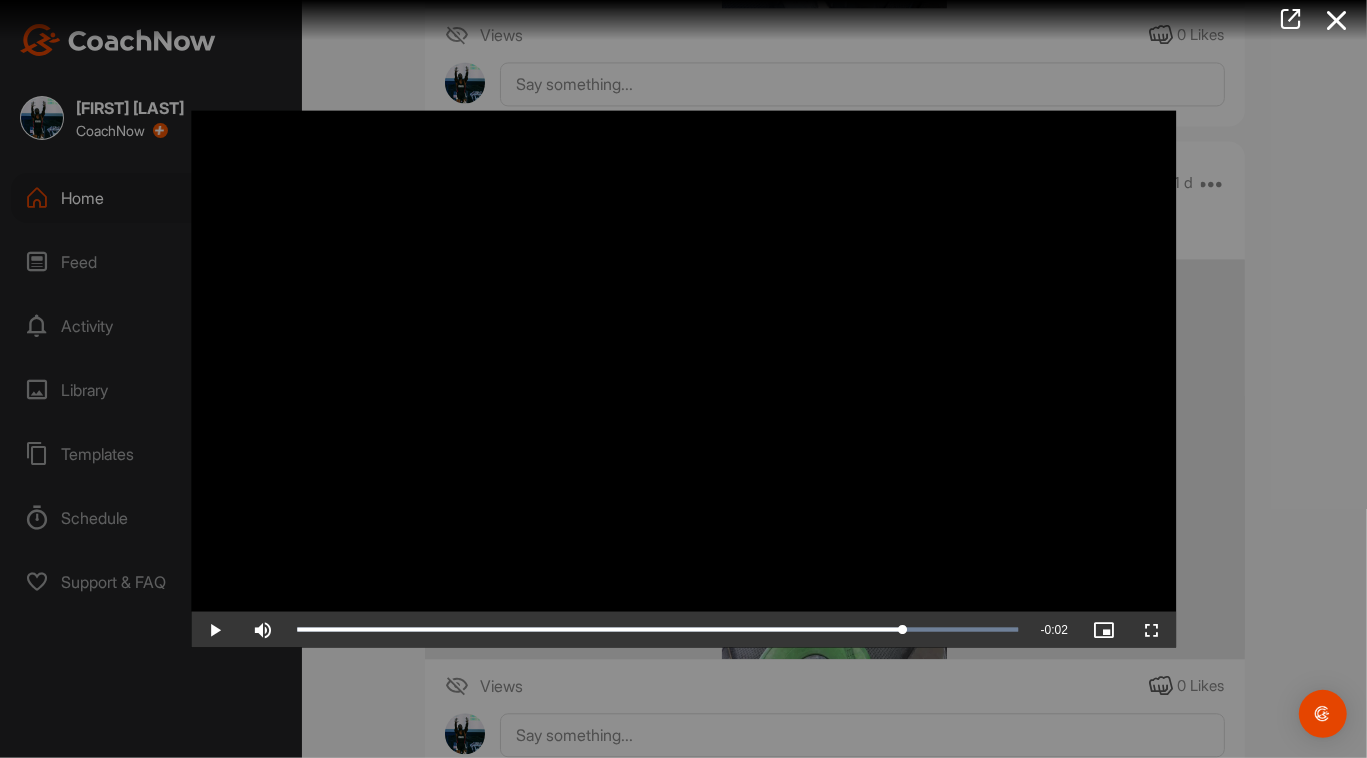 click at bounding box center (683, 379) 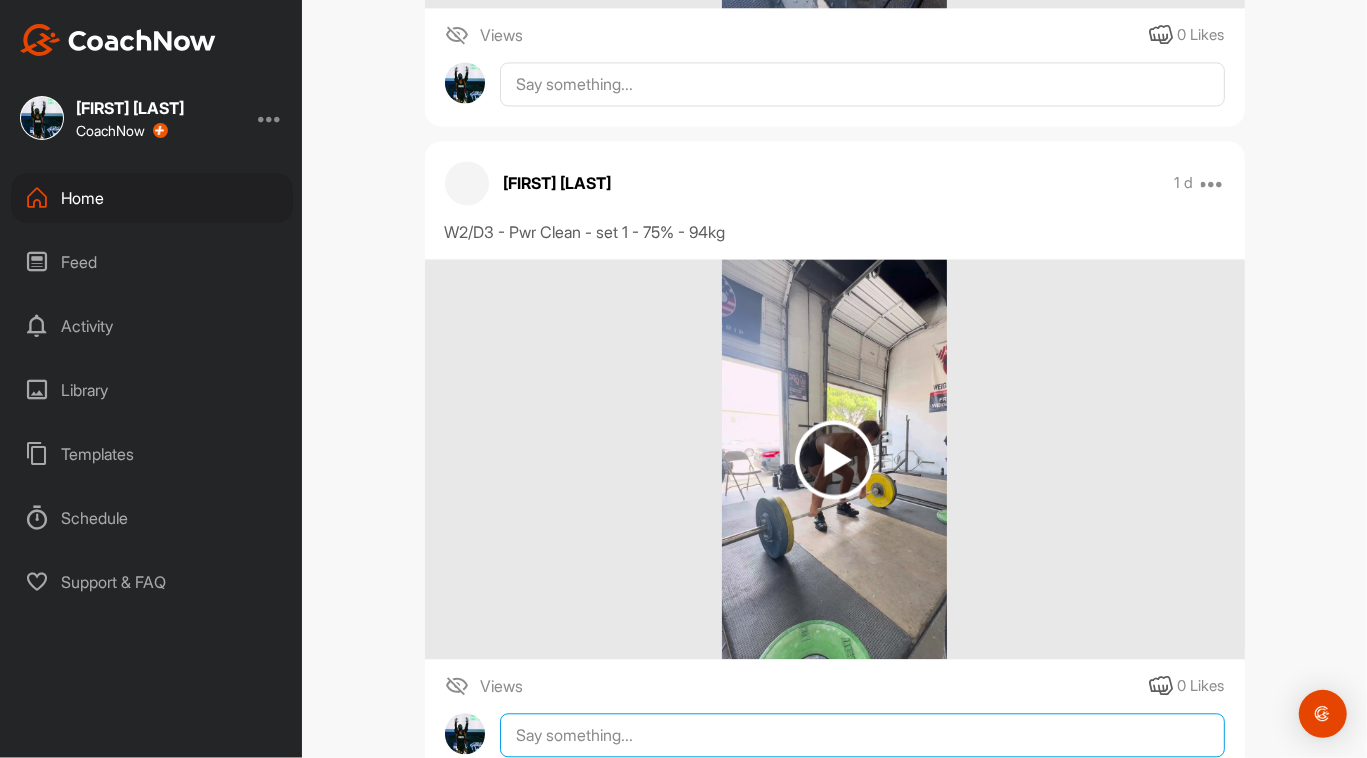 click at bounding box center [862, 735] 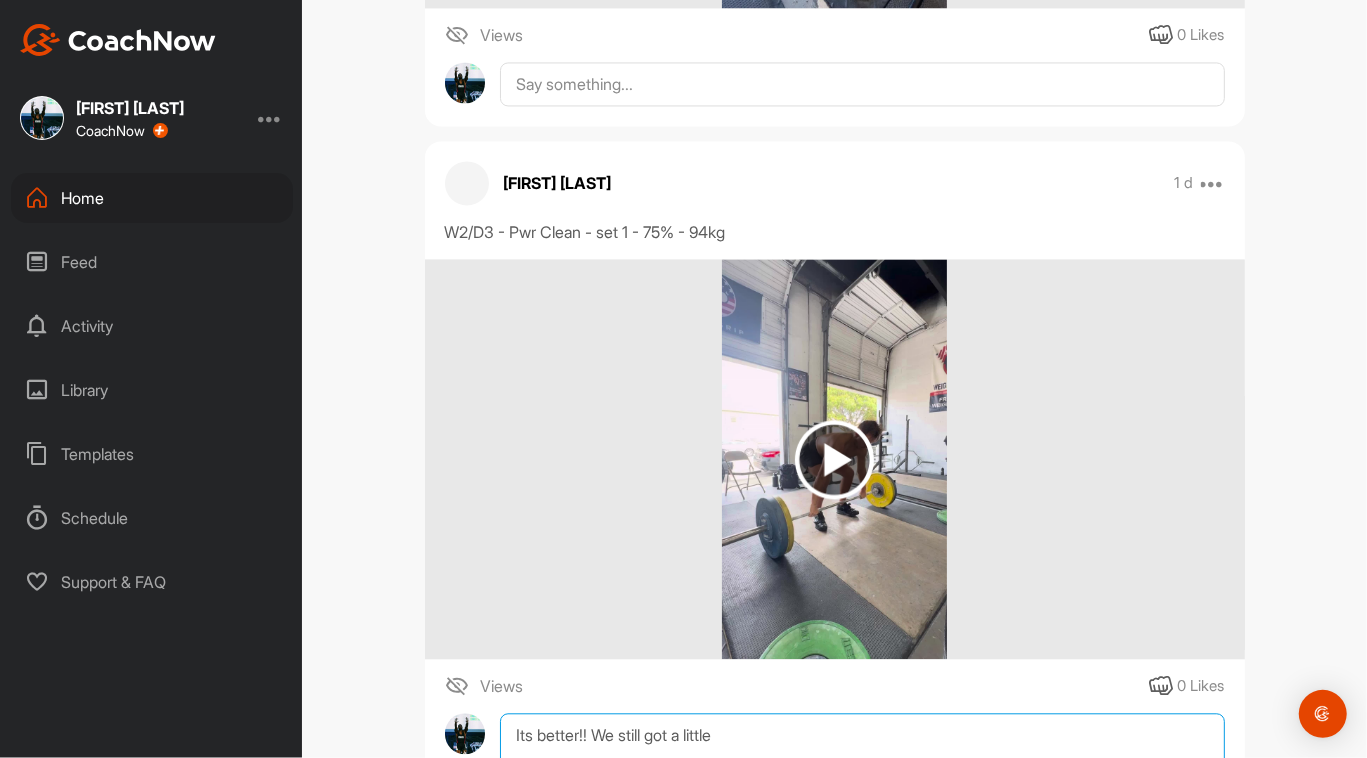 scroll, scrollTop: 2750, scrollLeft: 0, axis: vertical 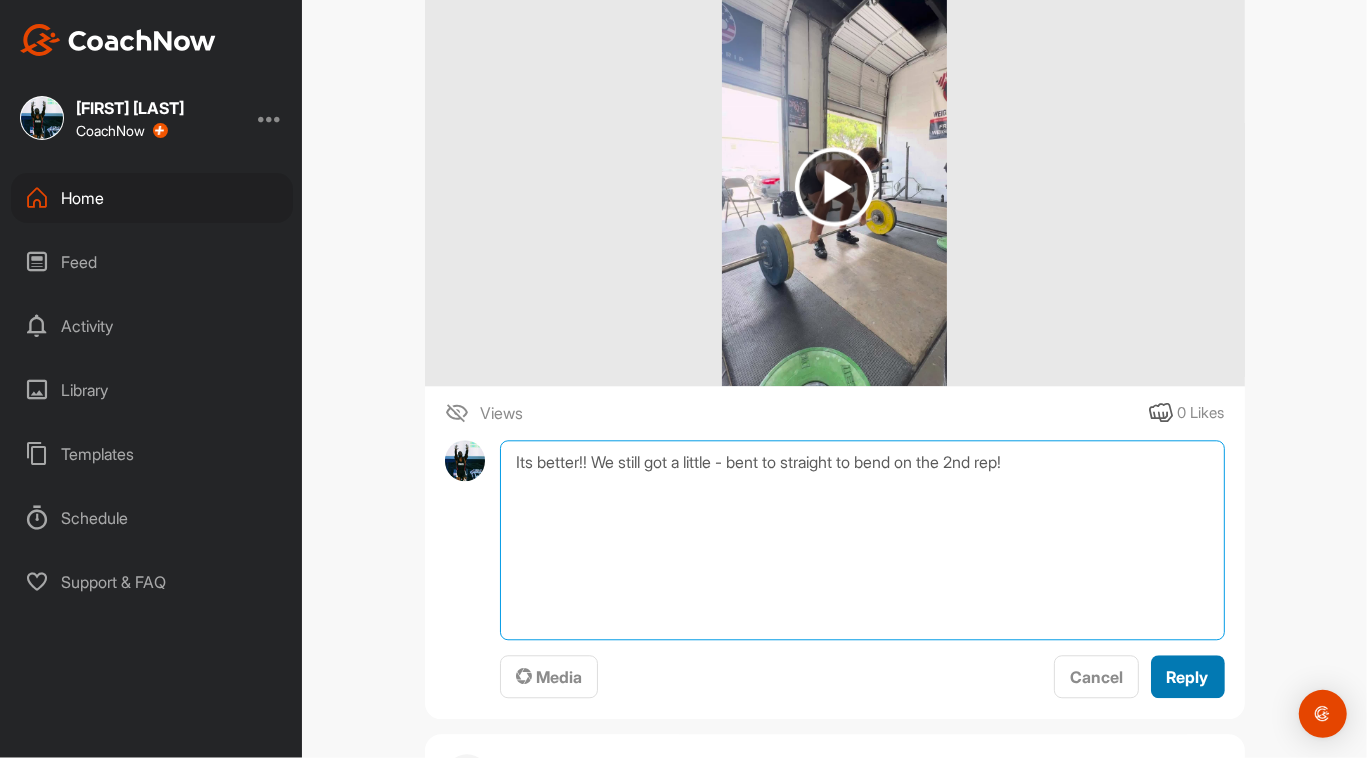type on "Its better!! We still got a little - bent to straight to bend on the 2nd rep!" 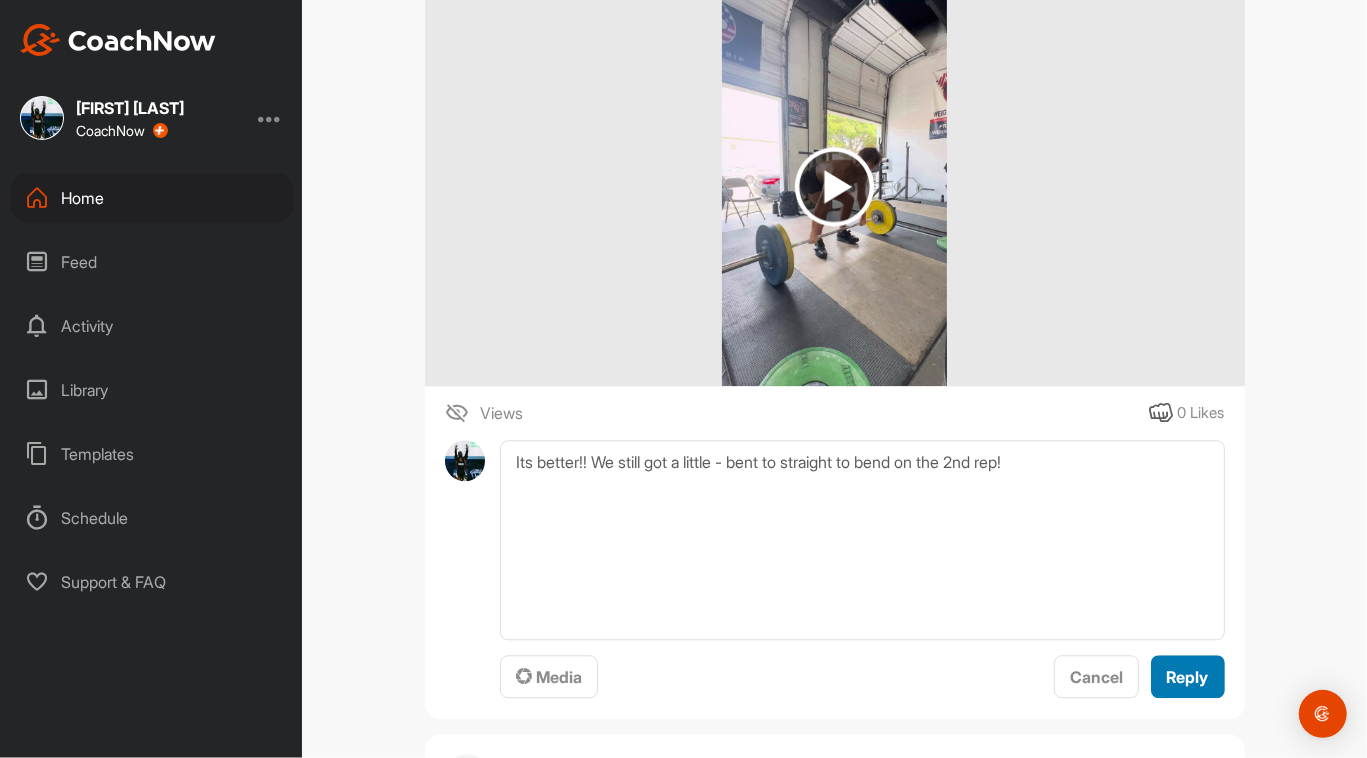 click on "Reply" at bounding box center [1188, 676] 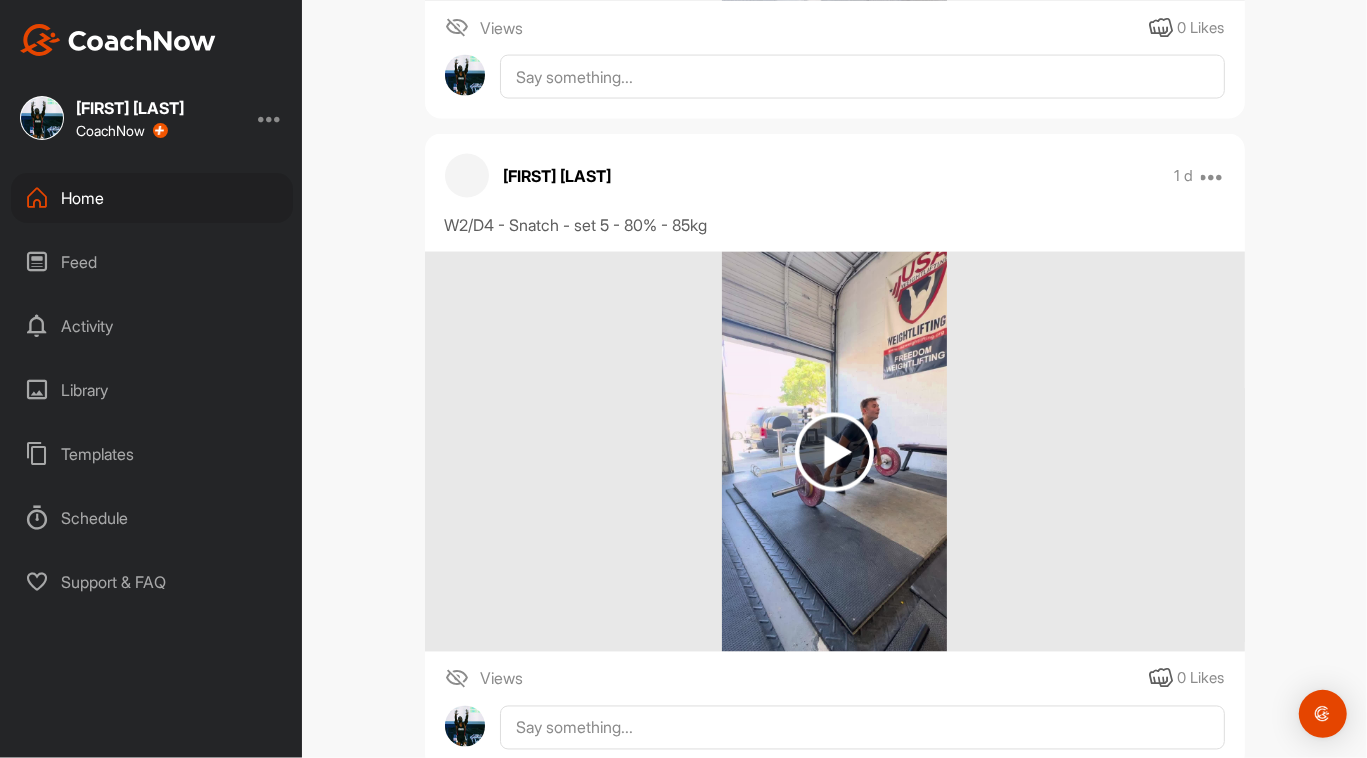 scroll, scrollTop: 2100, scrollLeft: 0, axis: vertical 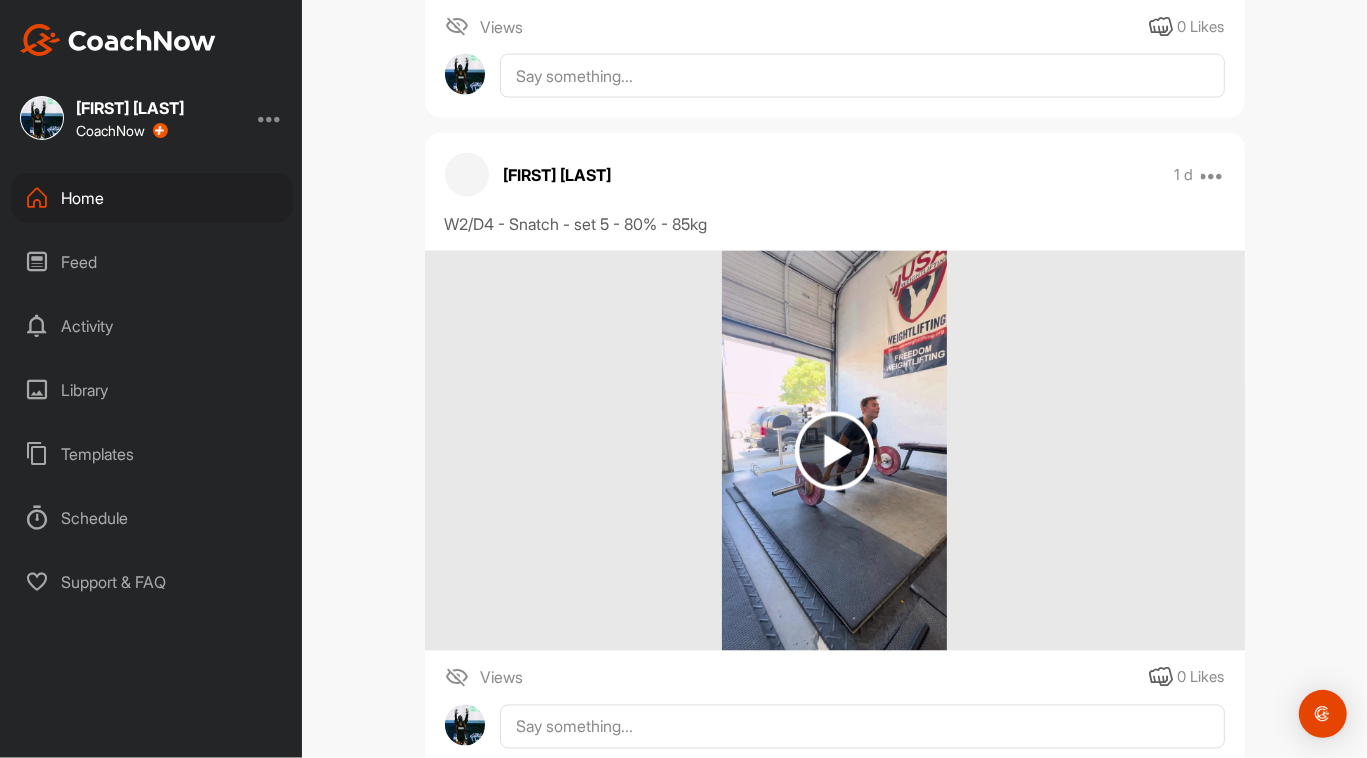 click at bounding box center [834, 451] 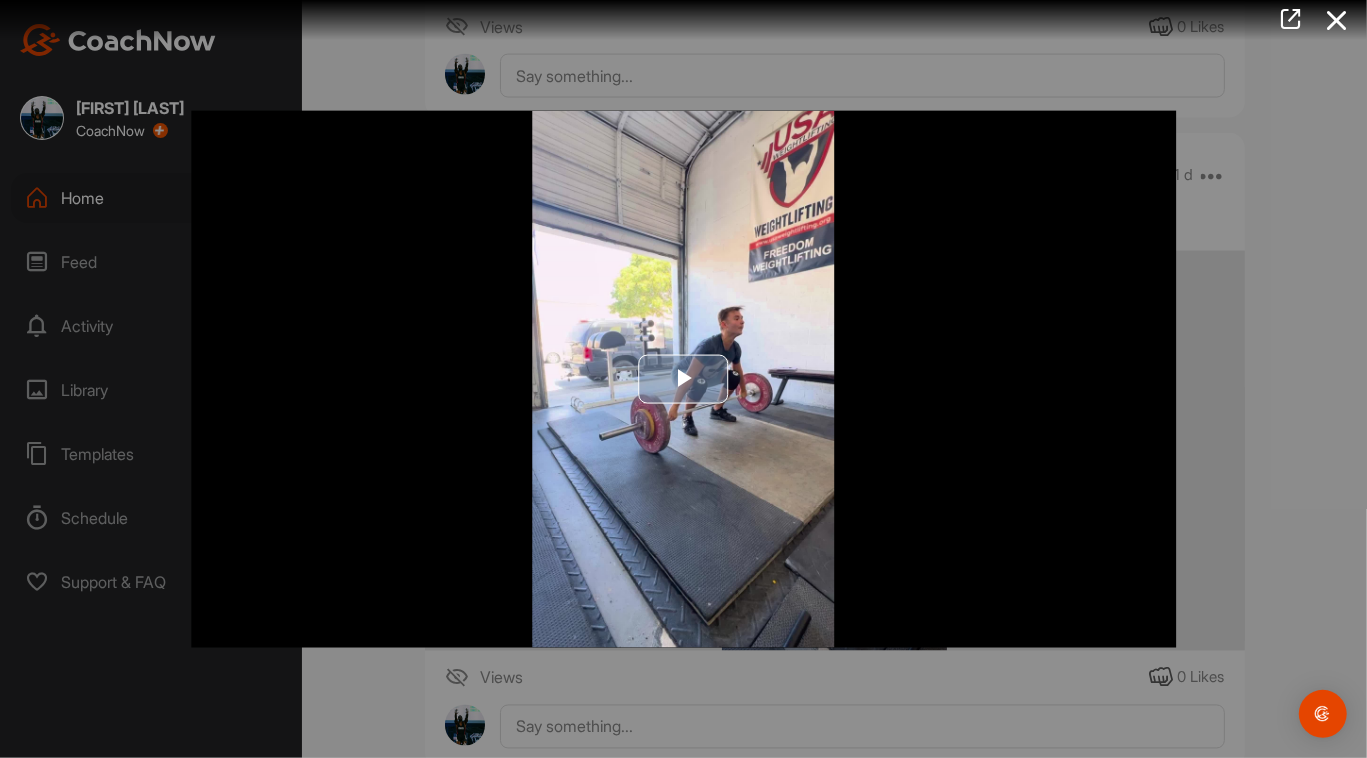 click at bounding box center (684, 379) 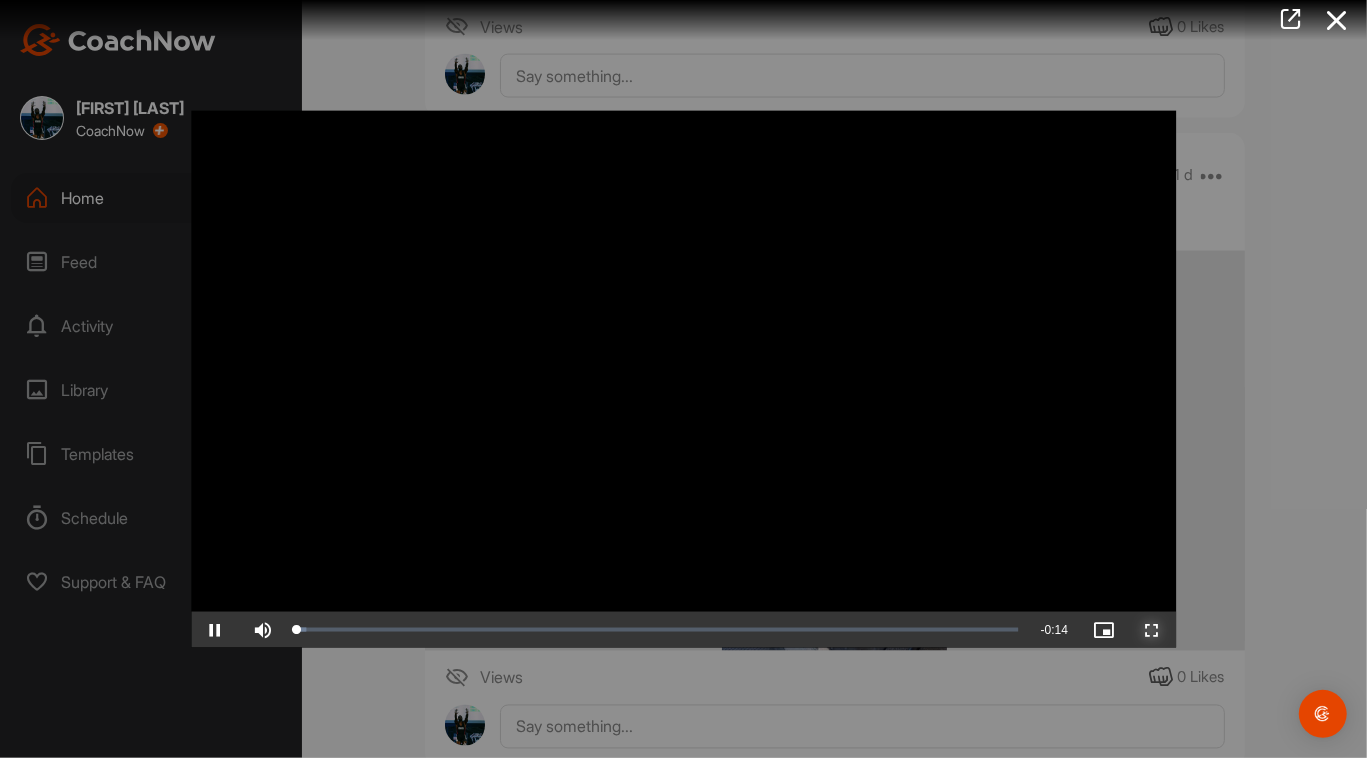 click at bounding box center [1152, 629] 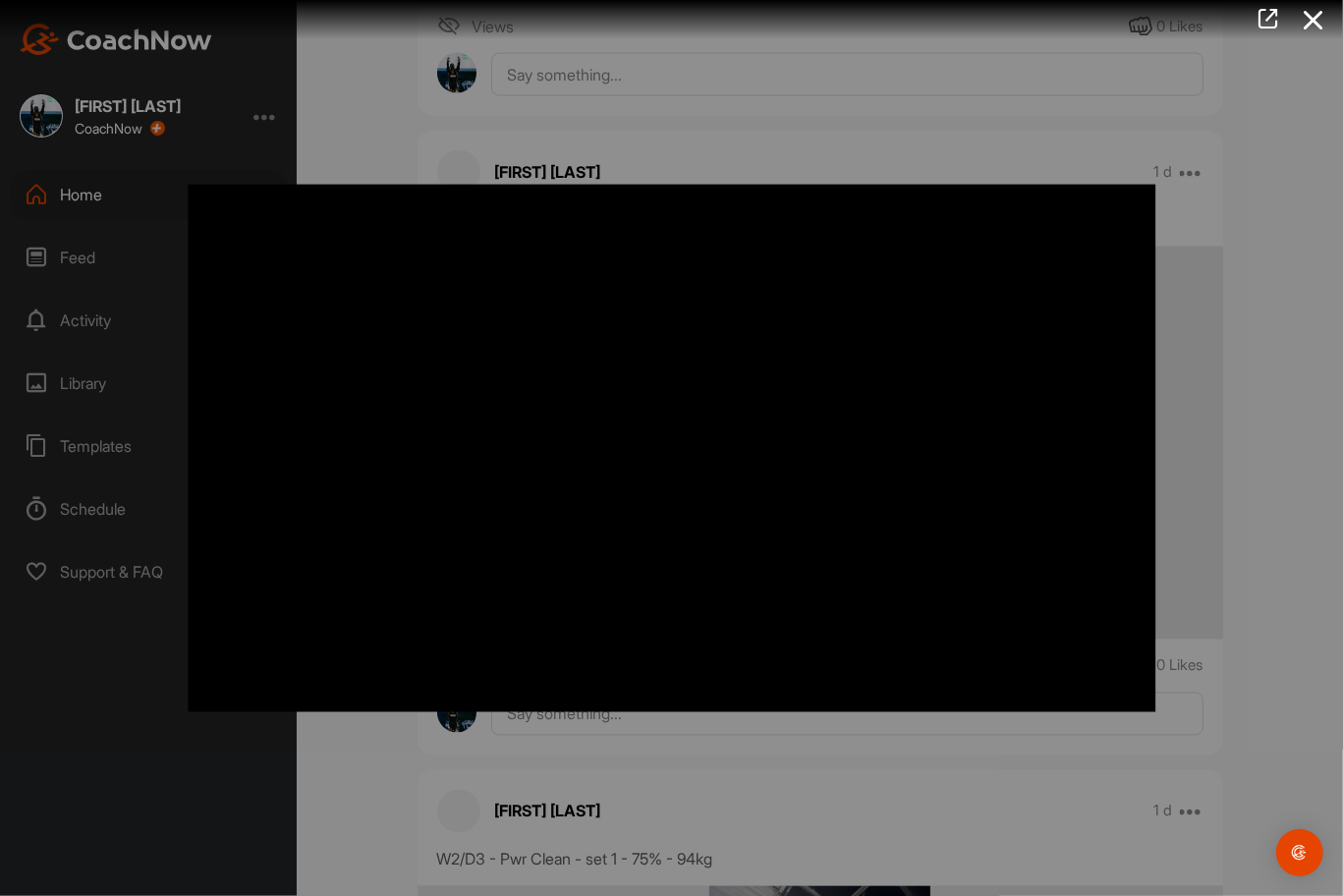 click at bounding box center [671, 448] 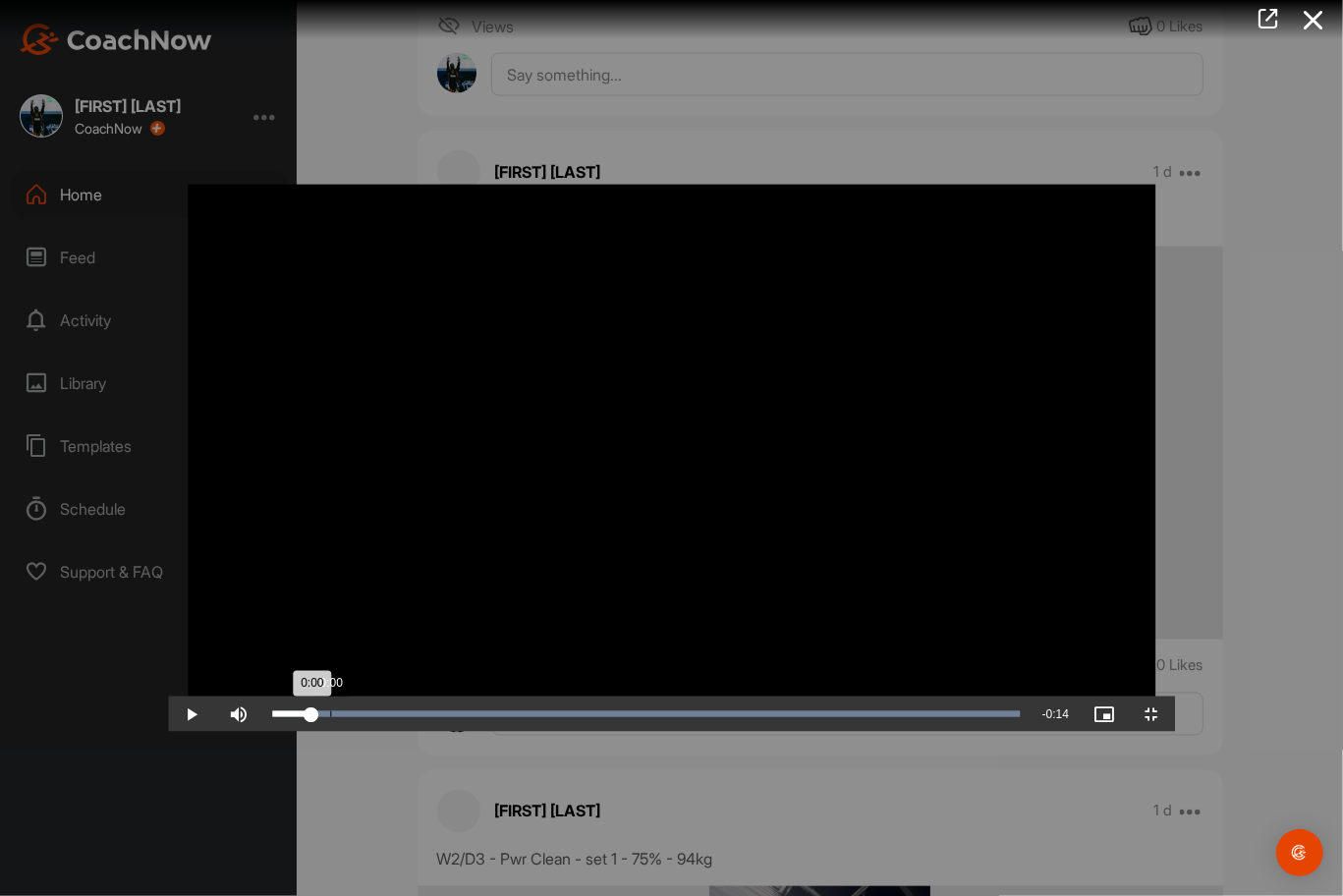 drag, startPoint x: 371, startPoint y: 874, endPoint x: 161, endPoint y: 894, distance: 210.95023 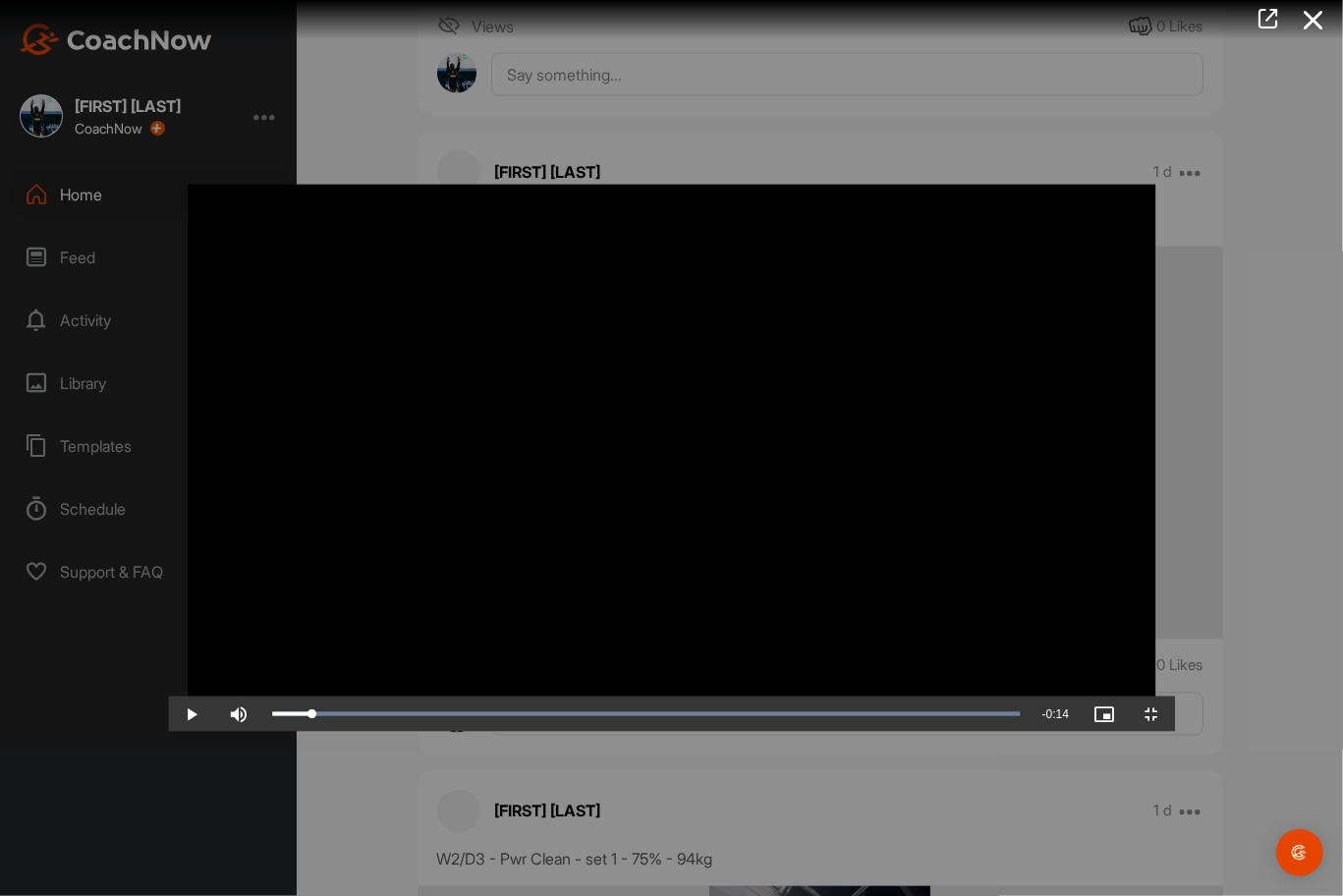 click at bounding box center (671, 448) 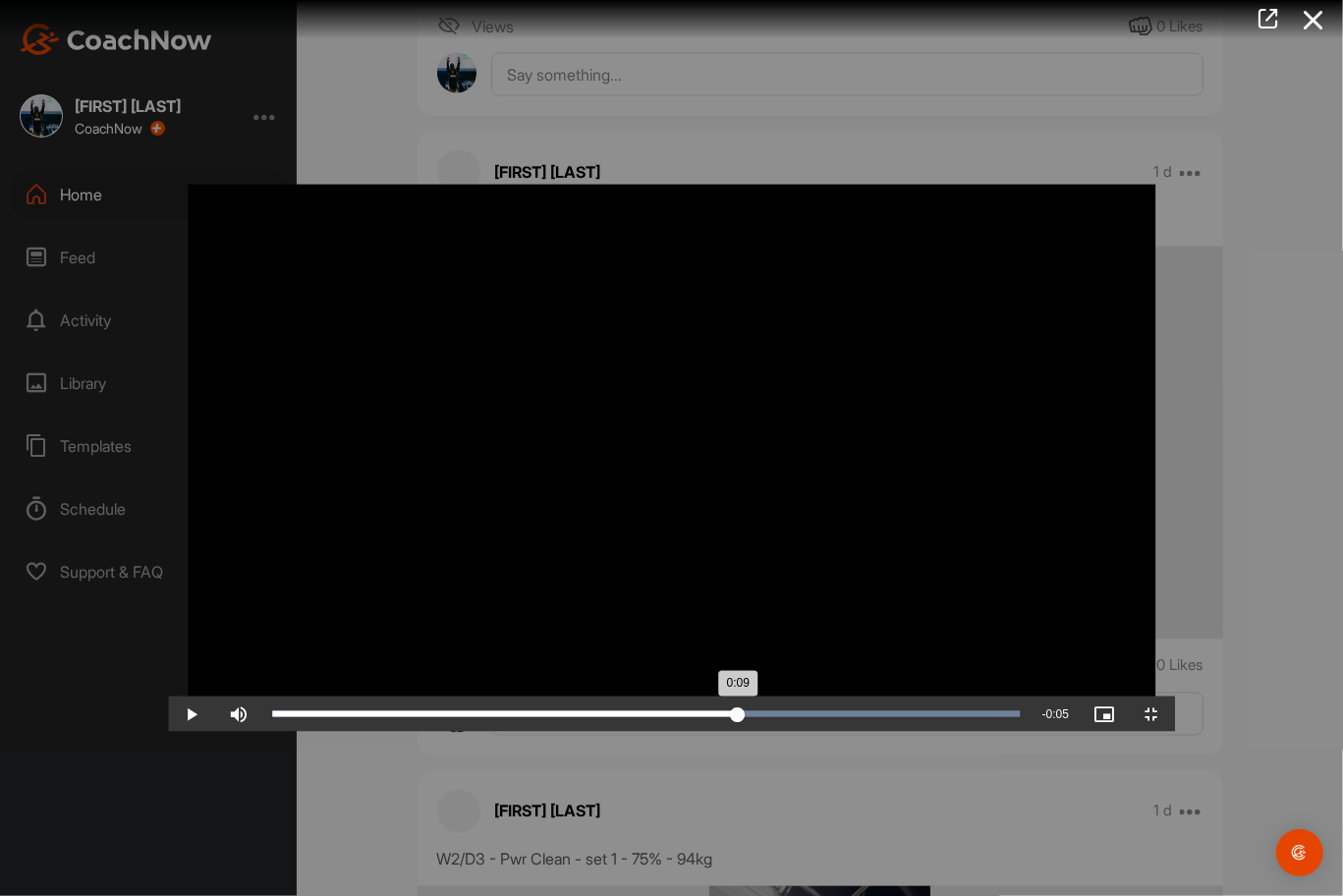click on "Loaded :  100.00% 0:08 0:09" at bounding box center [646, 713] 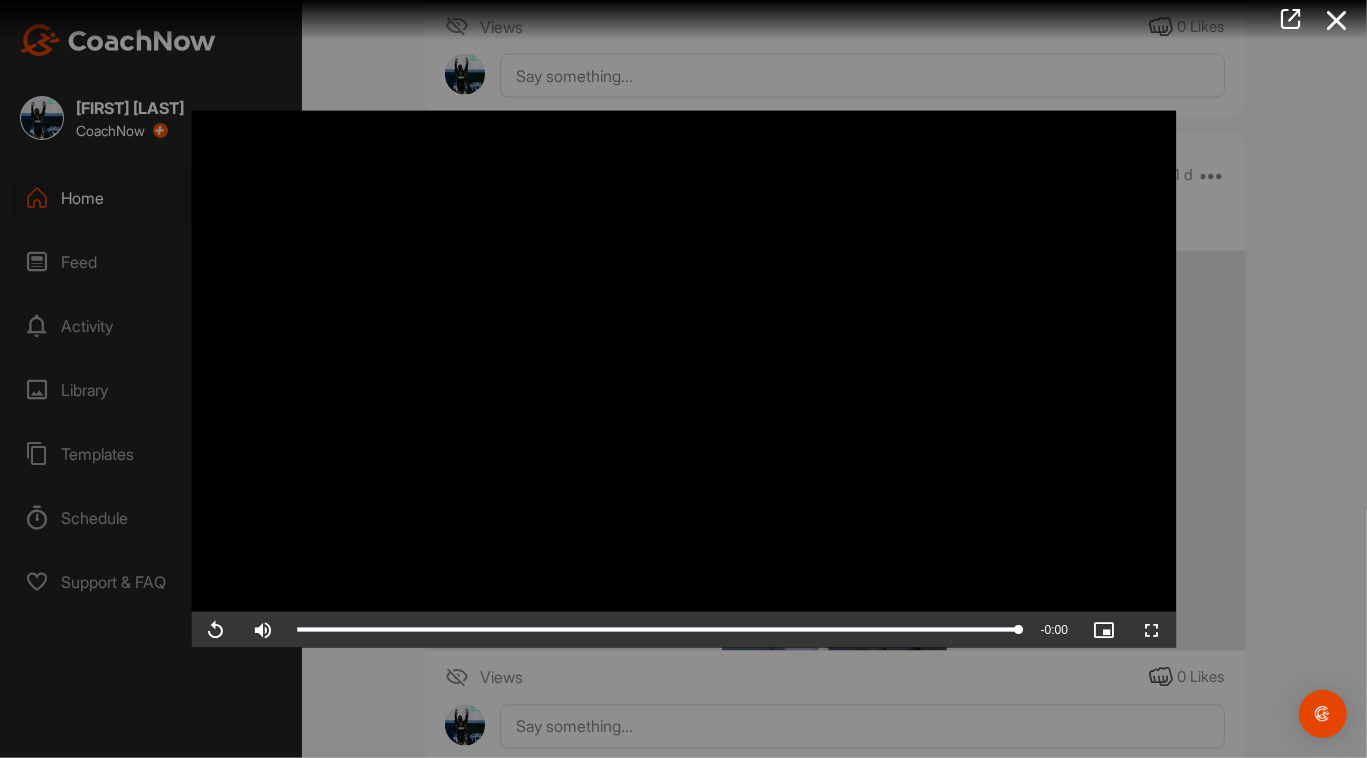 click at bounding box center (683, 379) 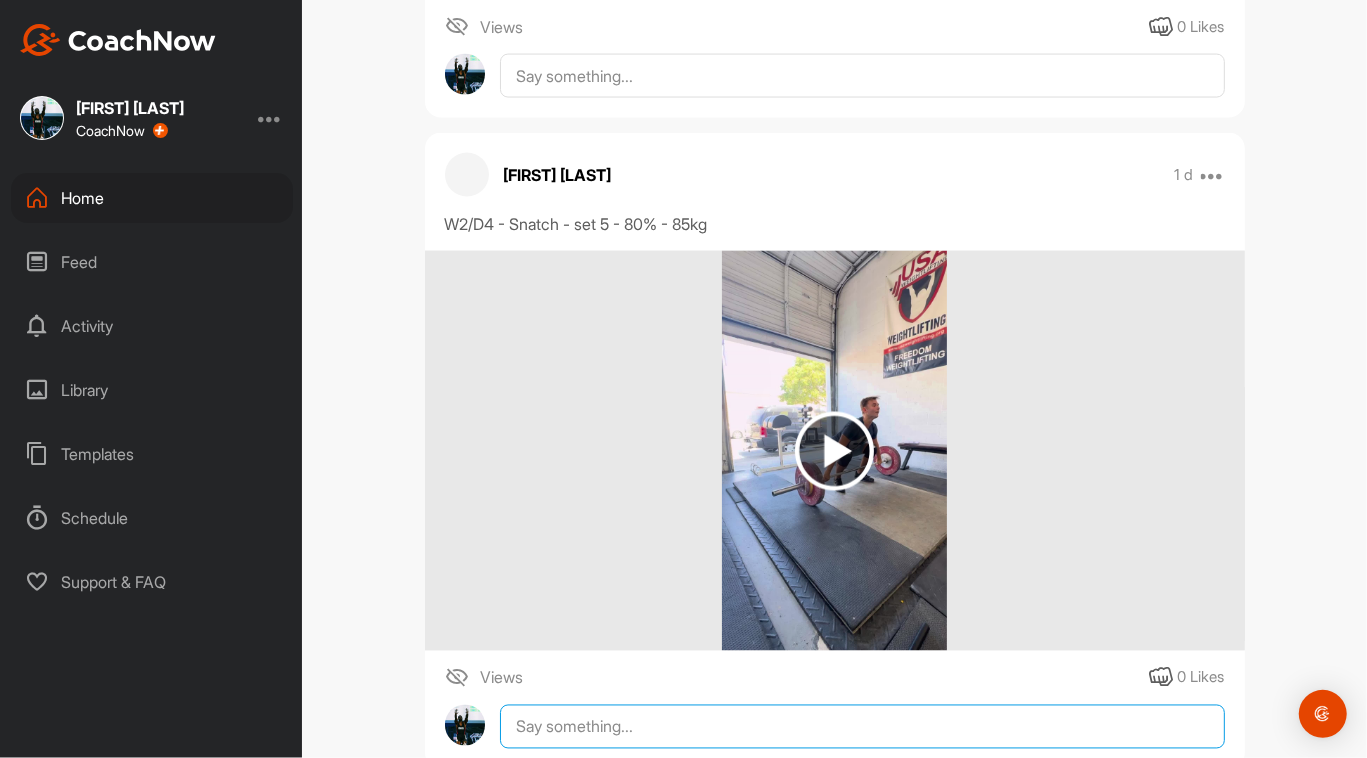 click at bounding box center [862, 727] 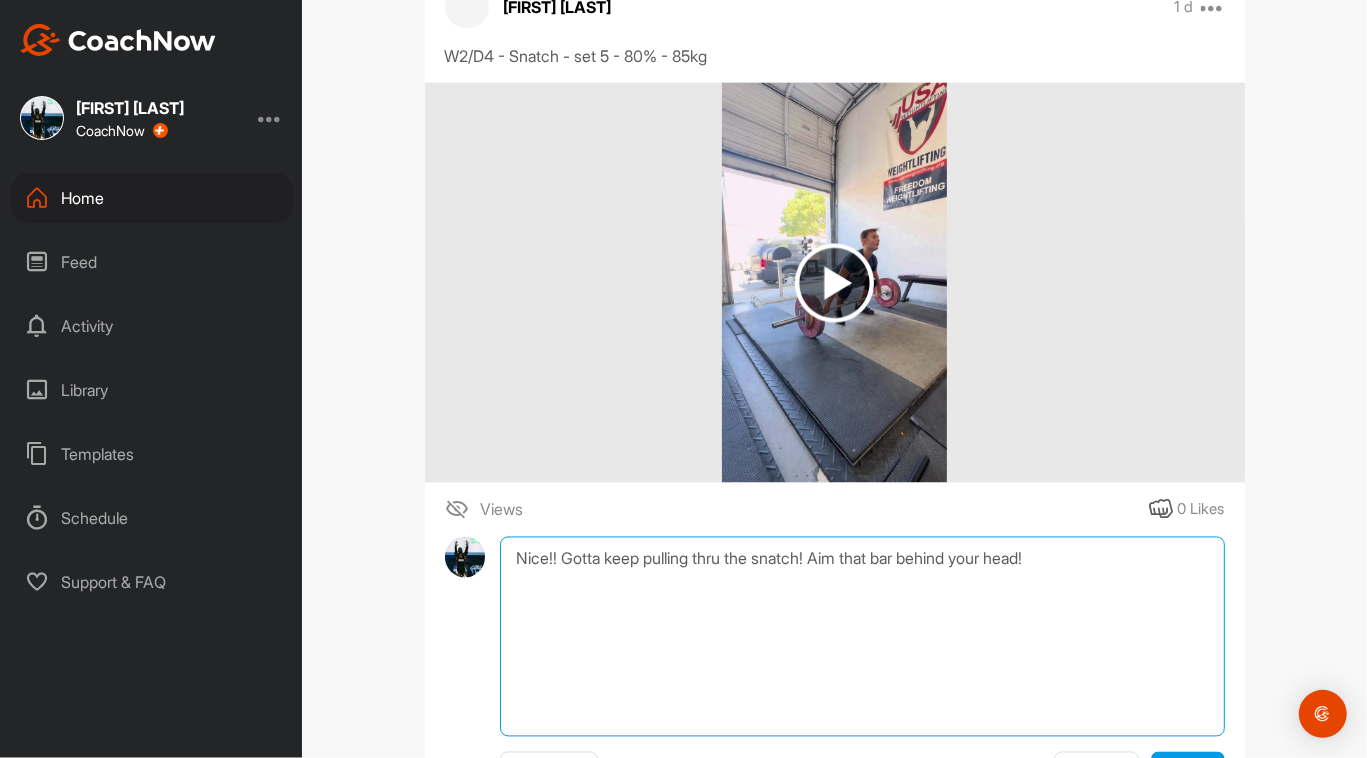 scroll, scrollTop: 2303, scrollLeft: 0, axis: vertical 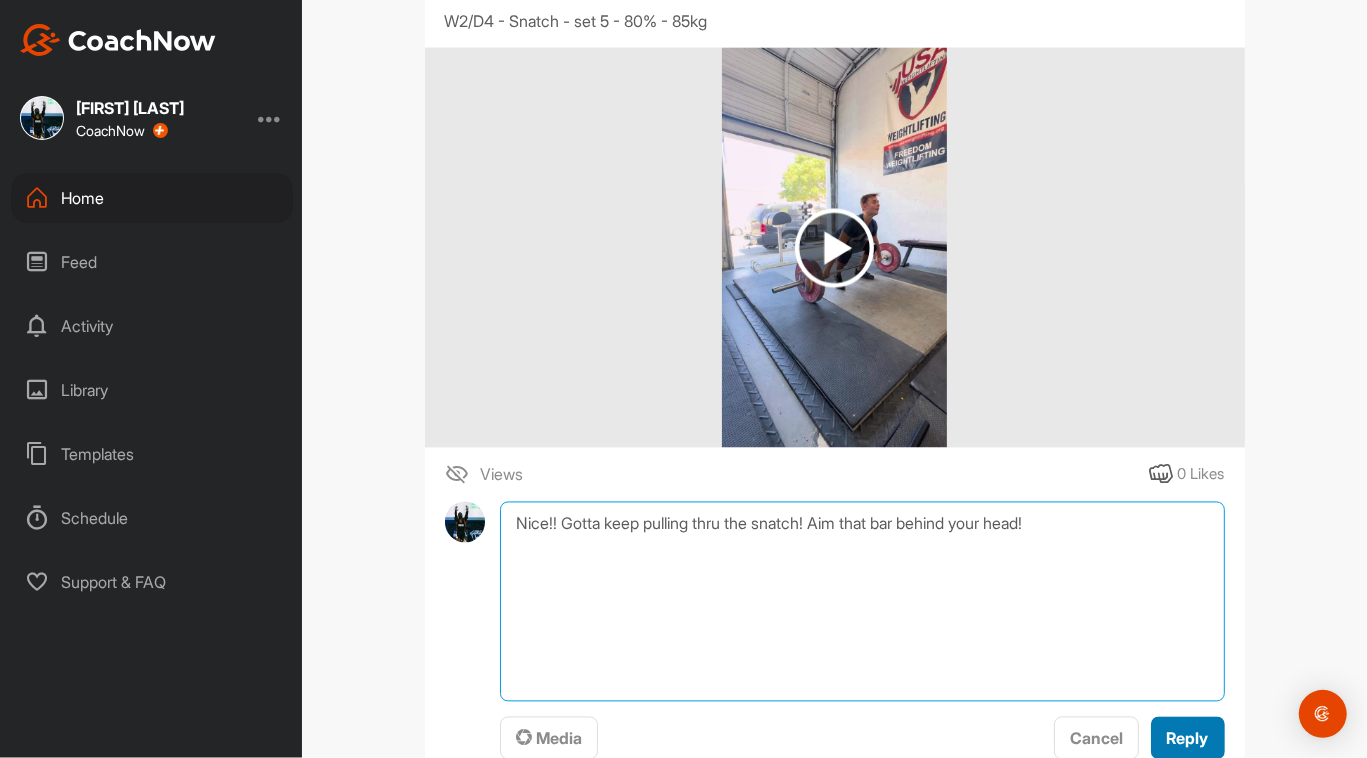 type on "Nice!! Gotta keep pulling thru the snatch! Aim that bar behind your head!" 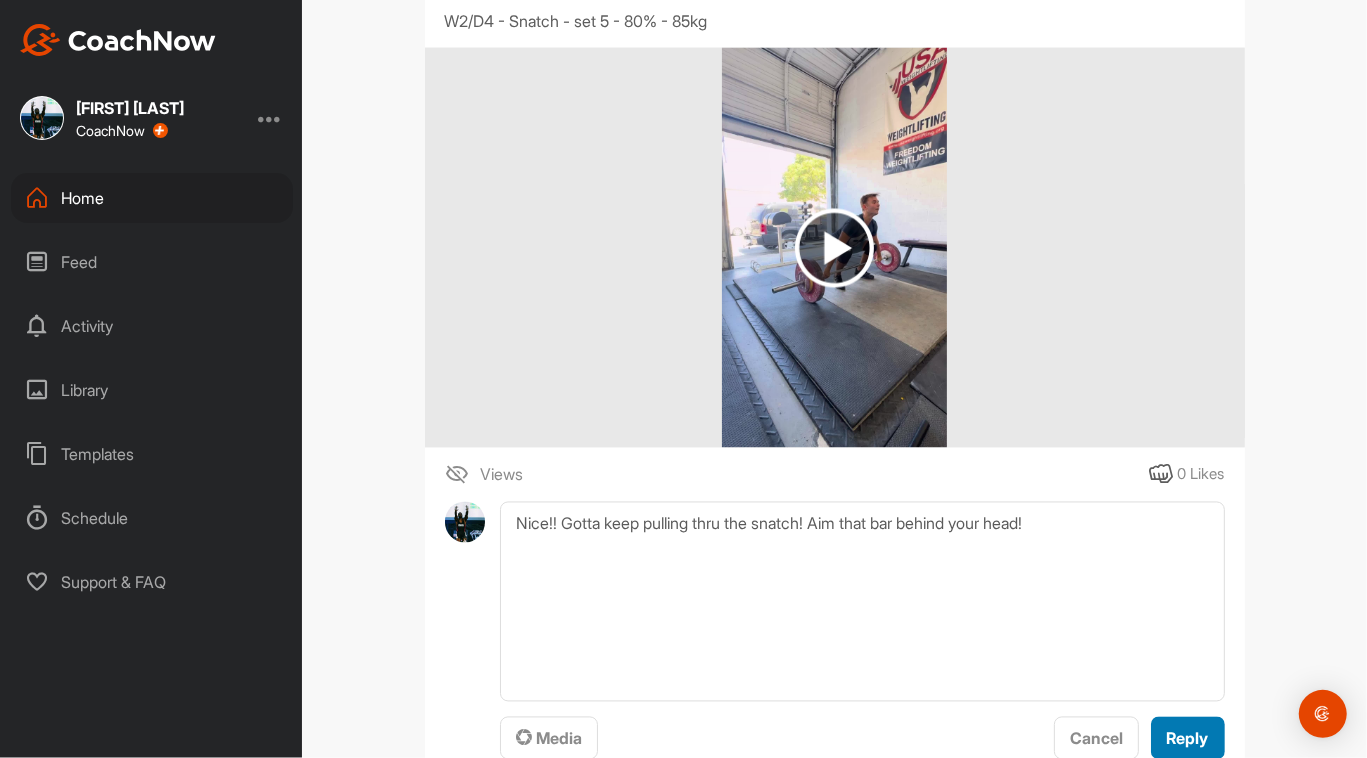 click on "Reply" at bounding box center (1188, 739) 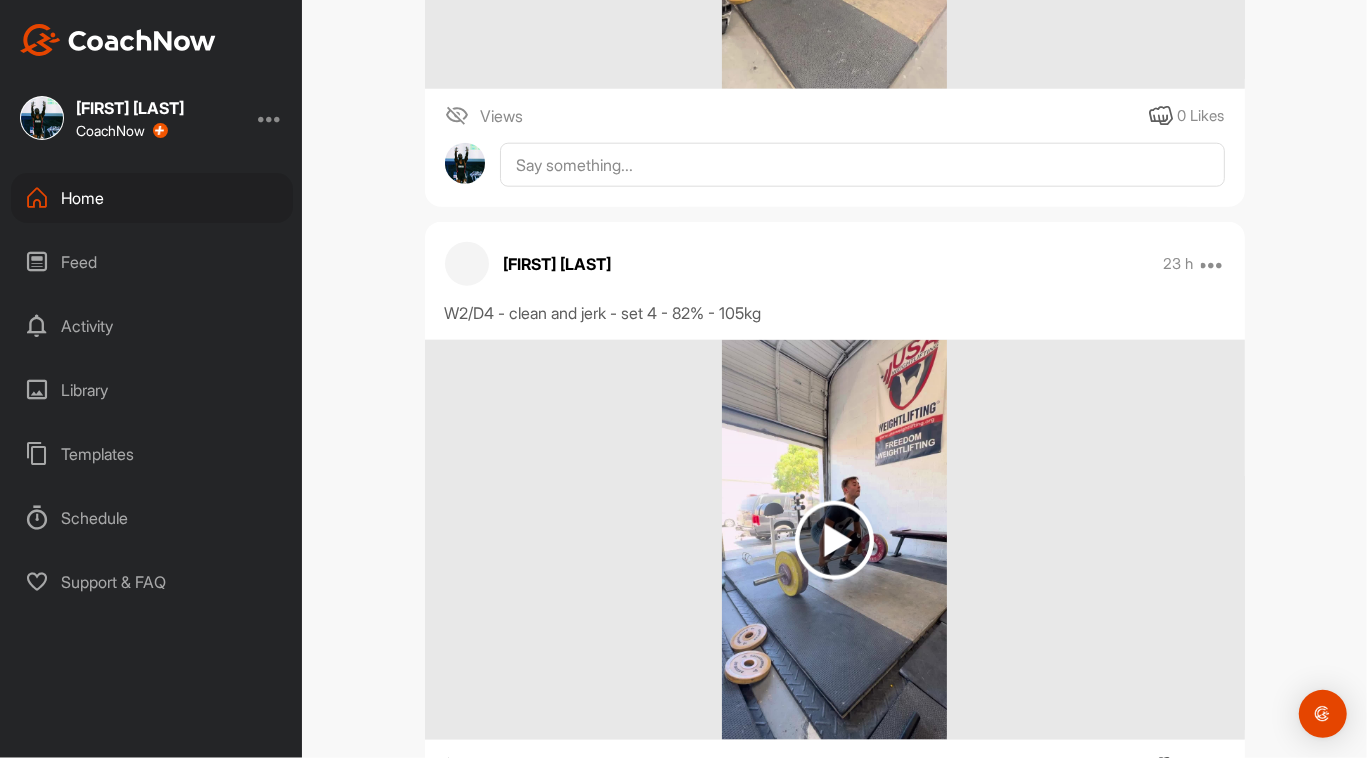 scroll, scrollTop: 1303, scrollLeft: 0, axis: vertical 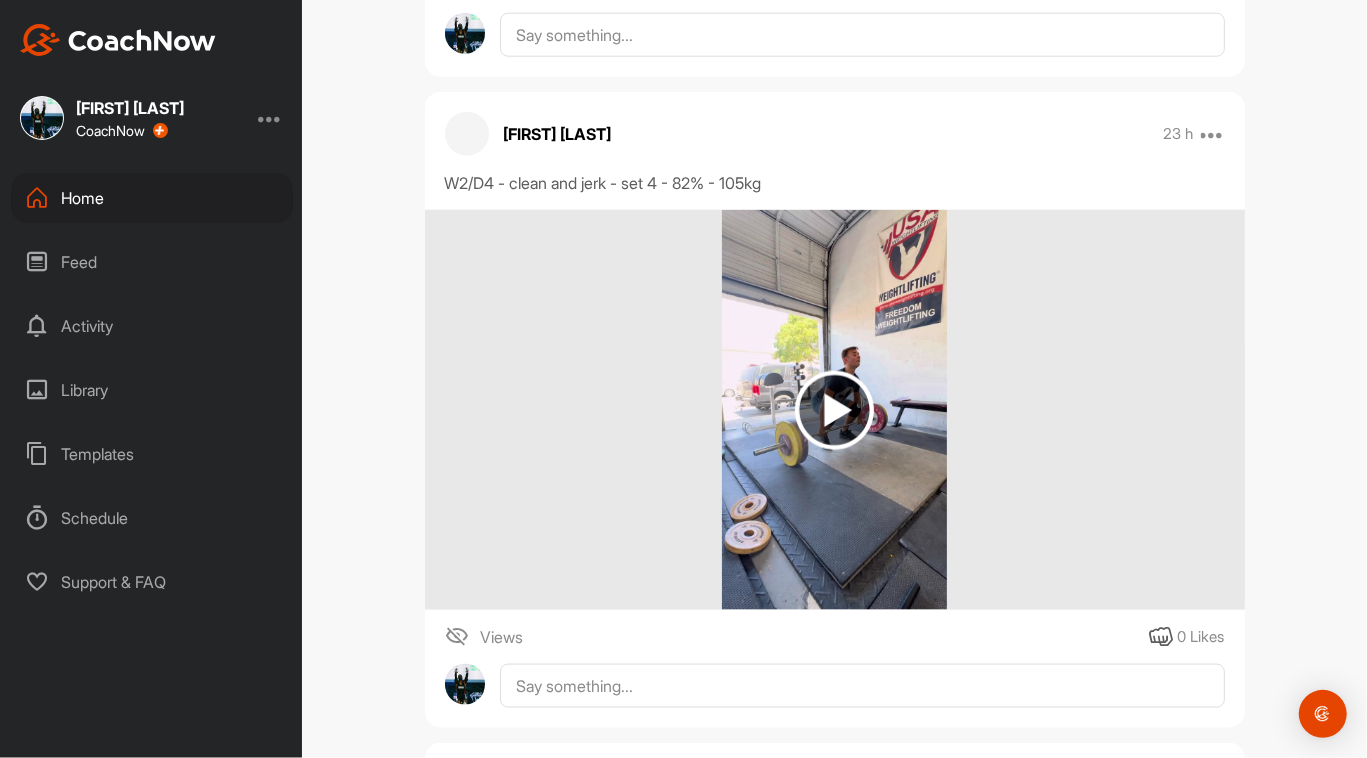 click at bounding box center [834, 410] 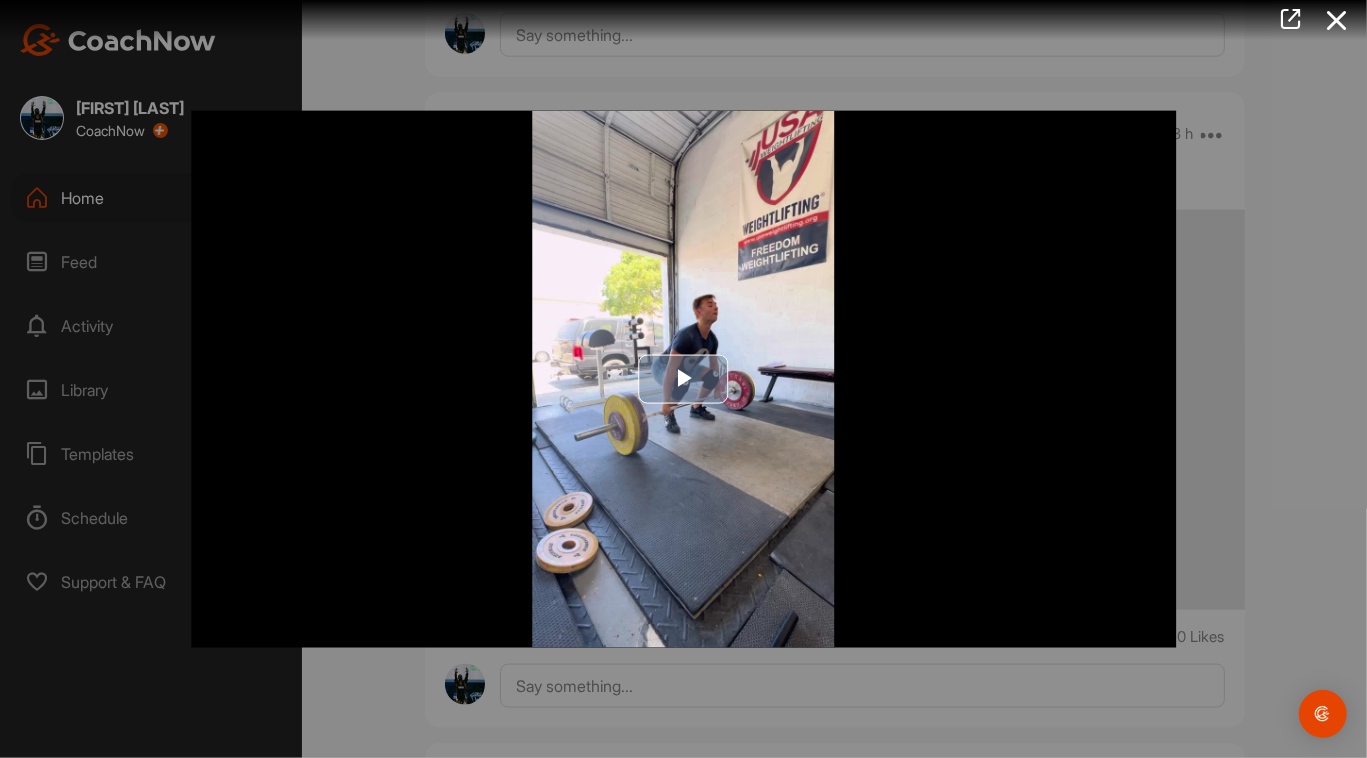 click at bounding box center (684, 379) 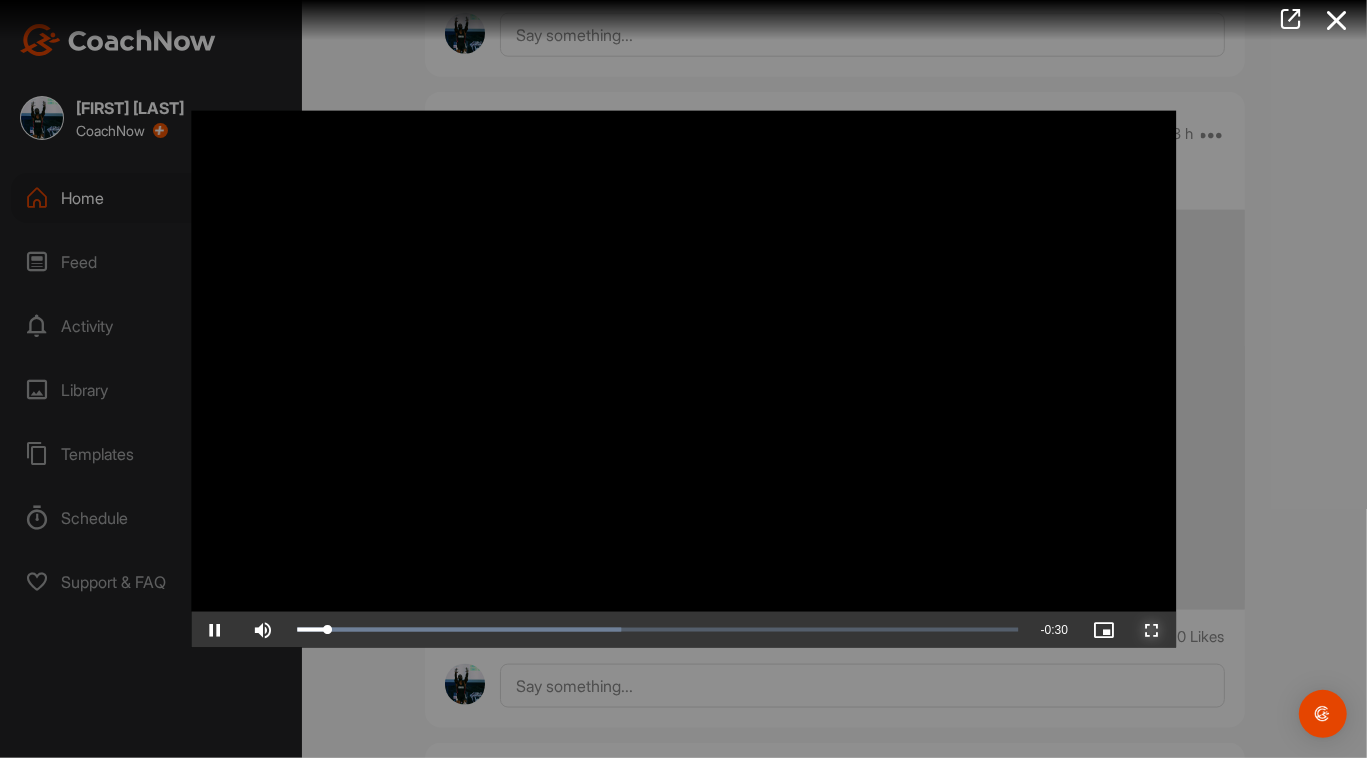 click at bounding box center (1152, 629) 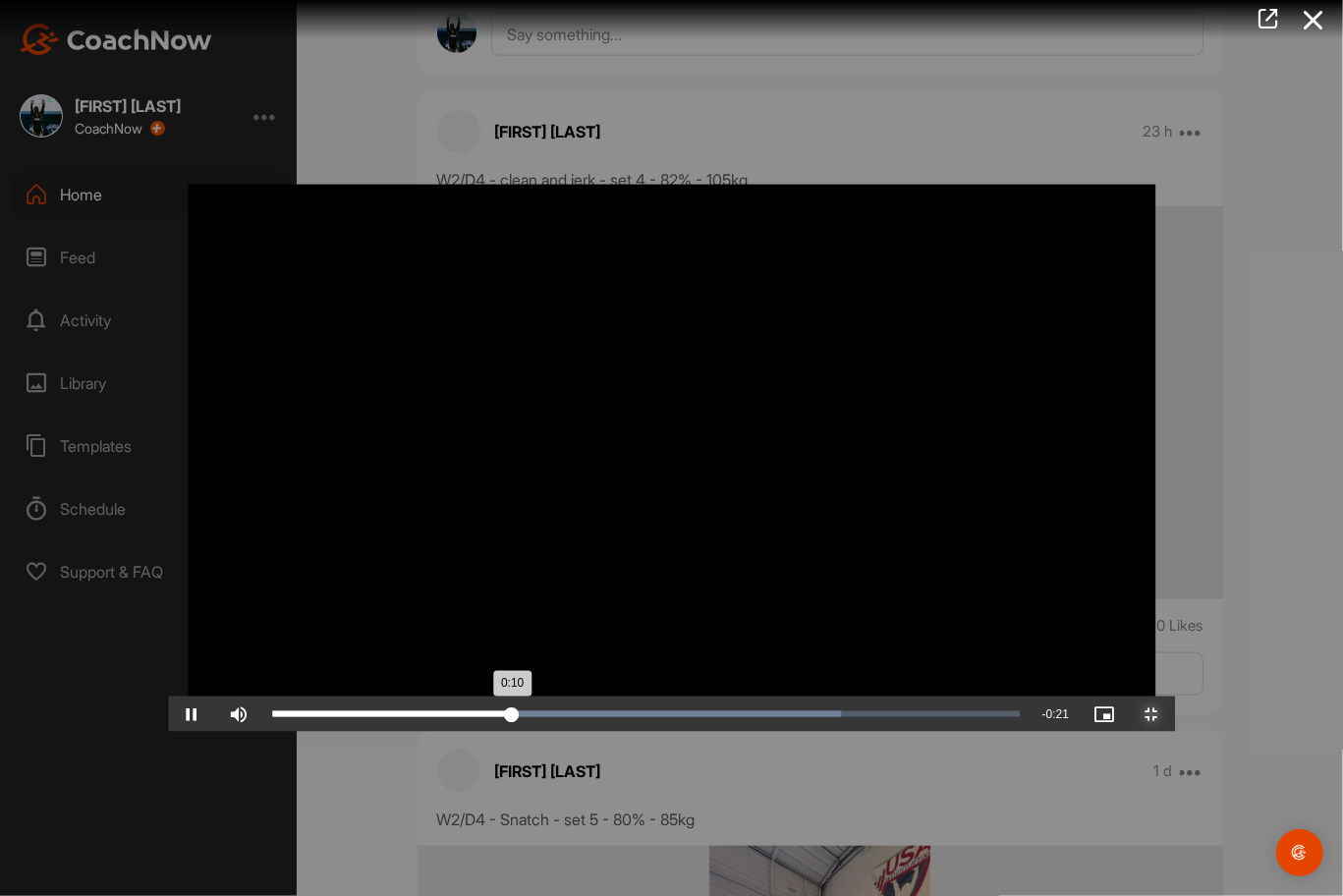 click on "Loaded :  76.12% 0:28 0:10" at bounding box center [646, 713] 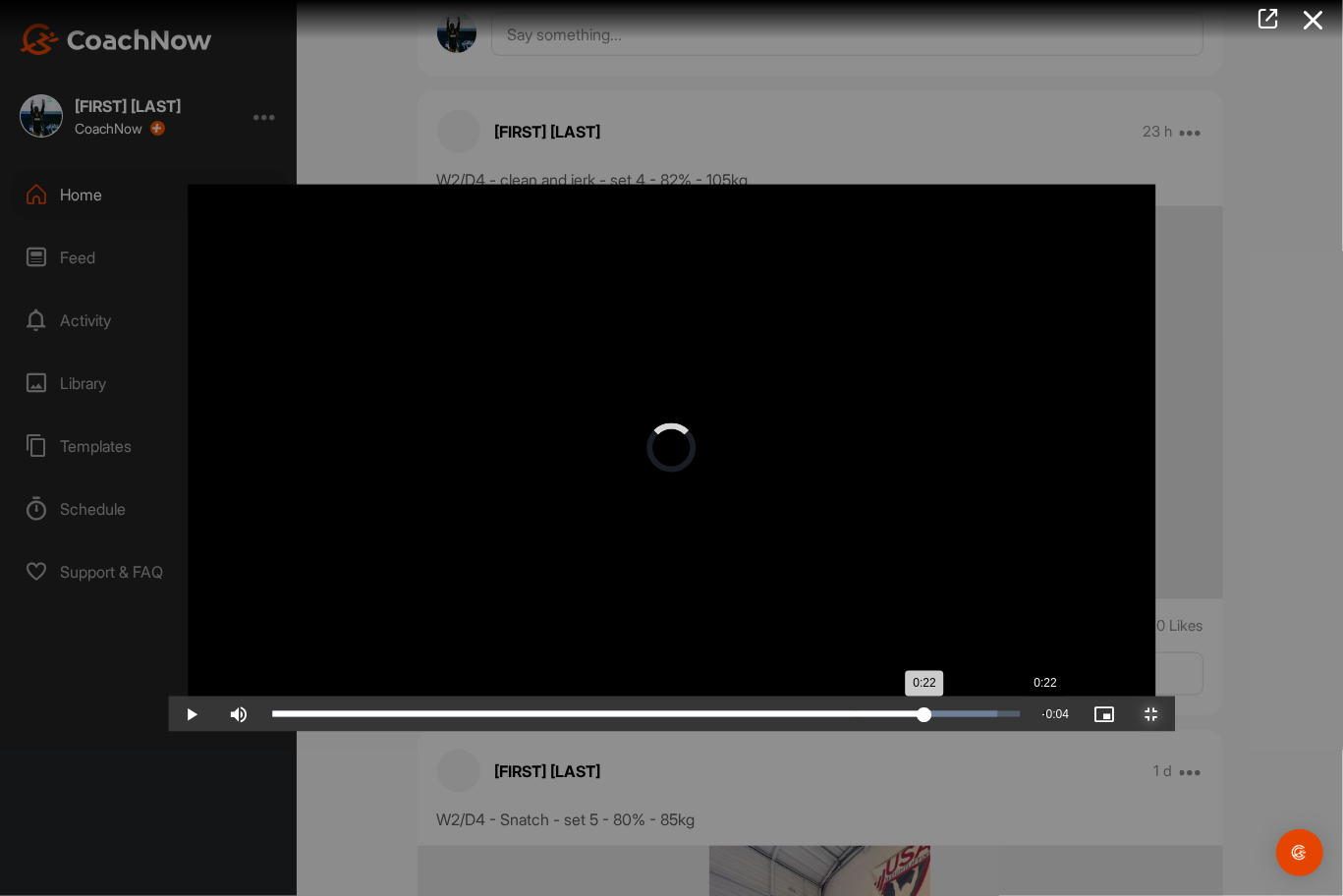 drag, startPoint x: 1048, startPoint y: 884, endPoint x: 874, endPoint y: 889, distance: 174.0718 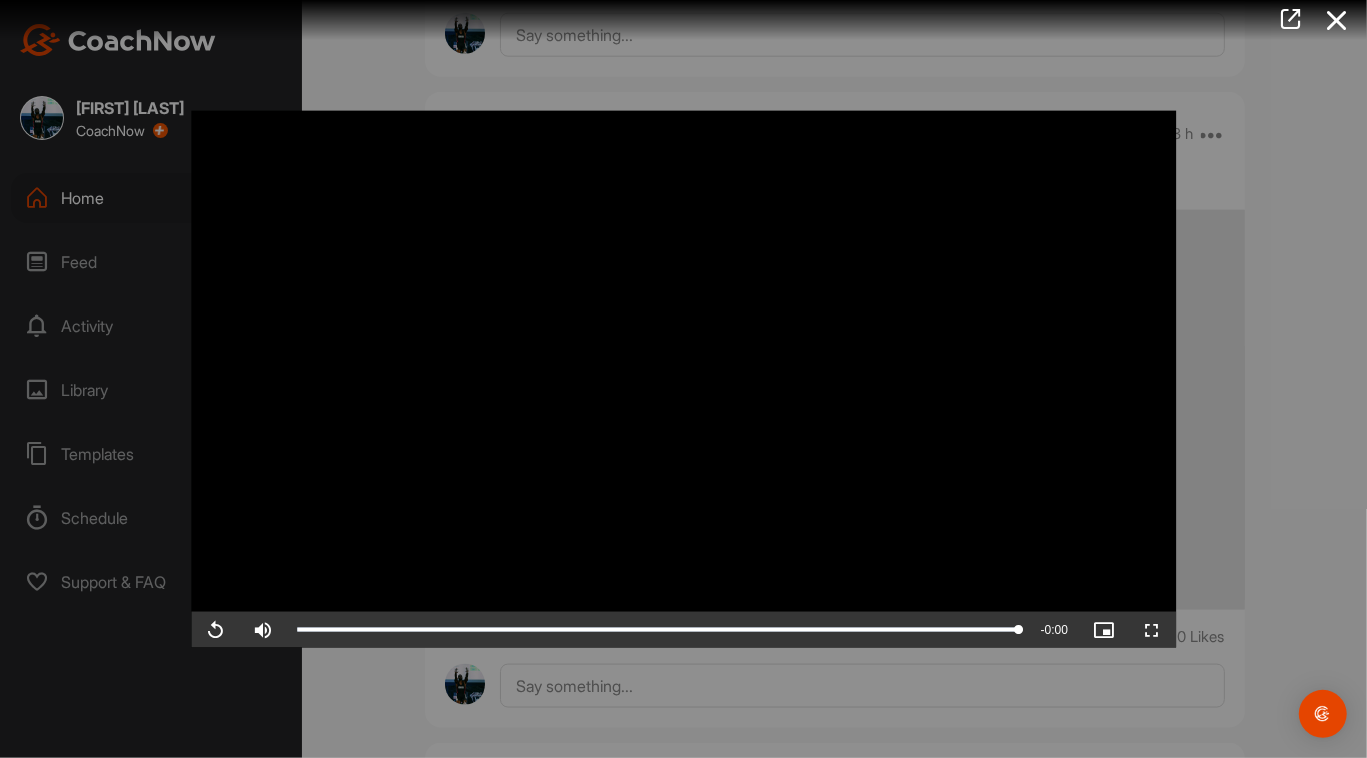 click at bounding box center (683, 379) 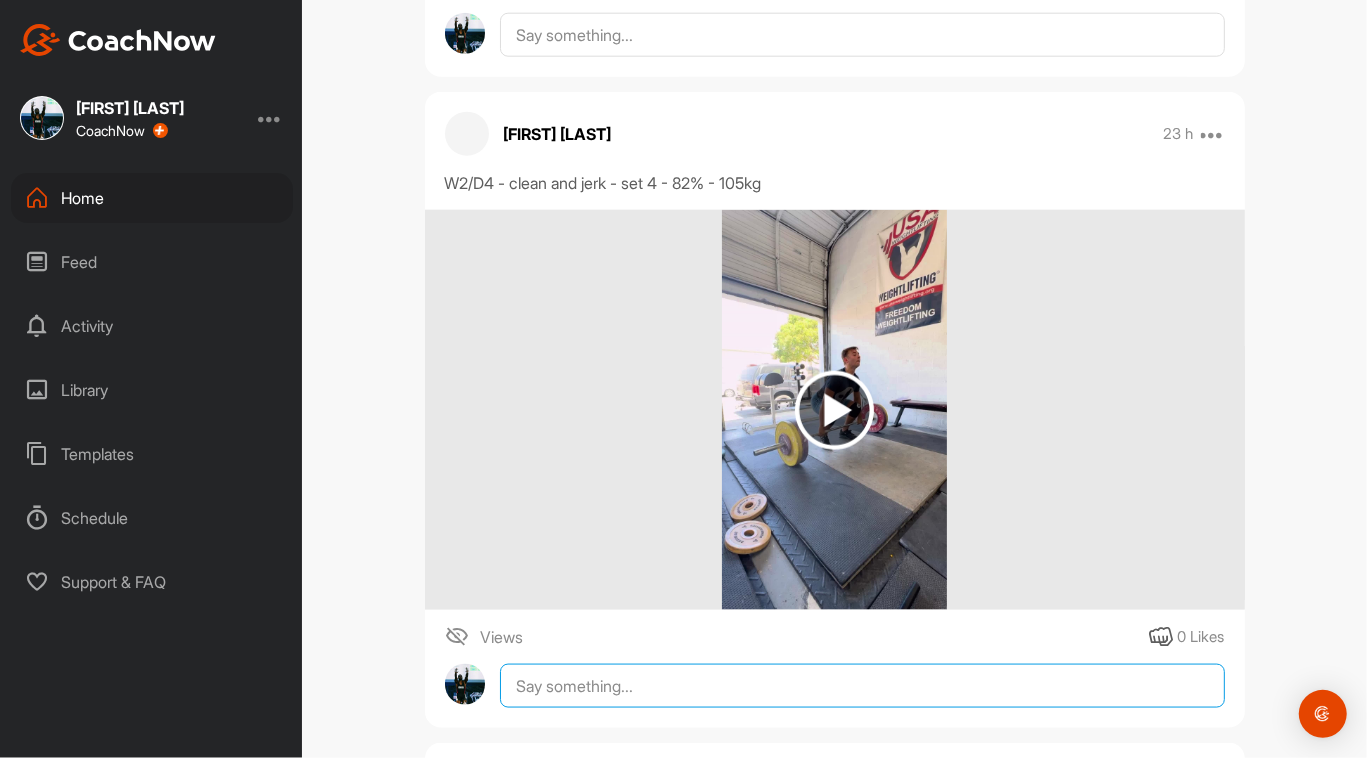 click at bounding box center (862, 686) 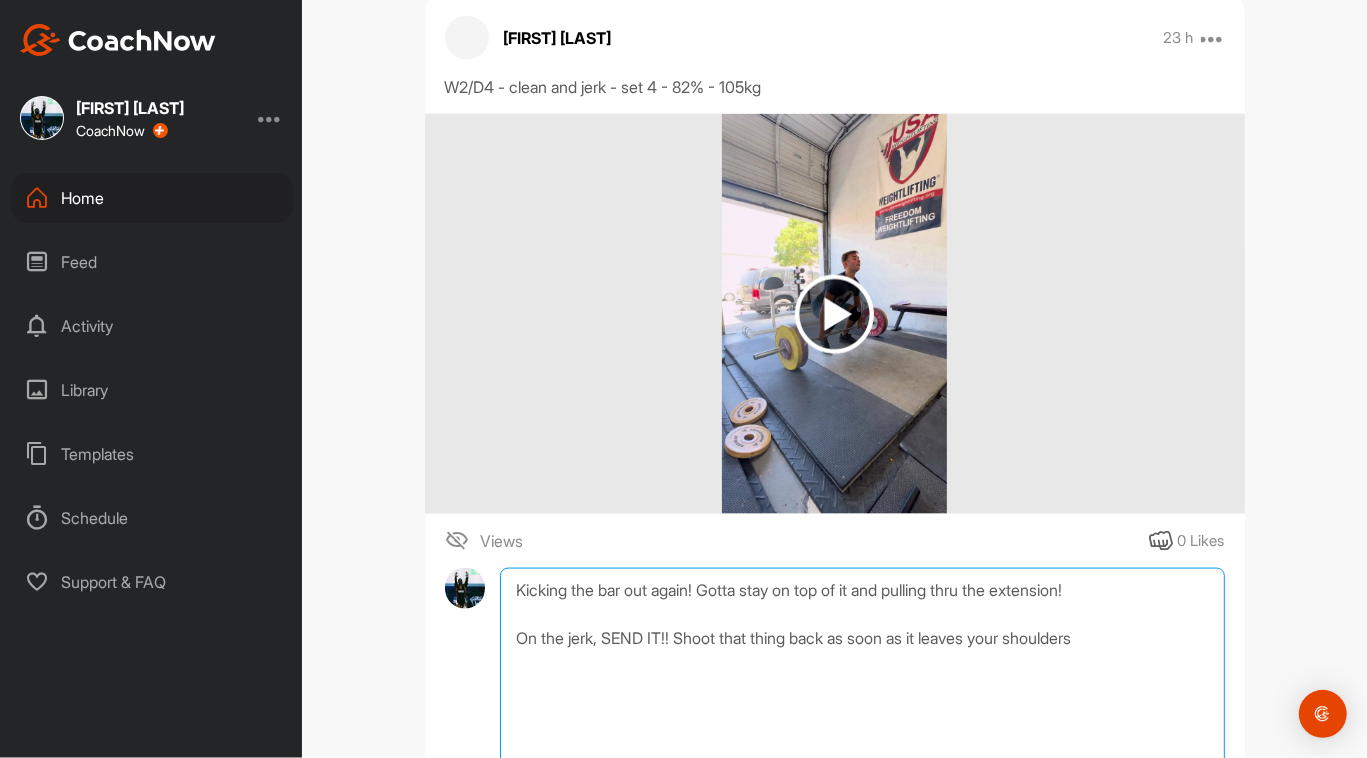 scroll, scrollTop: 1647, scrollLeft: 0, axis: vertical 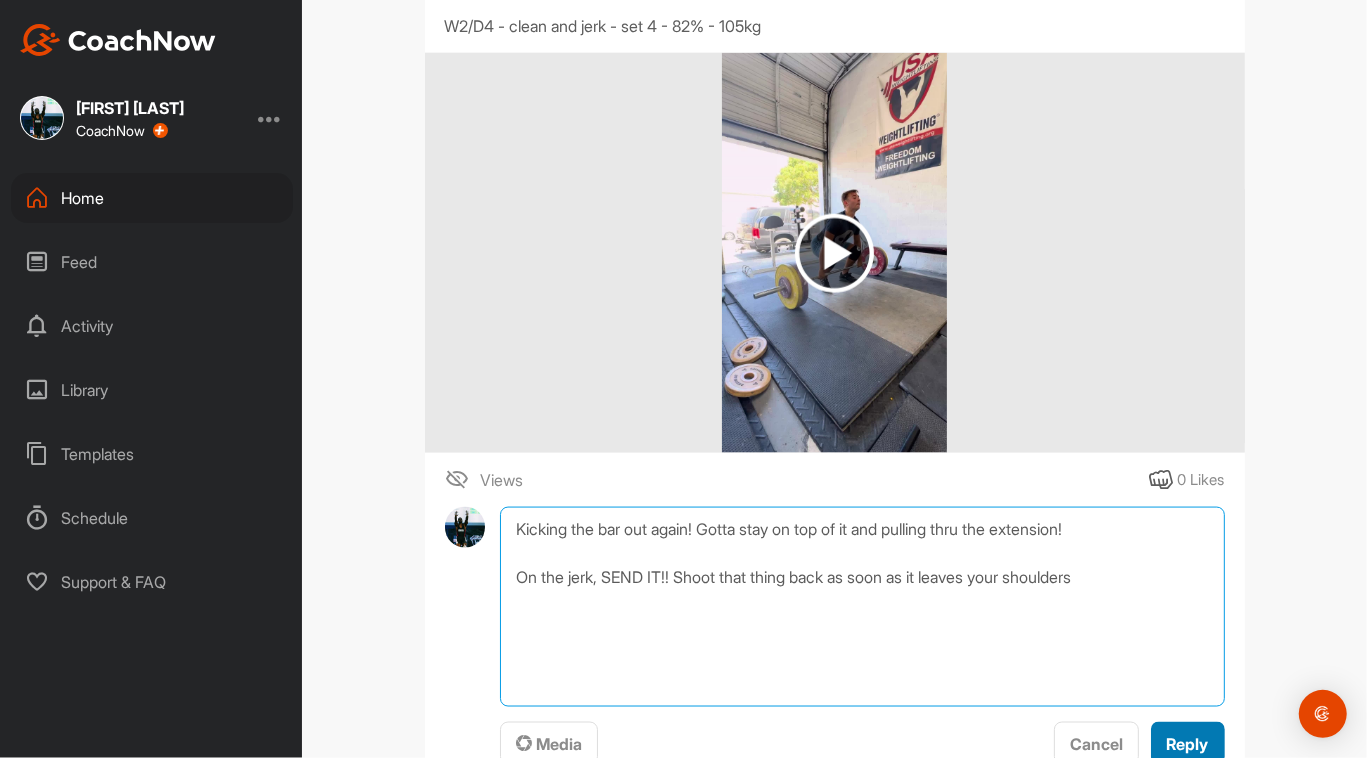 type on "Kicking the bar out again! Gotta stay on top of it and pulling thru the extension!
On the jerk, SEND IT!! Shoot that thing back as soon as it leaves your shoulders" 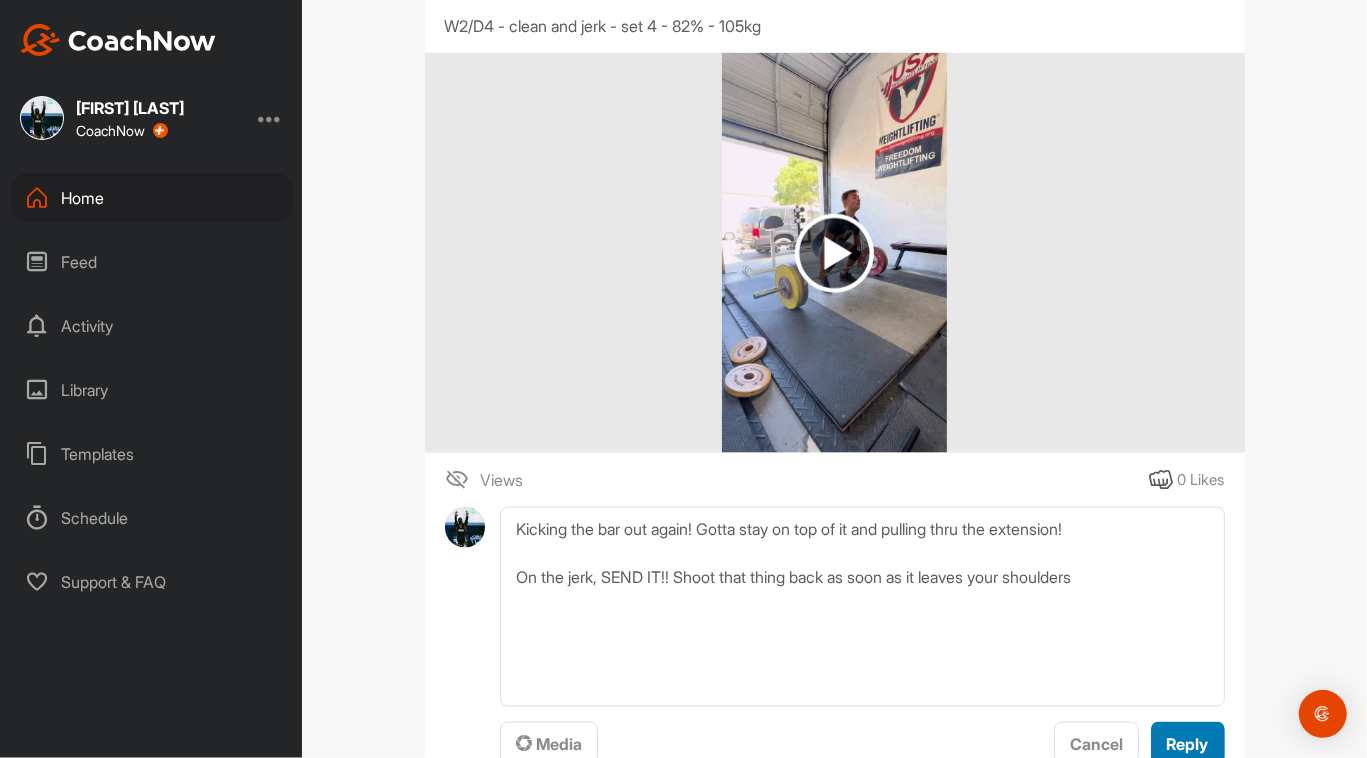 click on "Reply" at bounding box center (1188, 743) 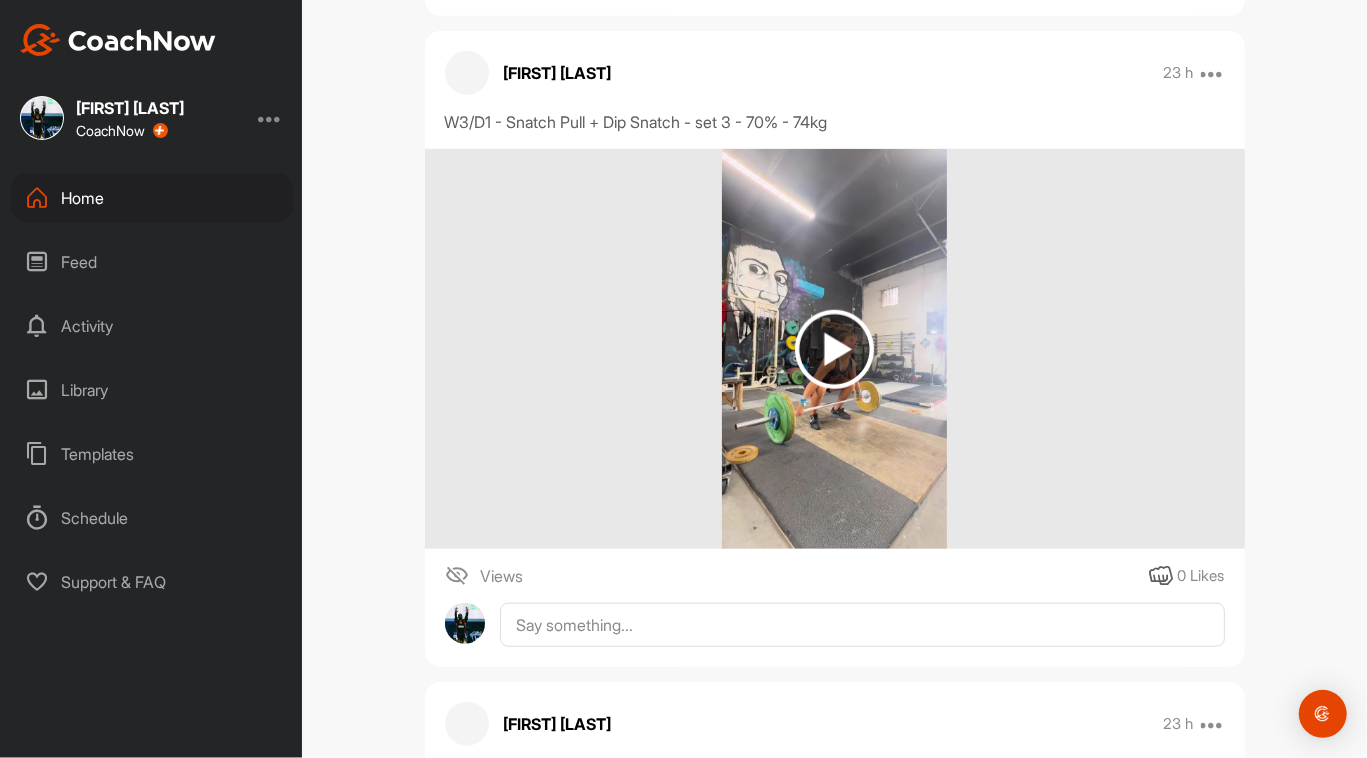 scroll, scrollTop: 880, scrollLeft: 0, axis: vertical 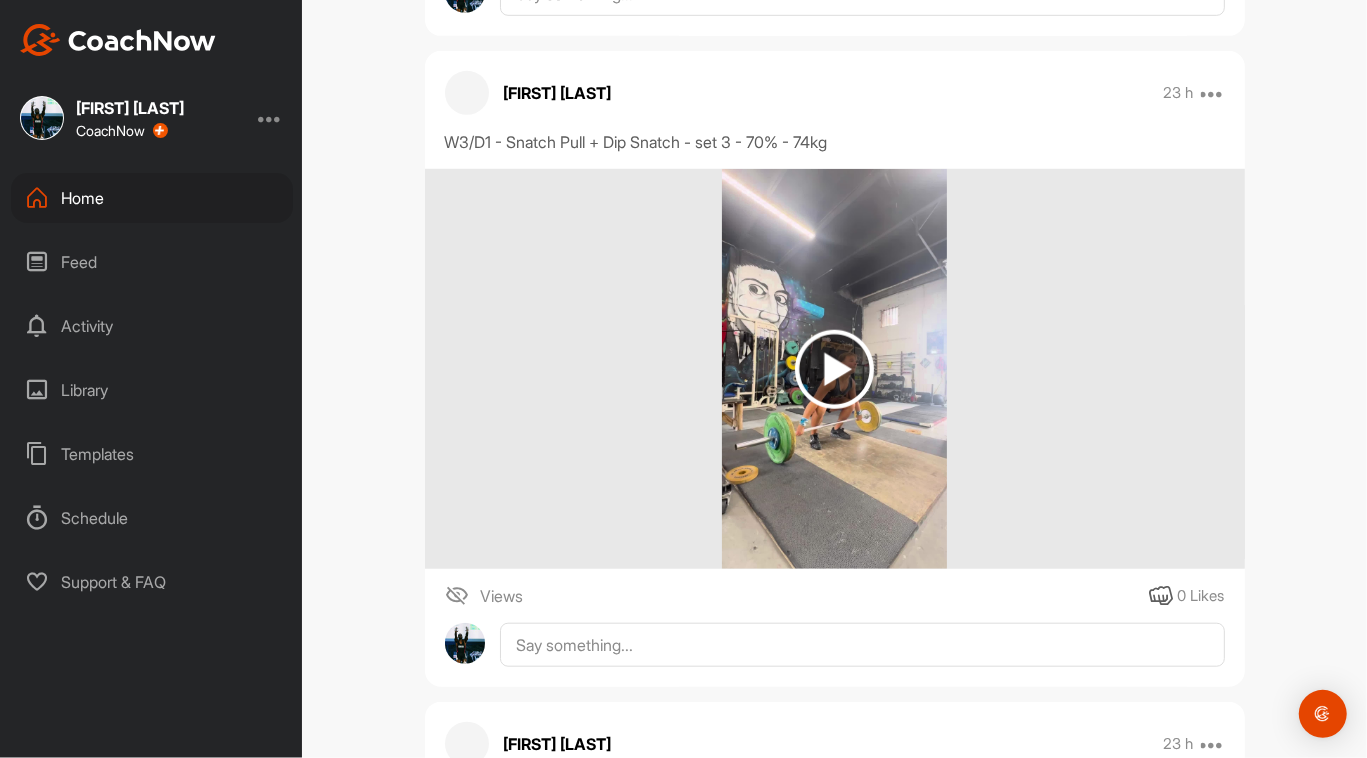 click at bounding box center (834, 369) 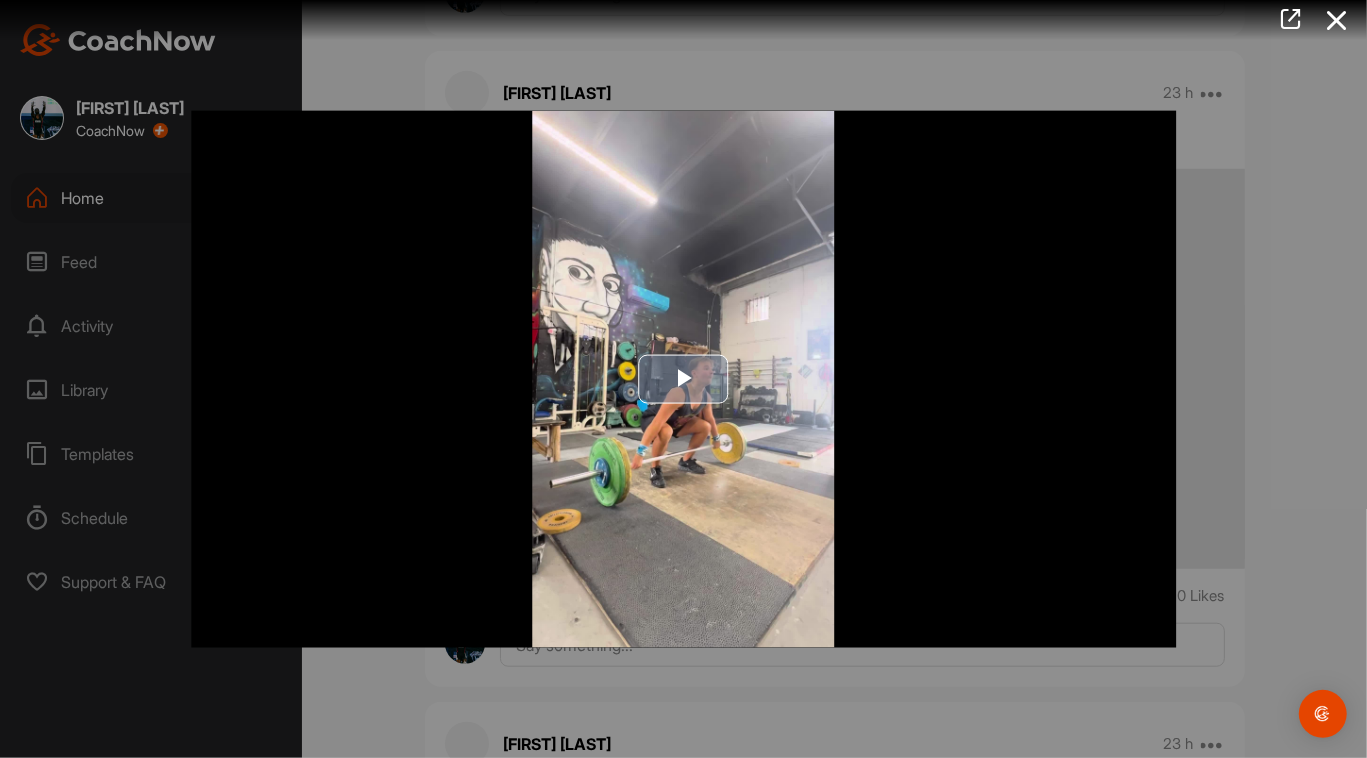 click at bounding box center (684, 379) 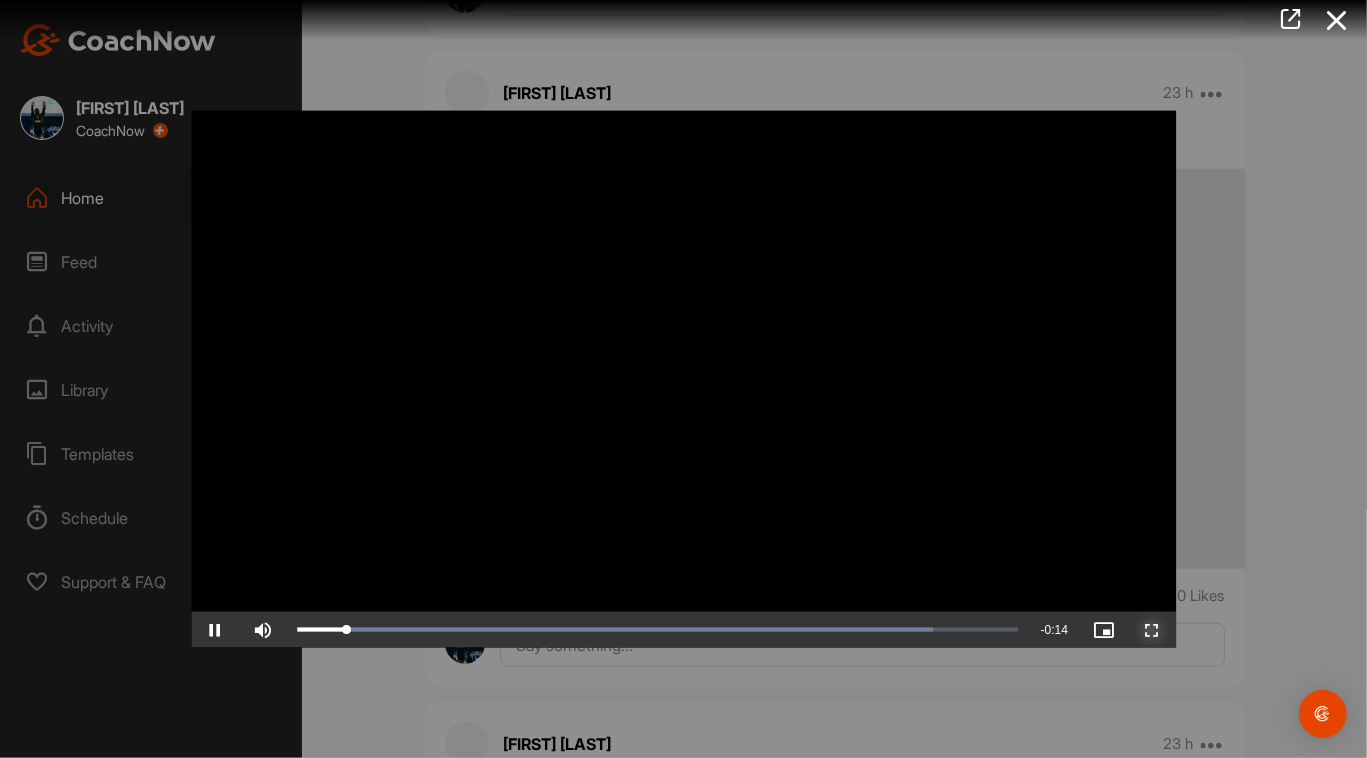 click at bounding box center [1152, 629] 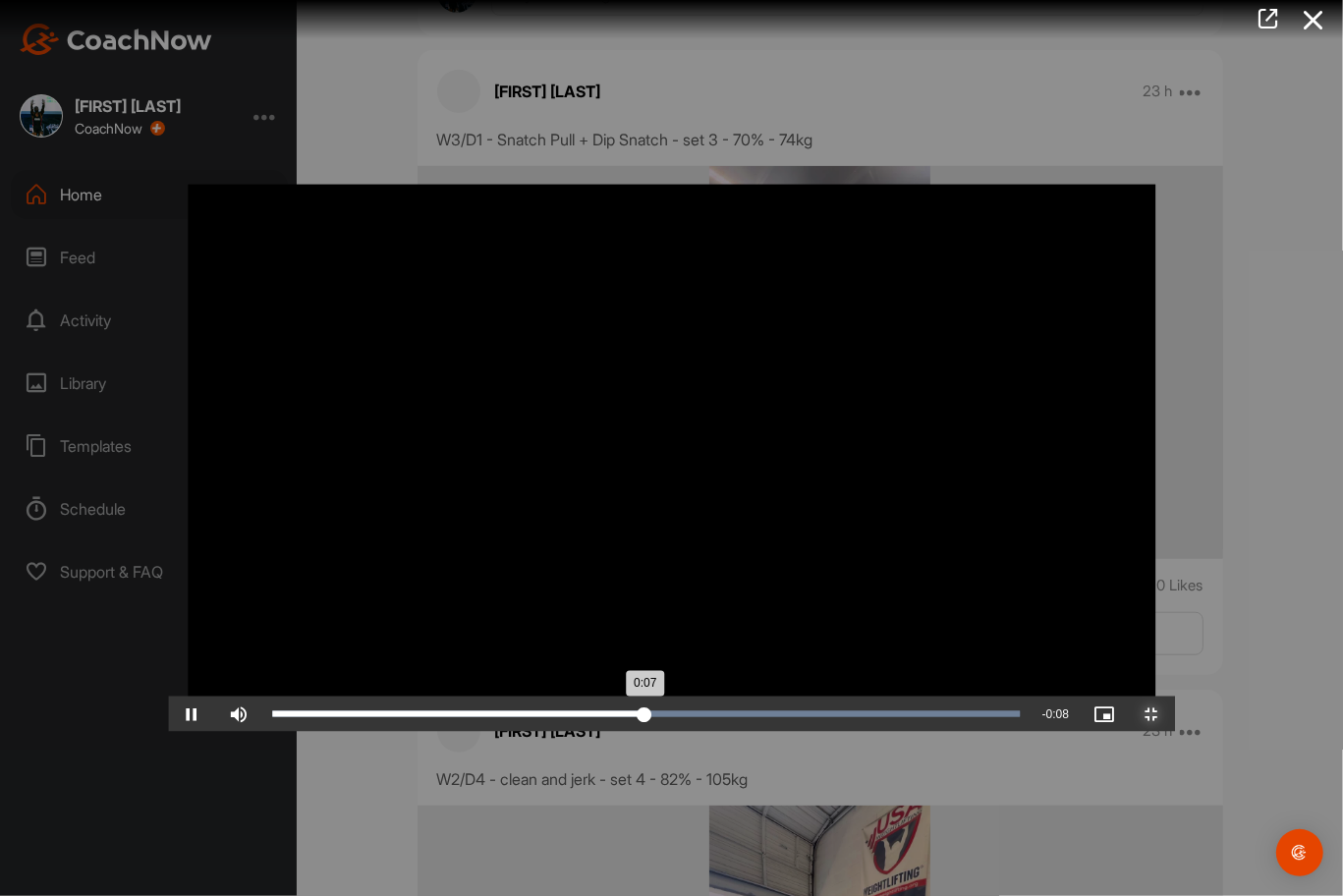 click on "Loaded :  100.00% 0:11 0:07" at bounding box center (646, 713) 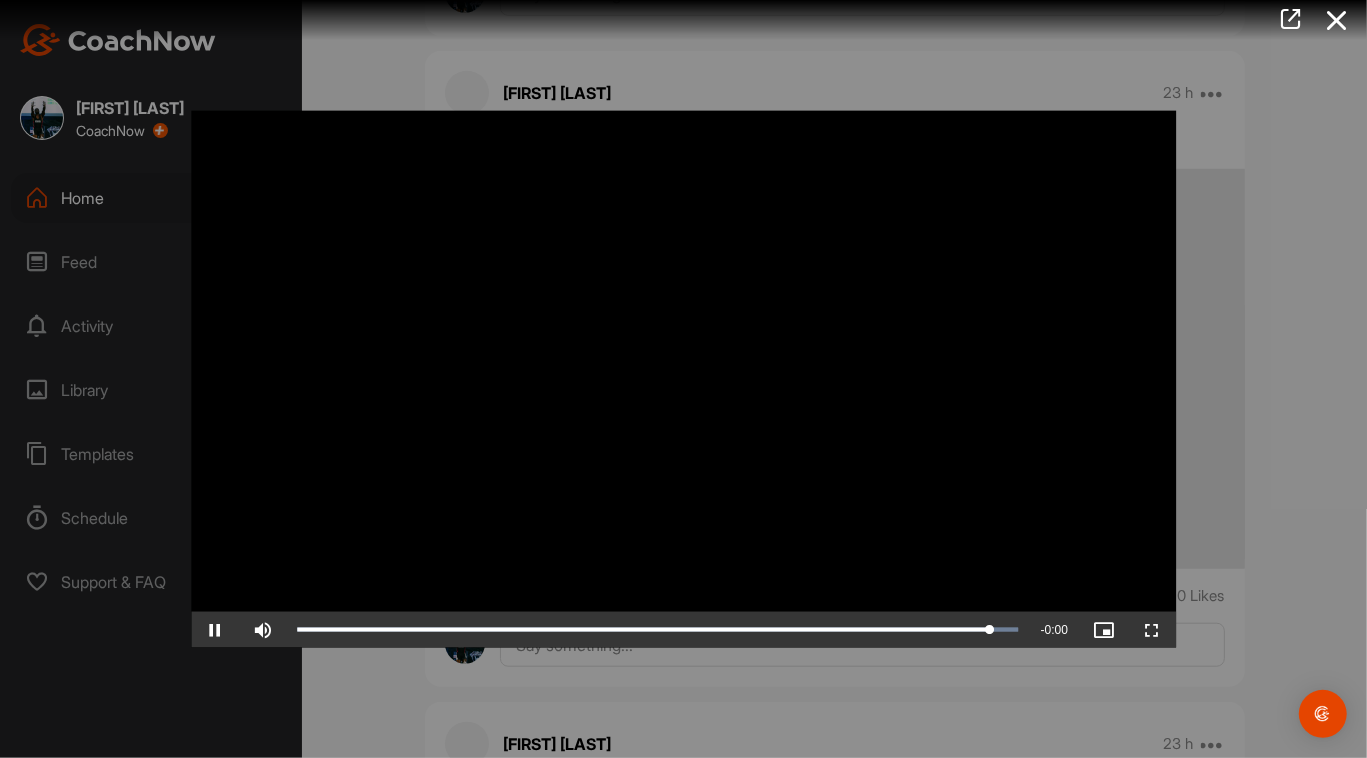 click at bounding box center (683, 379) 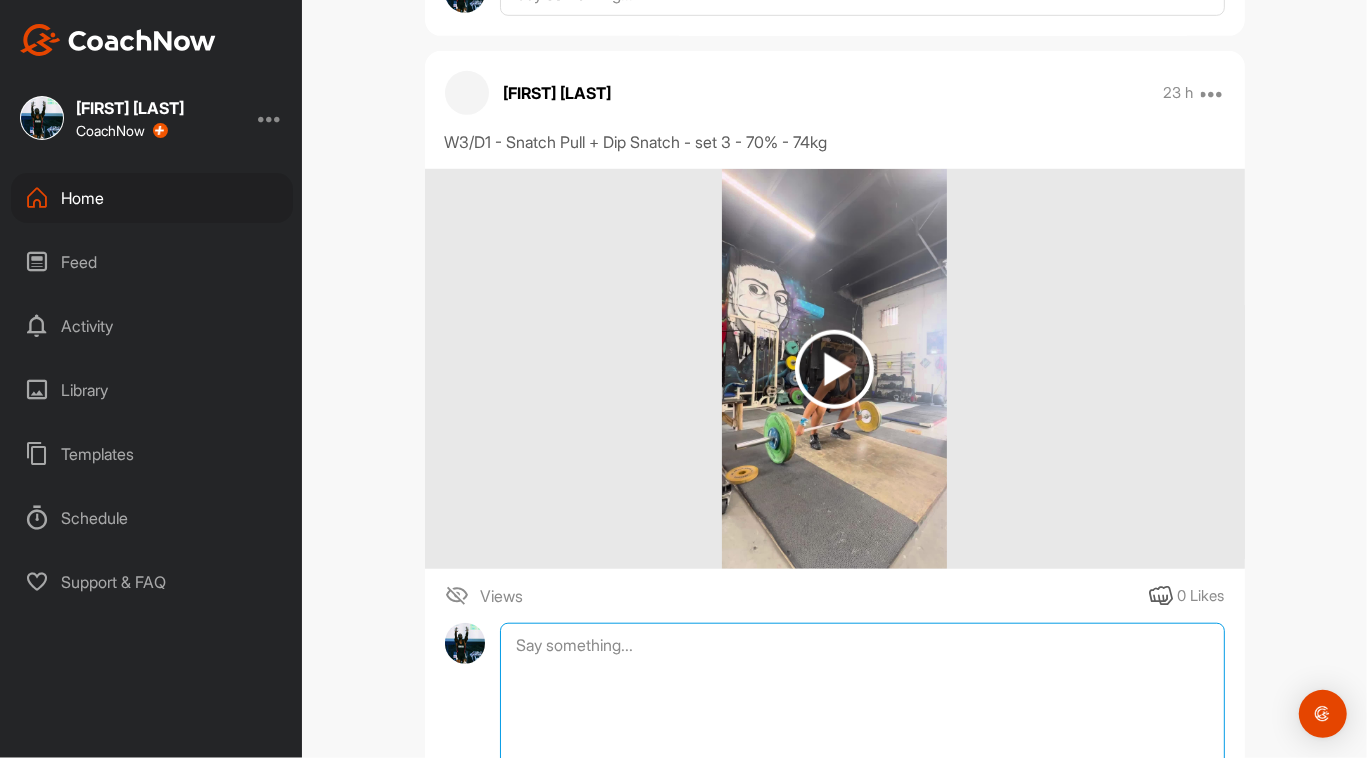 click at bounding box center [862, 723] 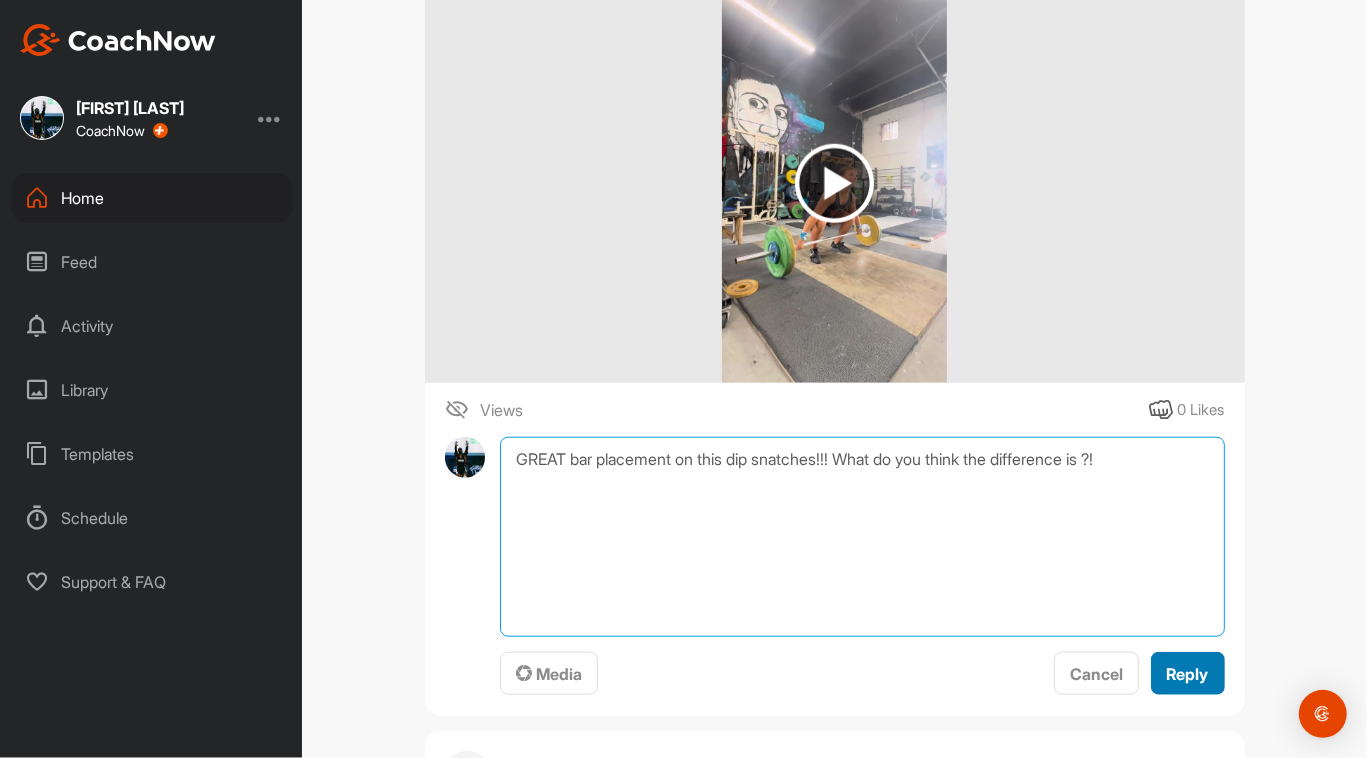 type on "GREAT bar placement on this dip snatches!!! What do you think the difference is ?!" 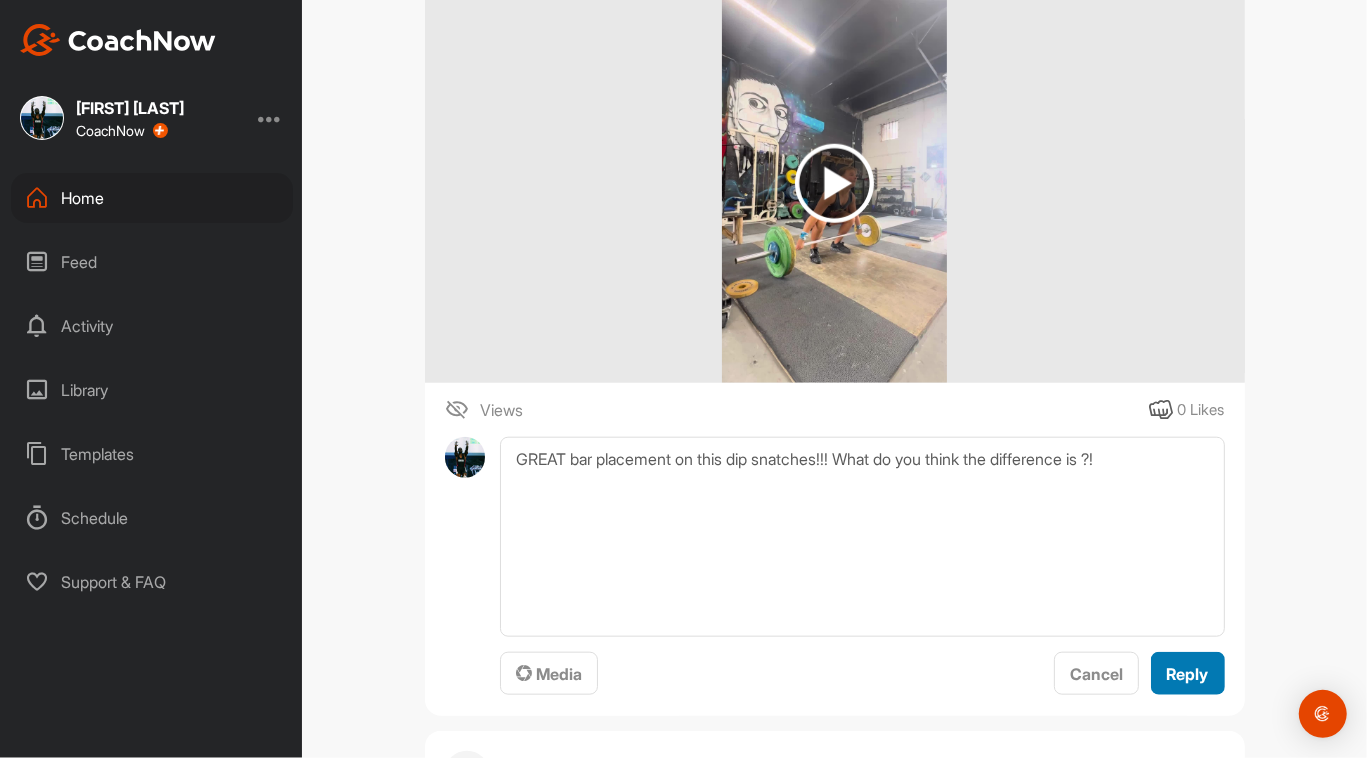 click on "Reply" at bounding box center (1188, 674) 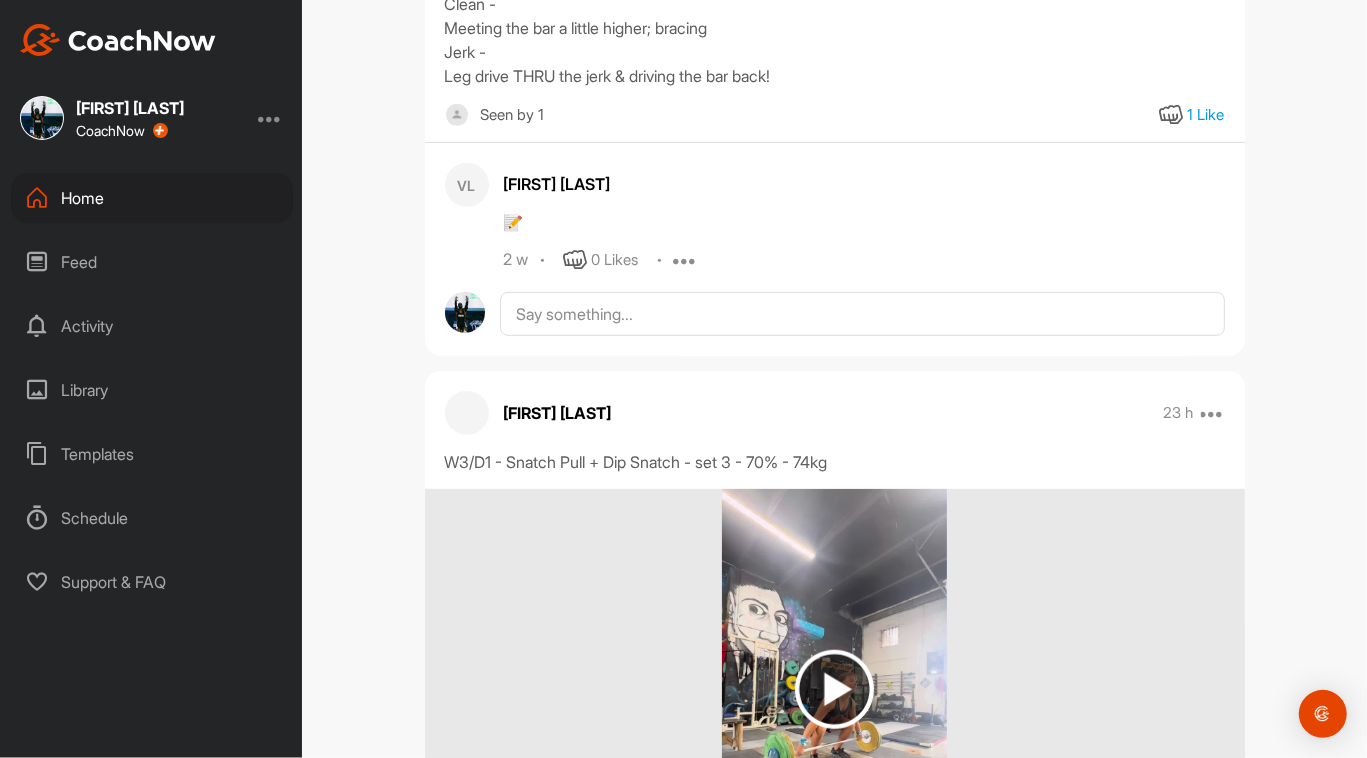 scroll, scrollTop: 0, scrollLeft: 0, axis: both 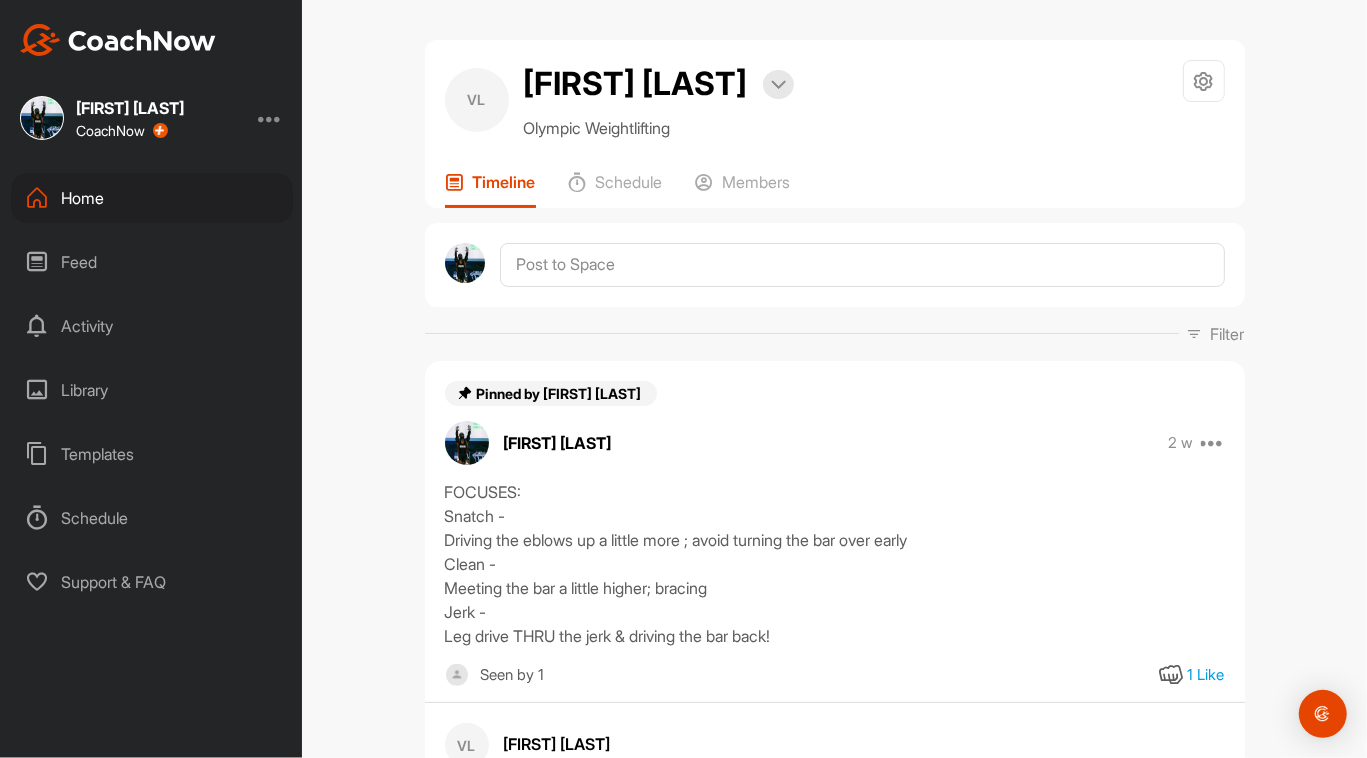 click on "Feed" at bounding box center [152, 262] 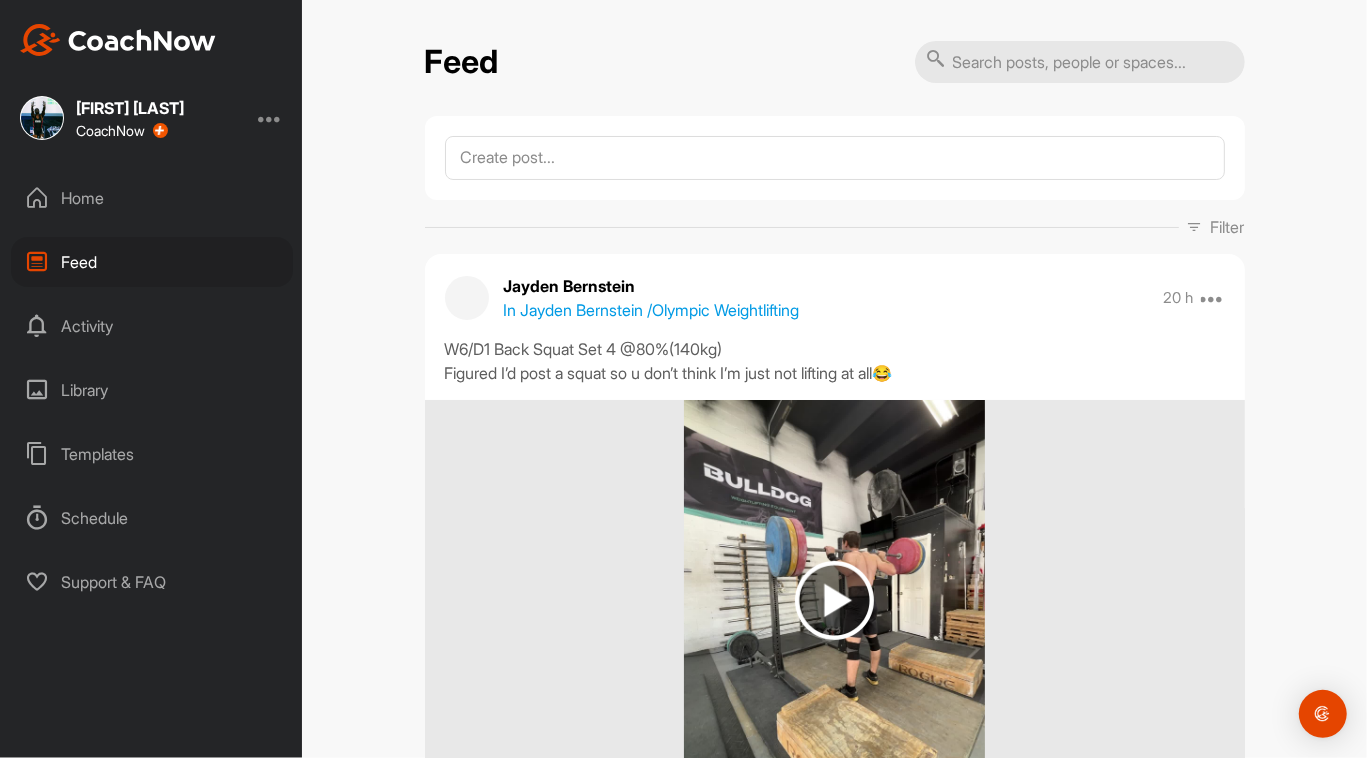 click on "Home" at bounding box center [152, 198] 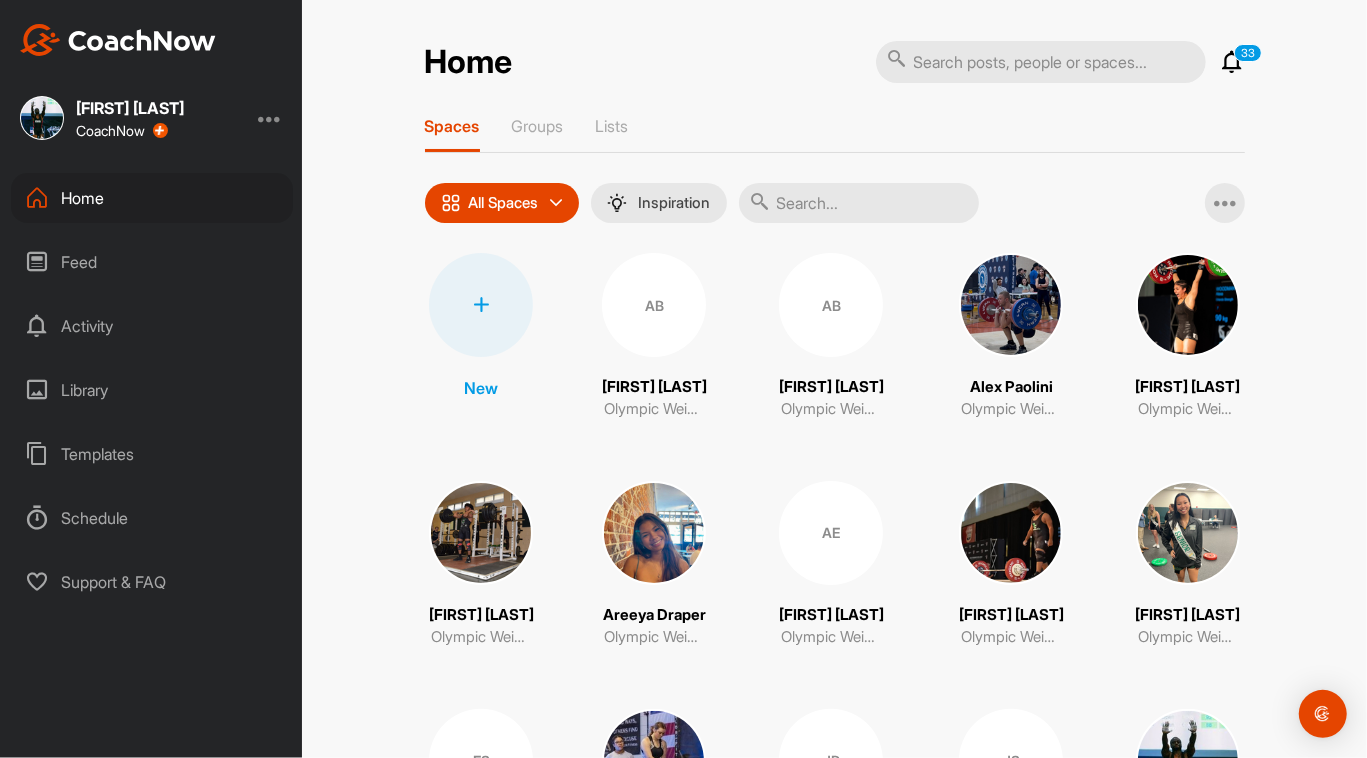 click on "All Spaces" at bounding box center [502, 203] 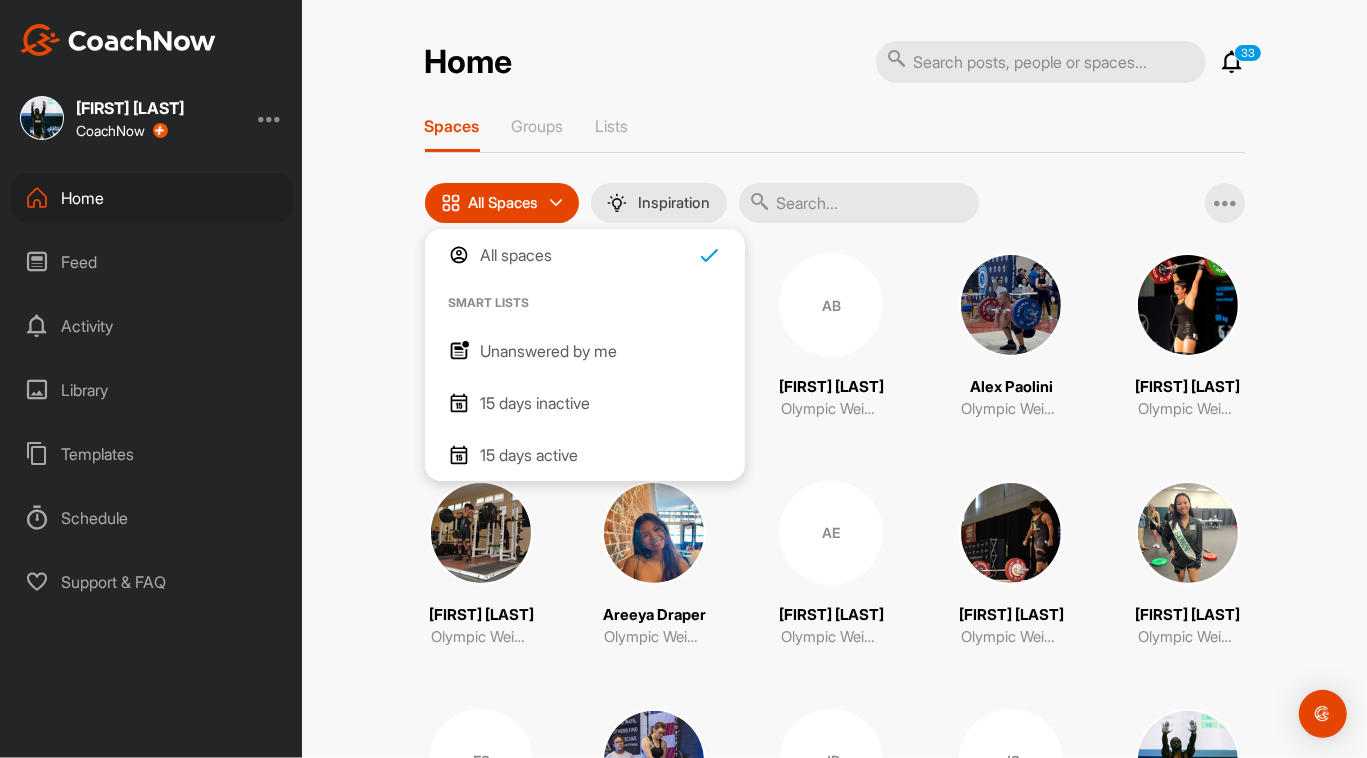 click on "Unanswered by me" at bounding box center [549, 351] 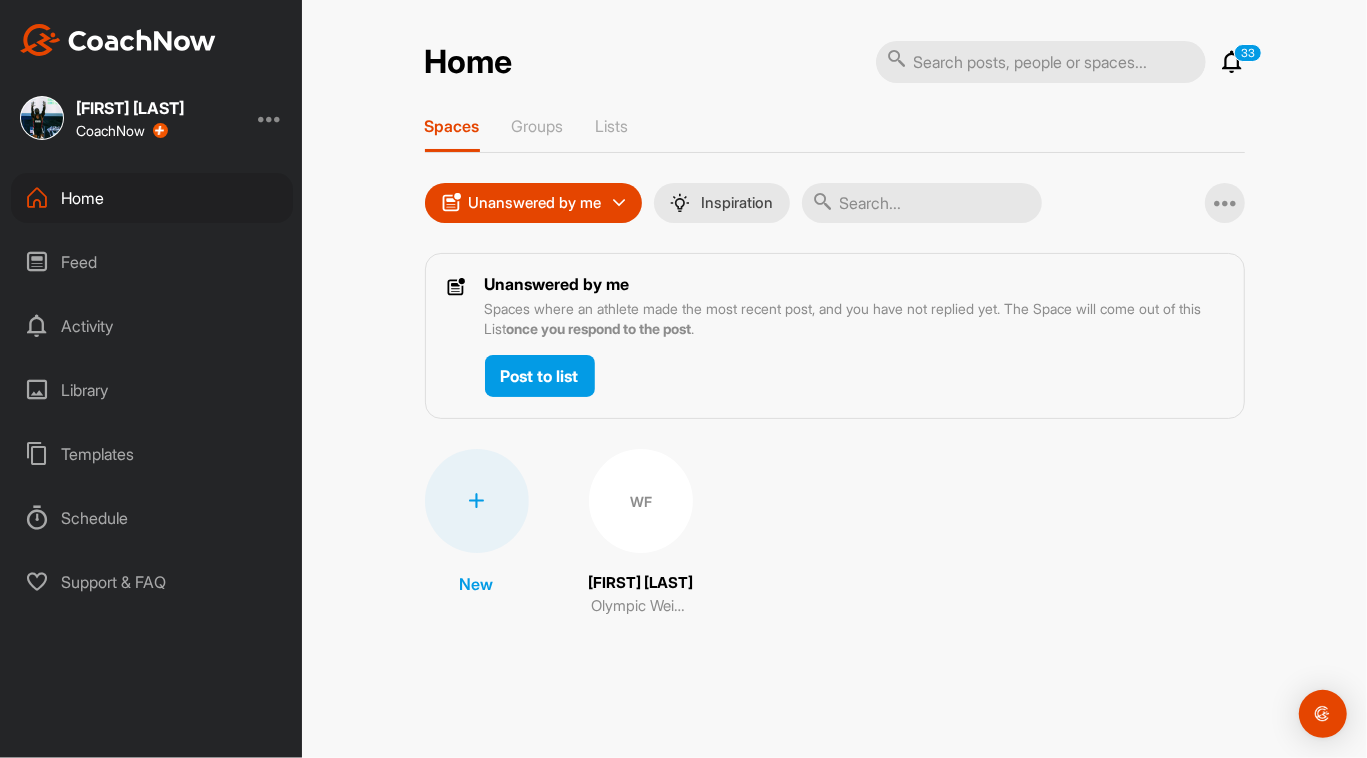 click on "WF" at bounding box center [641, 501] 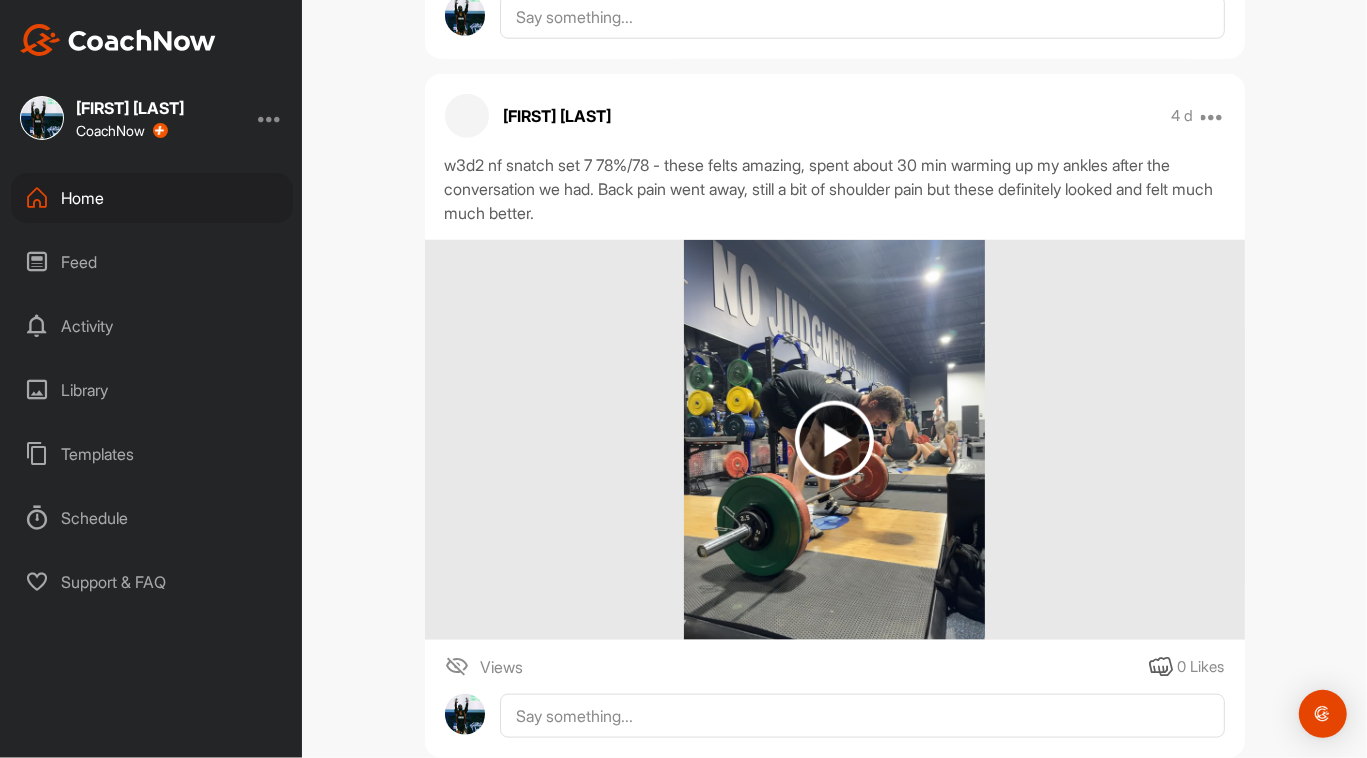 scroll, scrollTop: 1287, scrollLeft: 0, axis: vertical 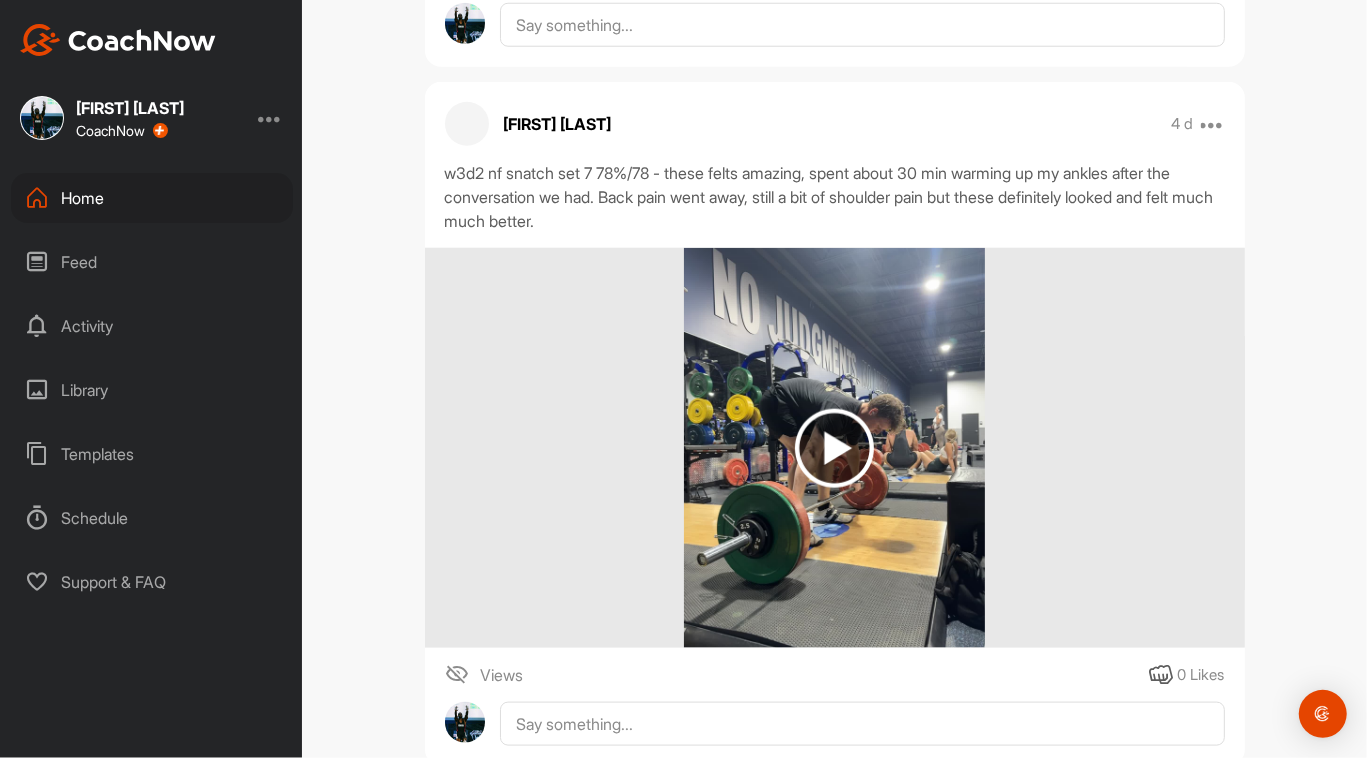 click at bounding box center [834, 448] 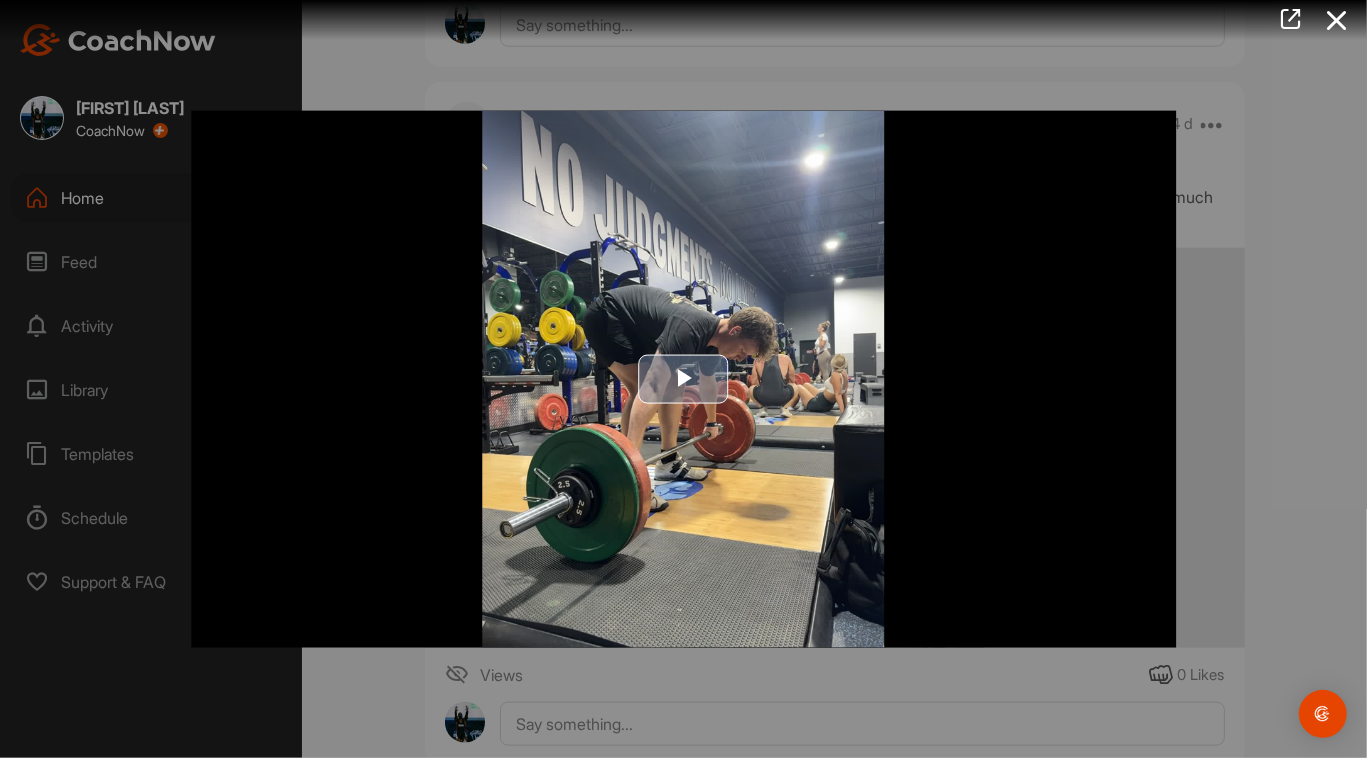 click at bounding box center (684, 379) 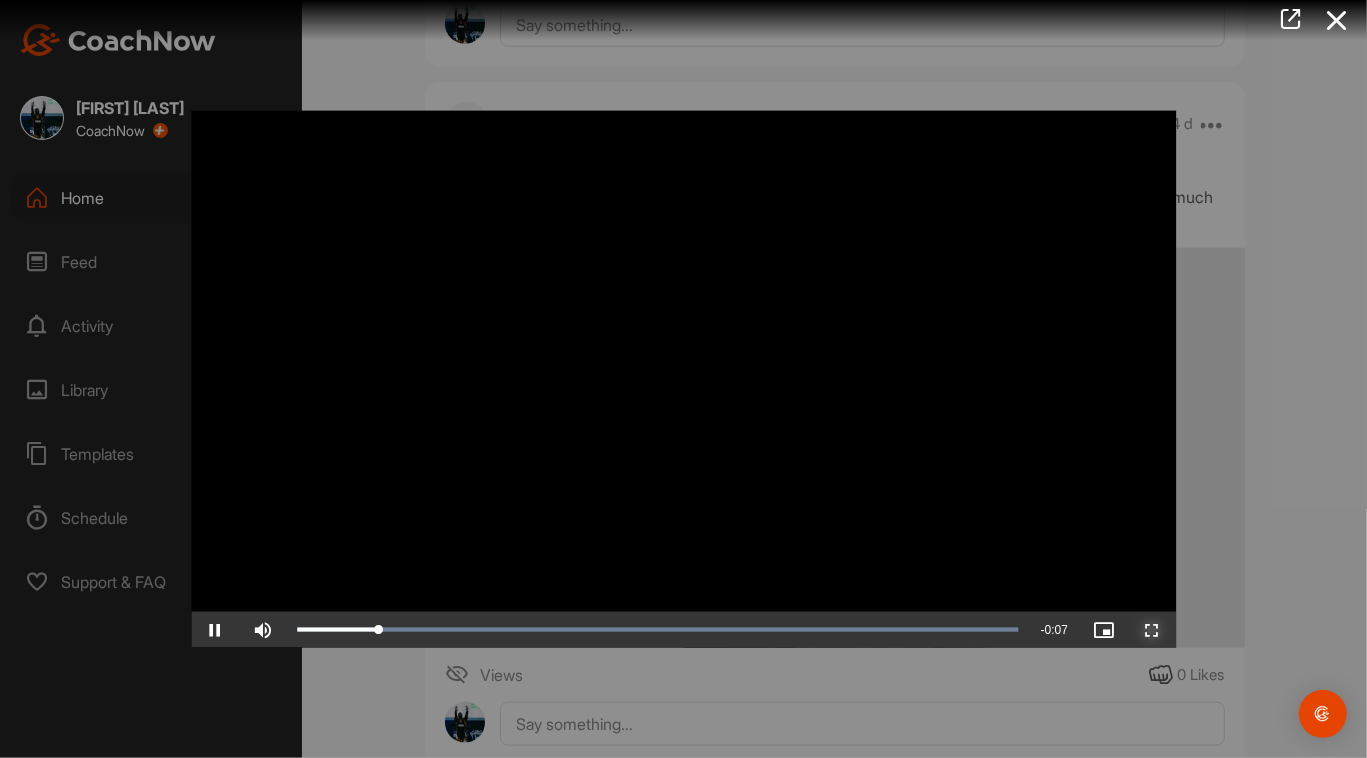 click at bounding box center (1152, 629) 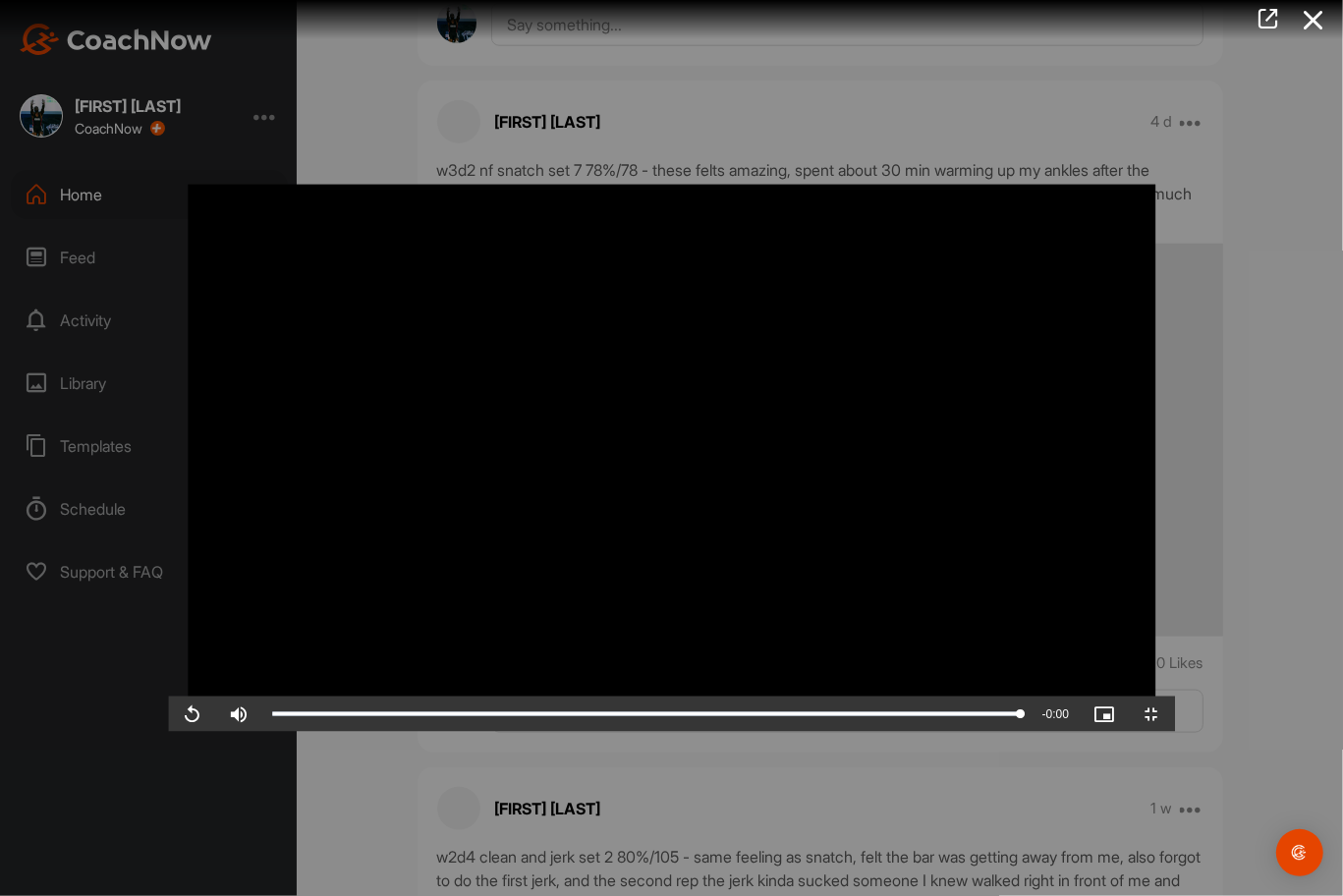 click at bounding box center [671, 448] 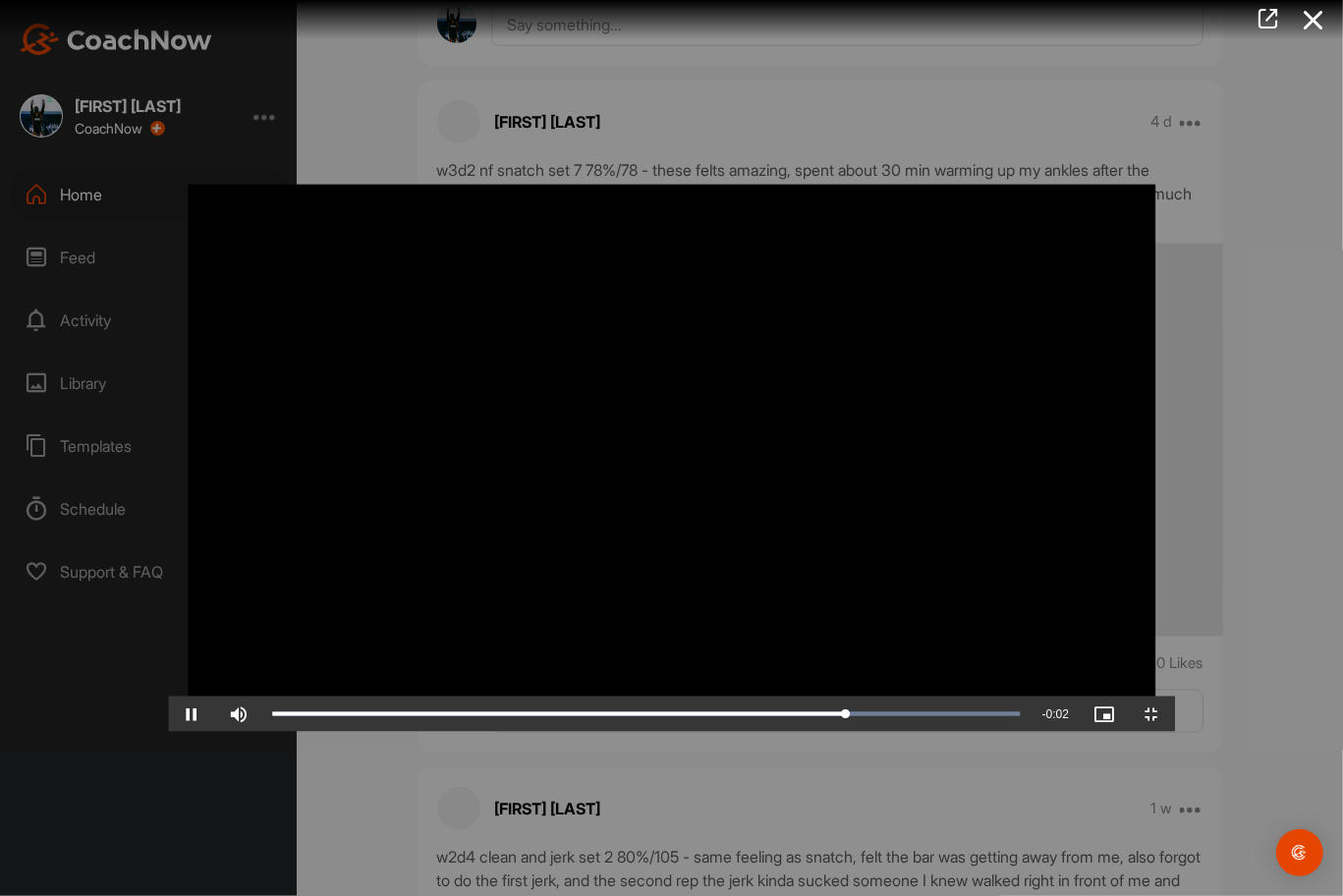 click at bounding box center [671, 448] 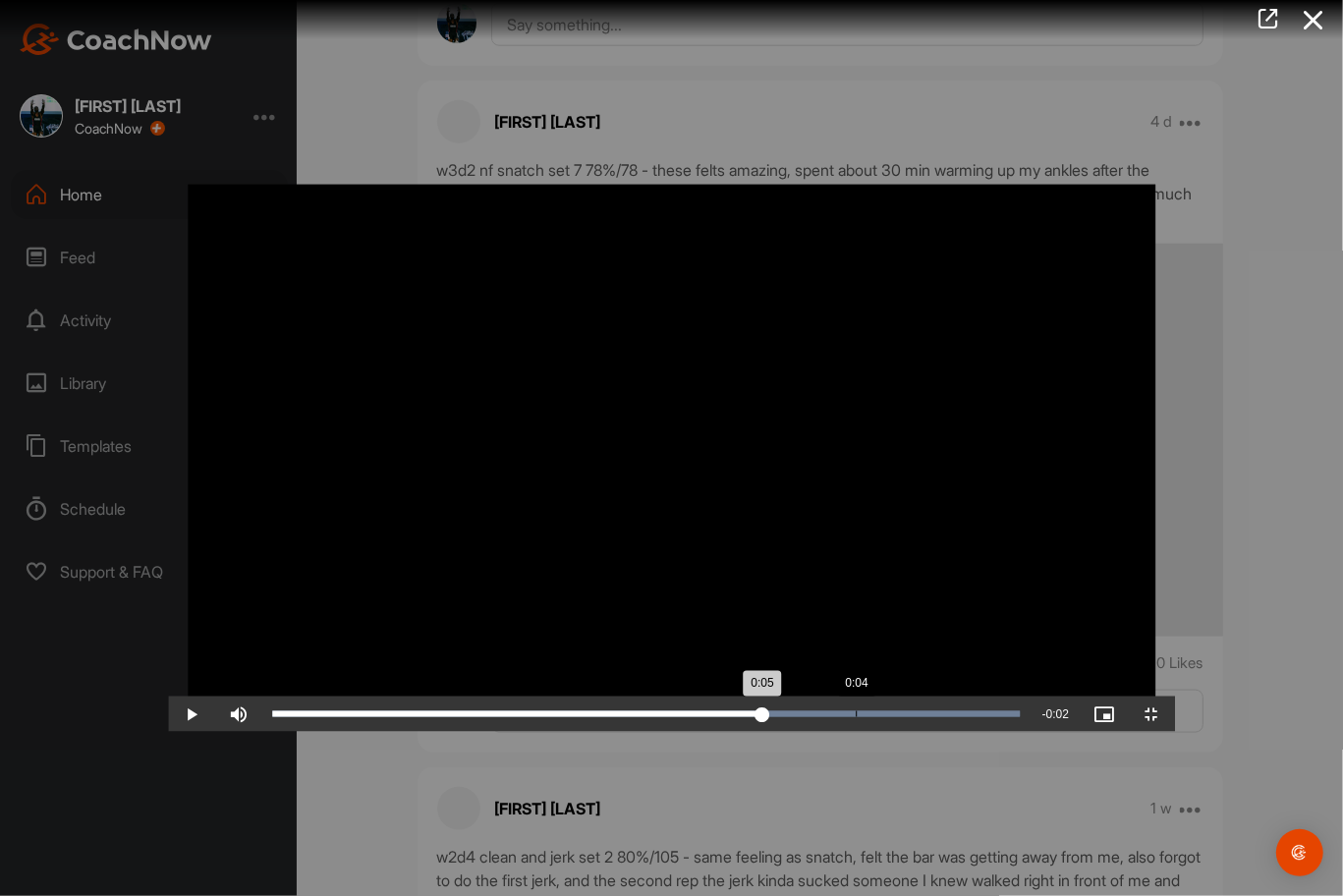 drag, startPoint x: 947, startPoint y: 875, endPoint x: 814, endPoint y: 843, distance: 136.79547 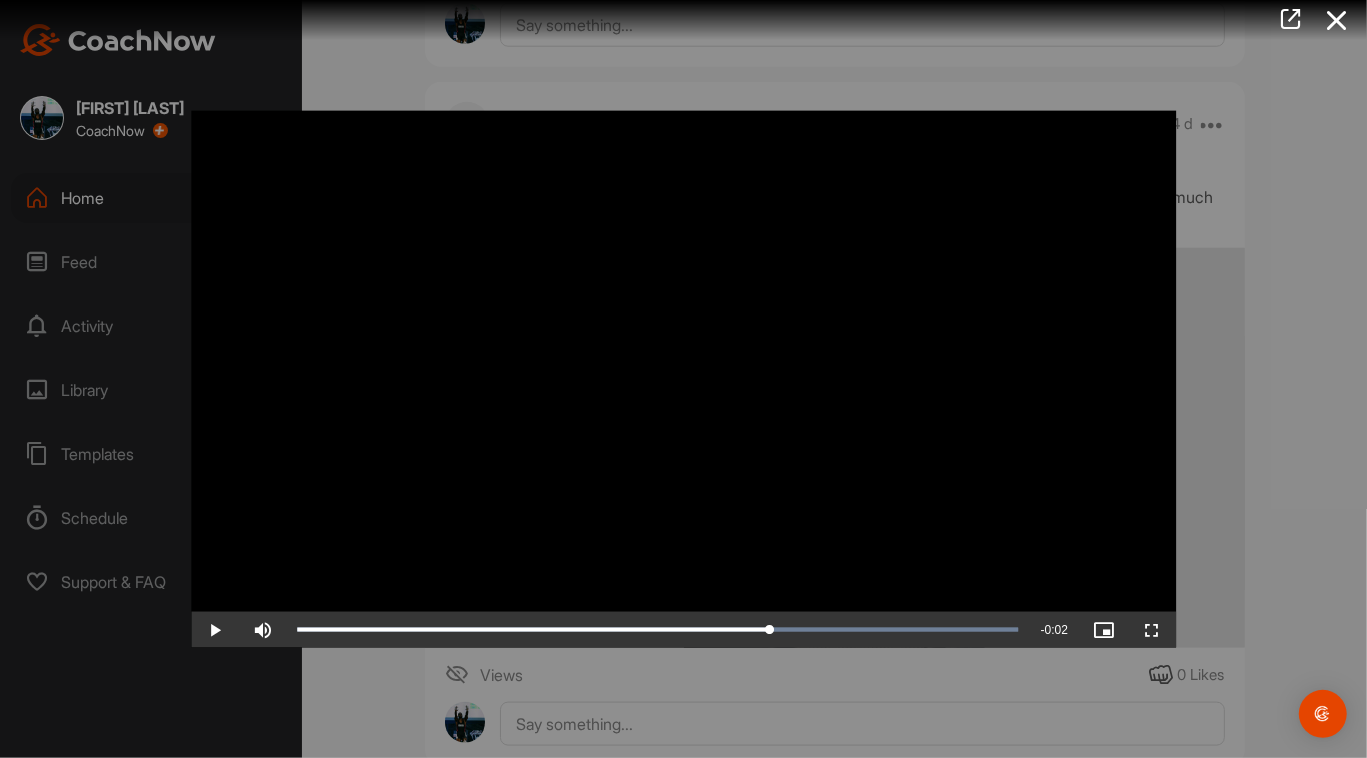 click at bounding box center [683, 379] 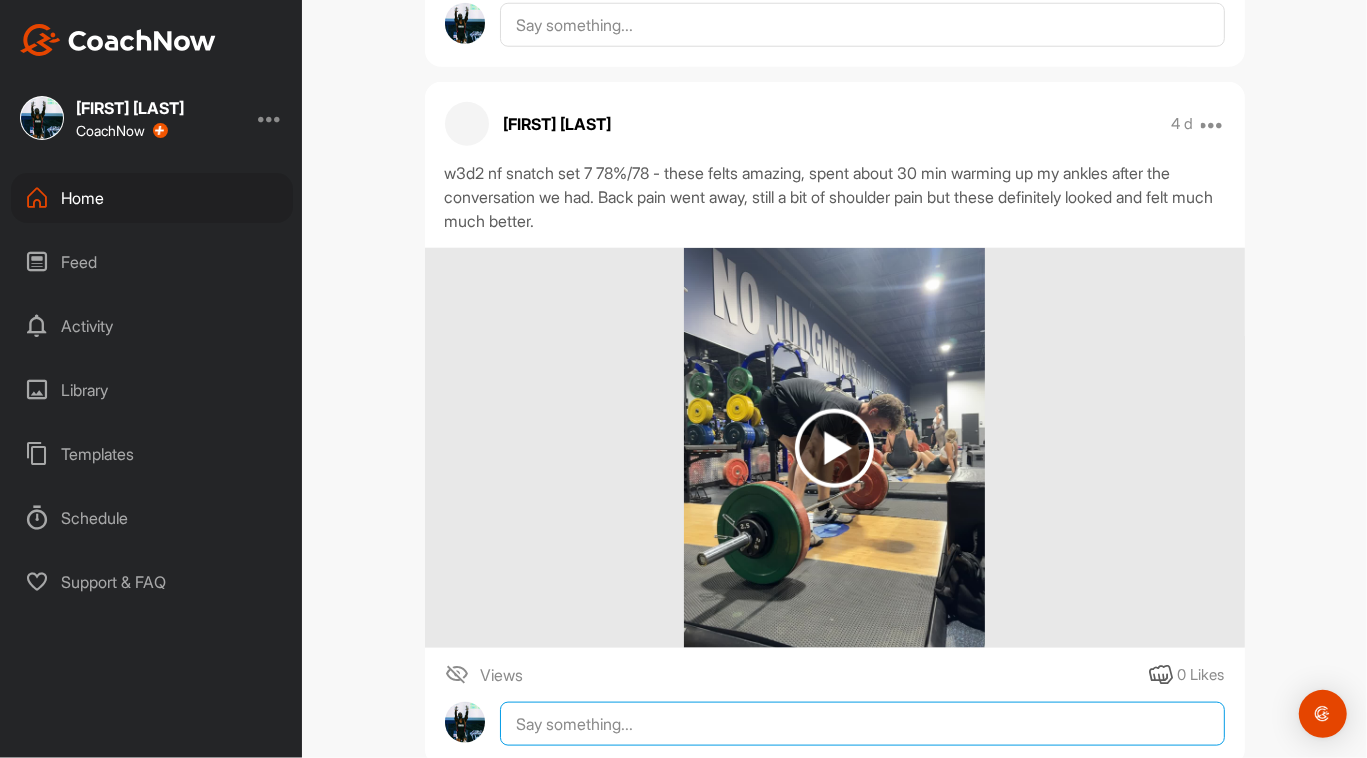 click at bounding box center (862, 724) 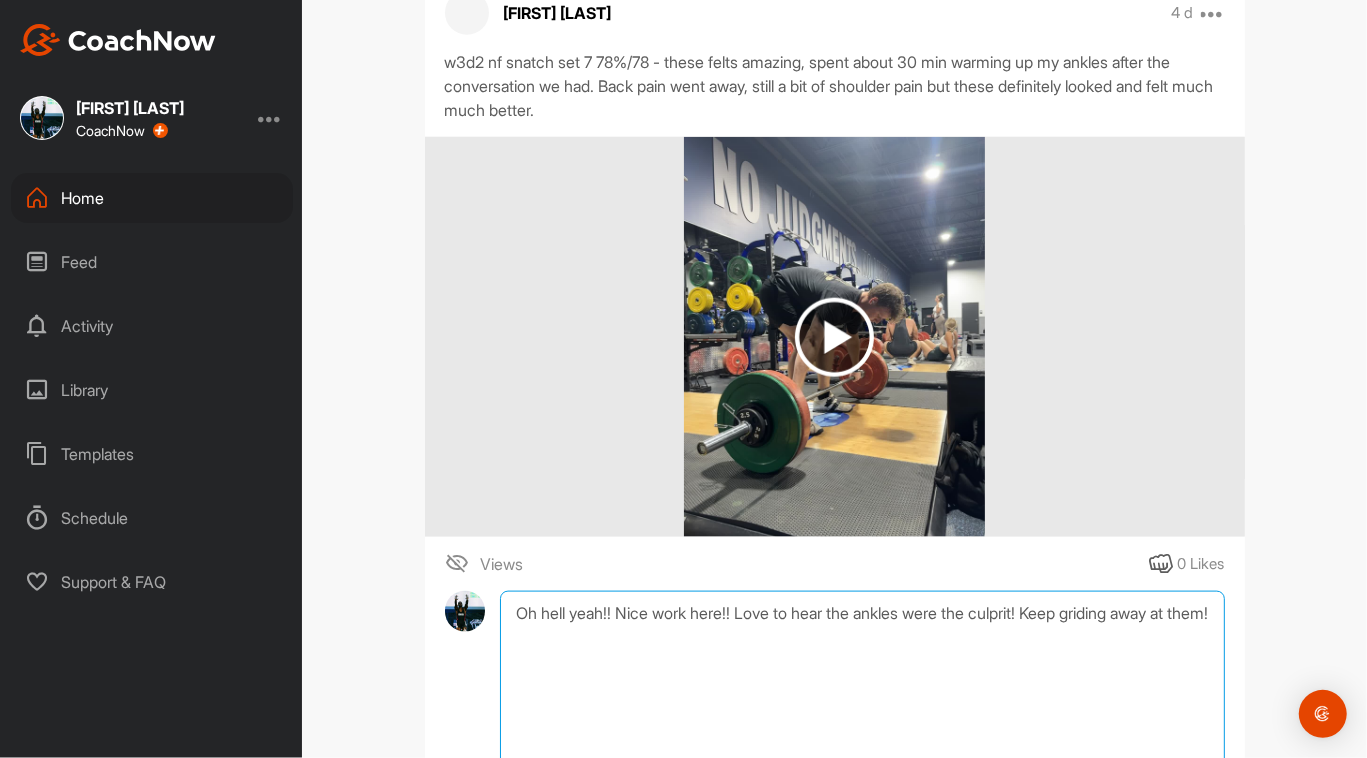 scroll, scrollTop: 1463, scrollLeft: 0, axis: vertical 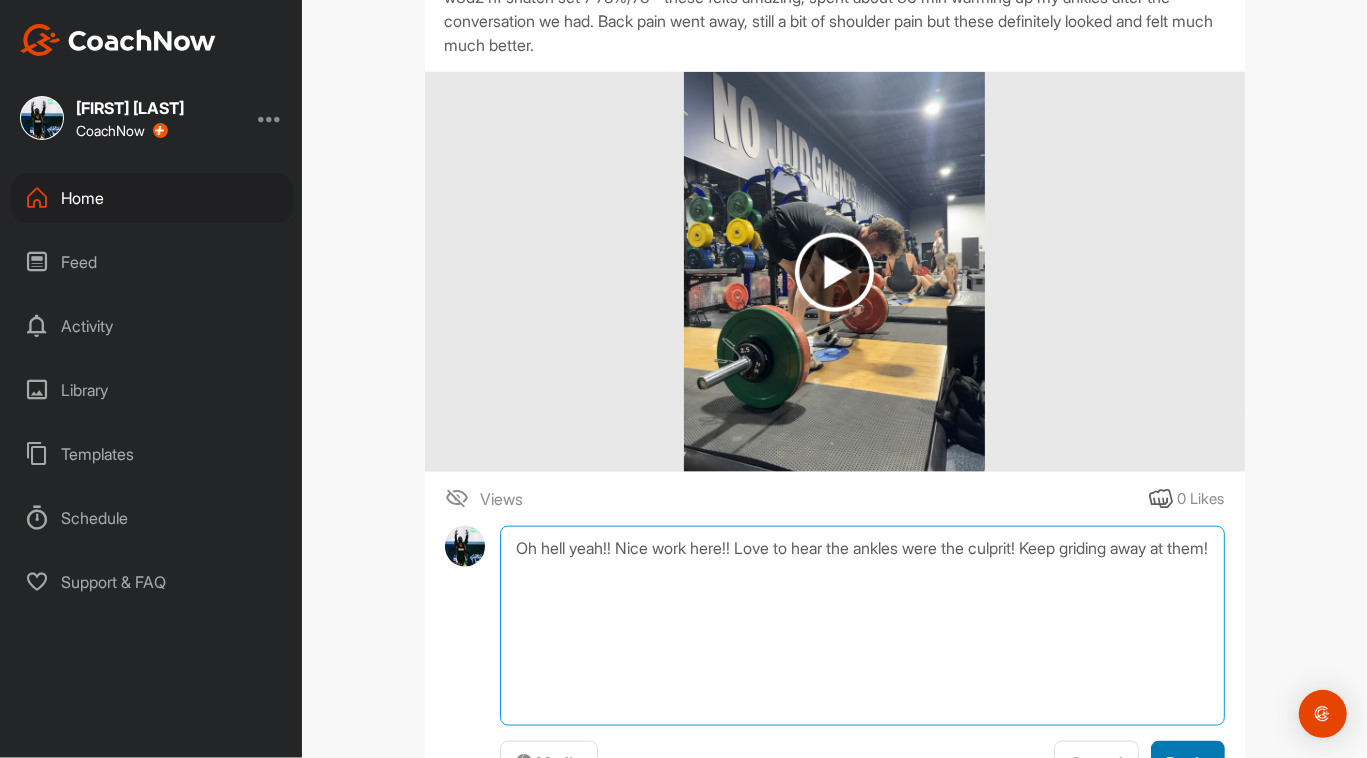 type on "Oh hell yeah!! Nice work here!! Love to hear the ankles were the culprit! Keep griding away at them!" 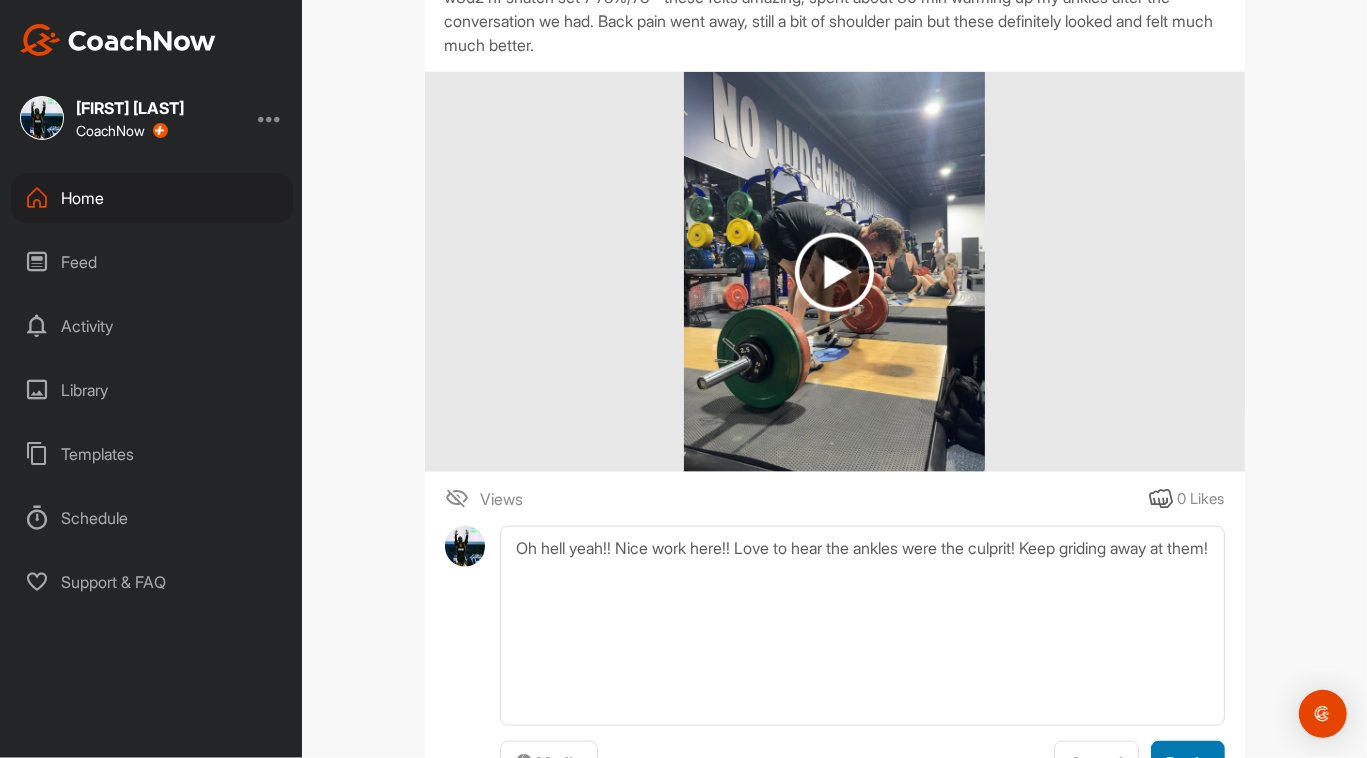 click on "Reply" at bounding box center [1188, 762] 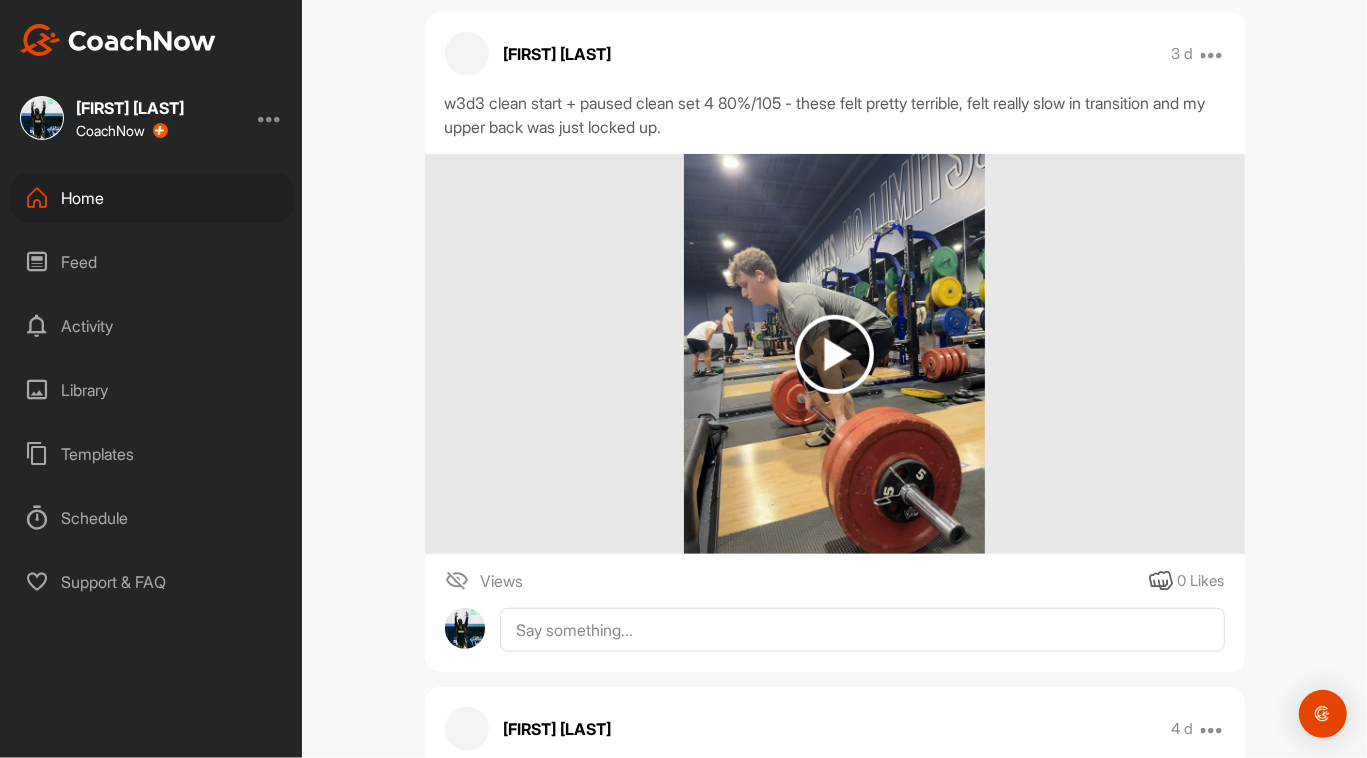 scroll, scrollTop: 686, scrollLeft: 0, axis: vertical 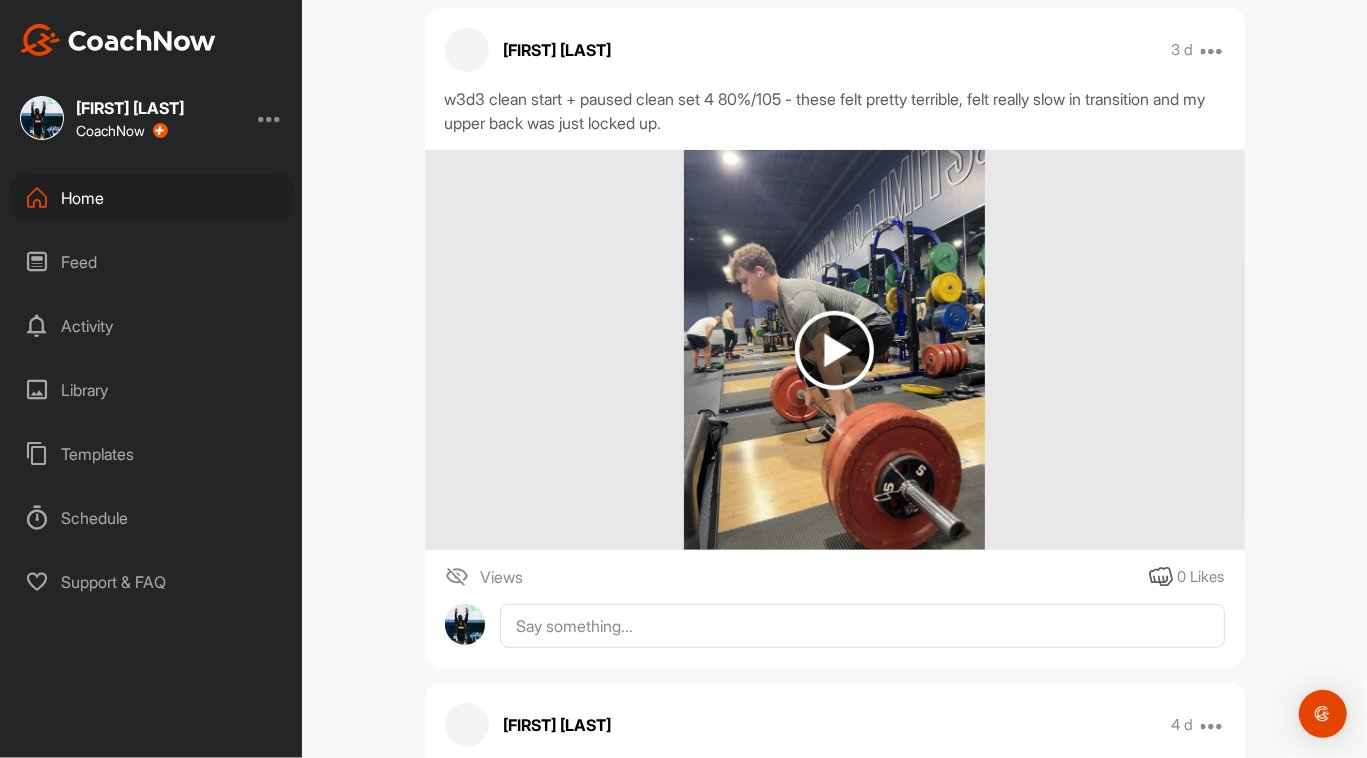 click at bounding box center (834, 350) 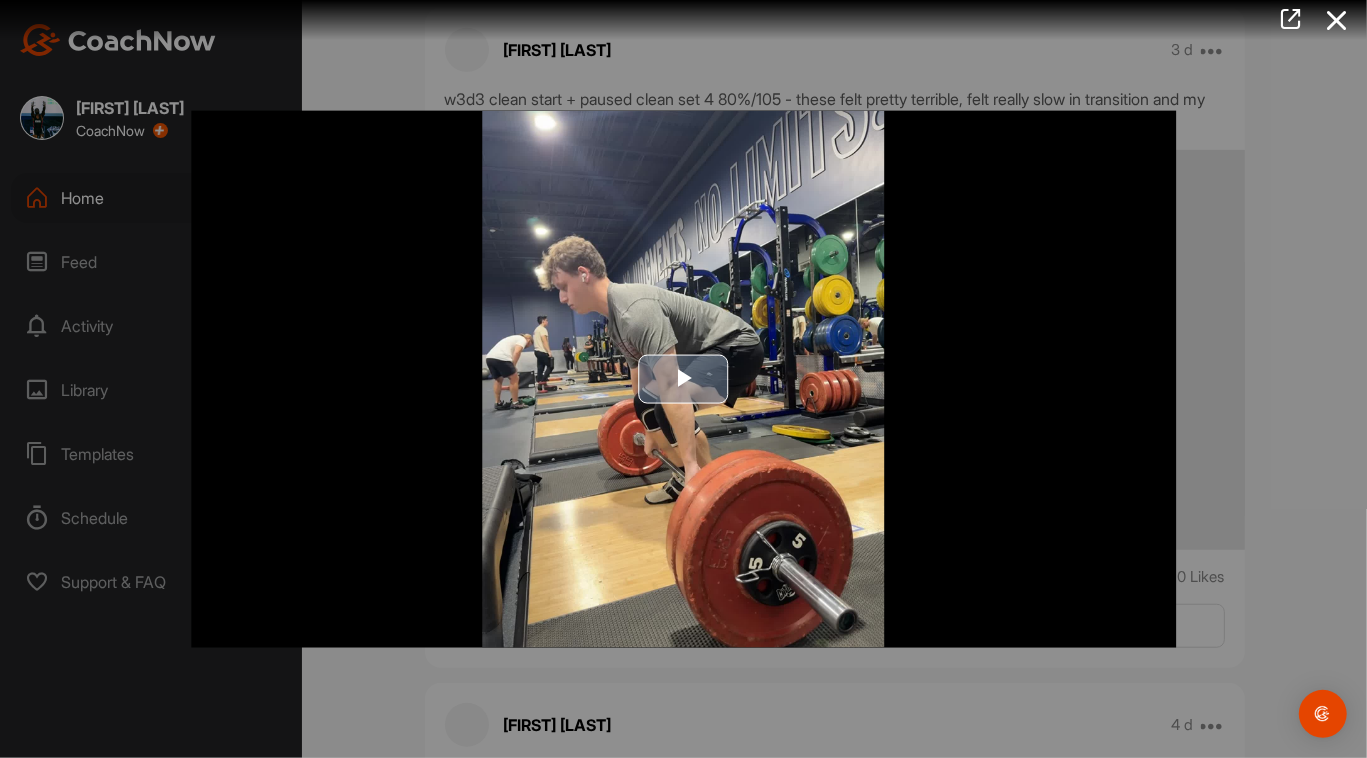 click at bounding box center (684, 379) 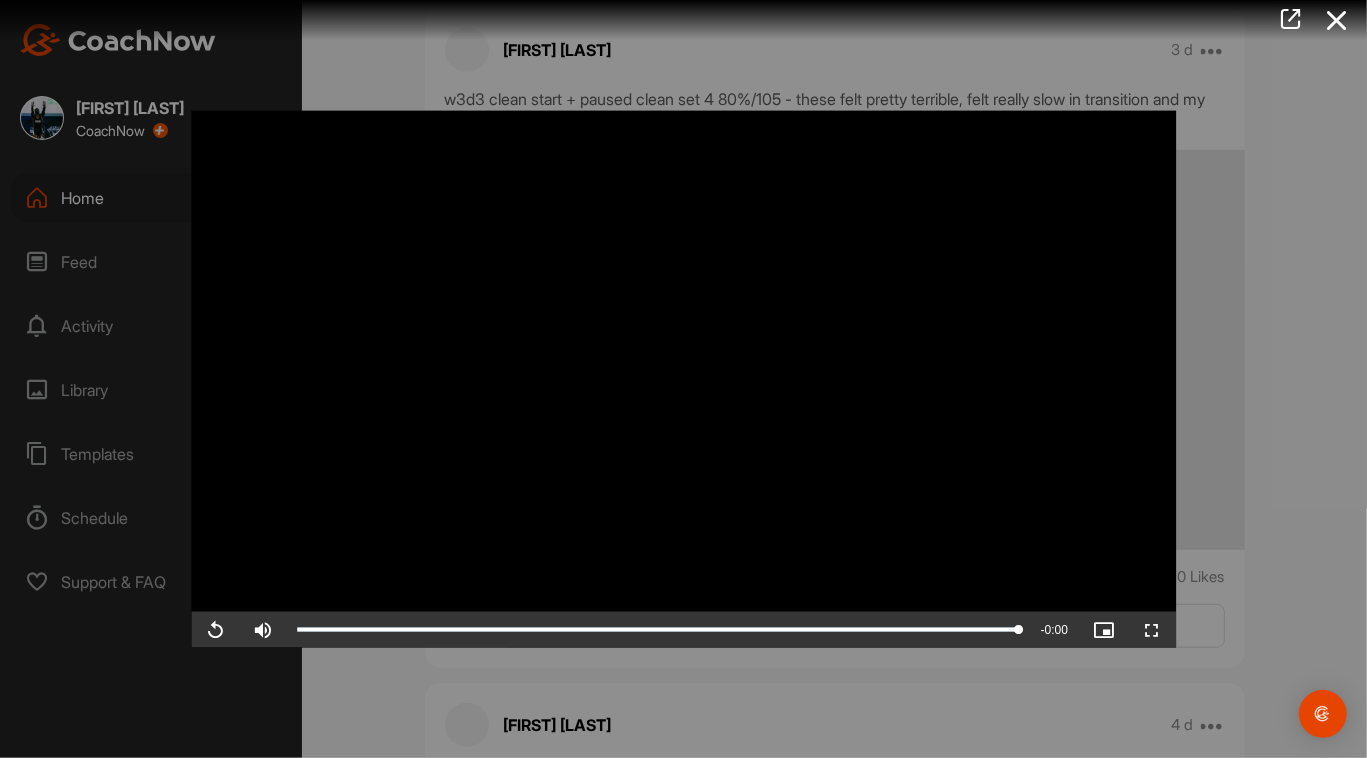 click at bounding box center [683, 379] 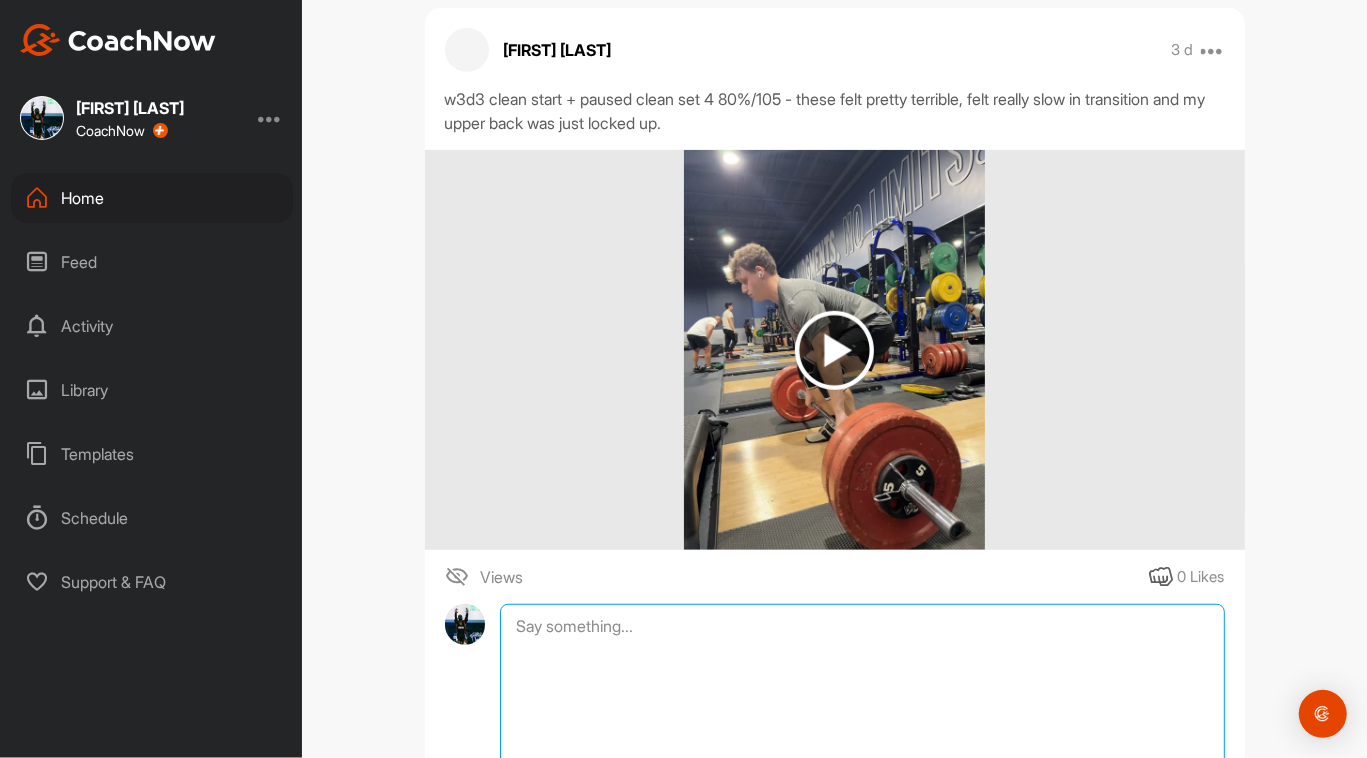 click at bounding box center [862, 704] 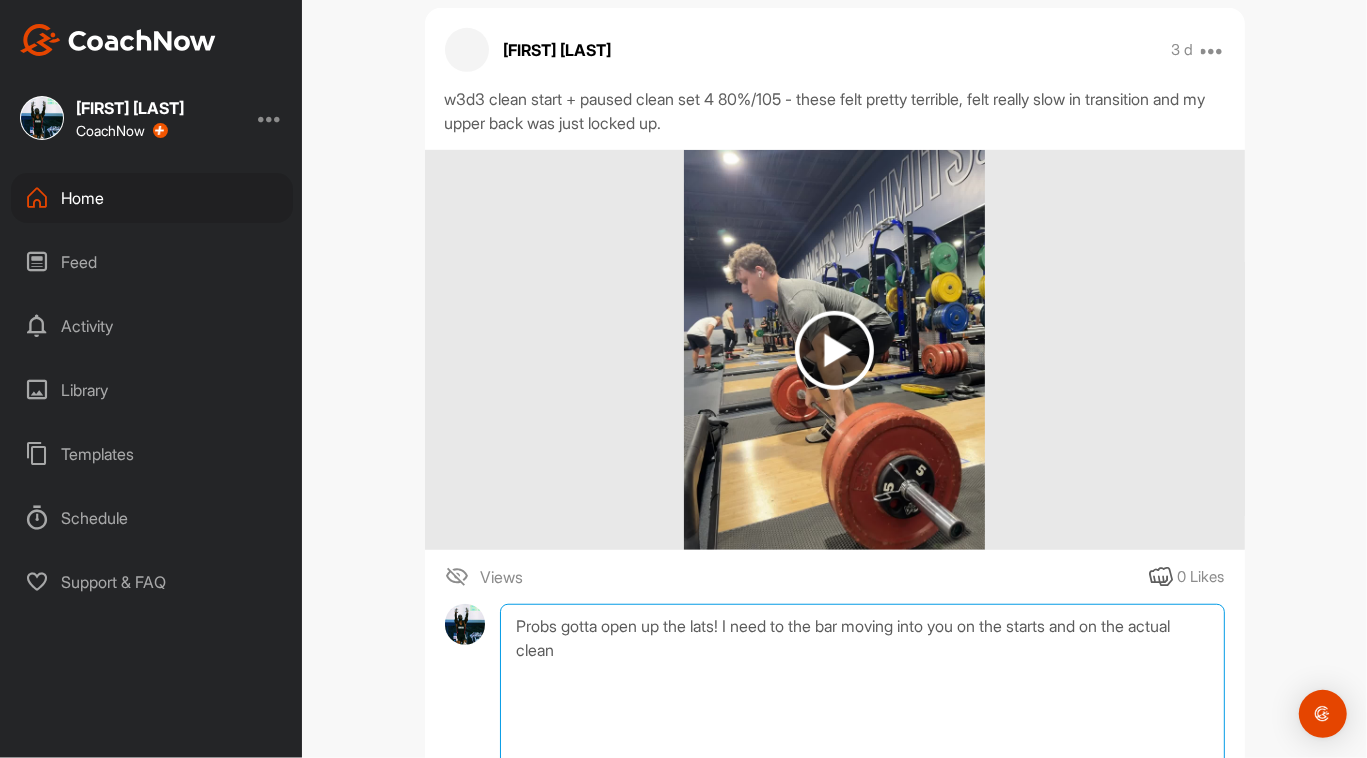 click on "Probs gotta open up the lats! I need to the bar moving into you on the starts and on the actual clean" at bounding box center (862, 704) 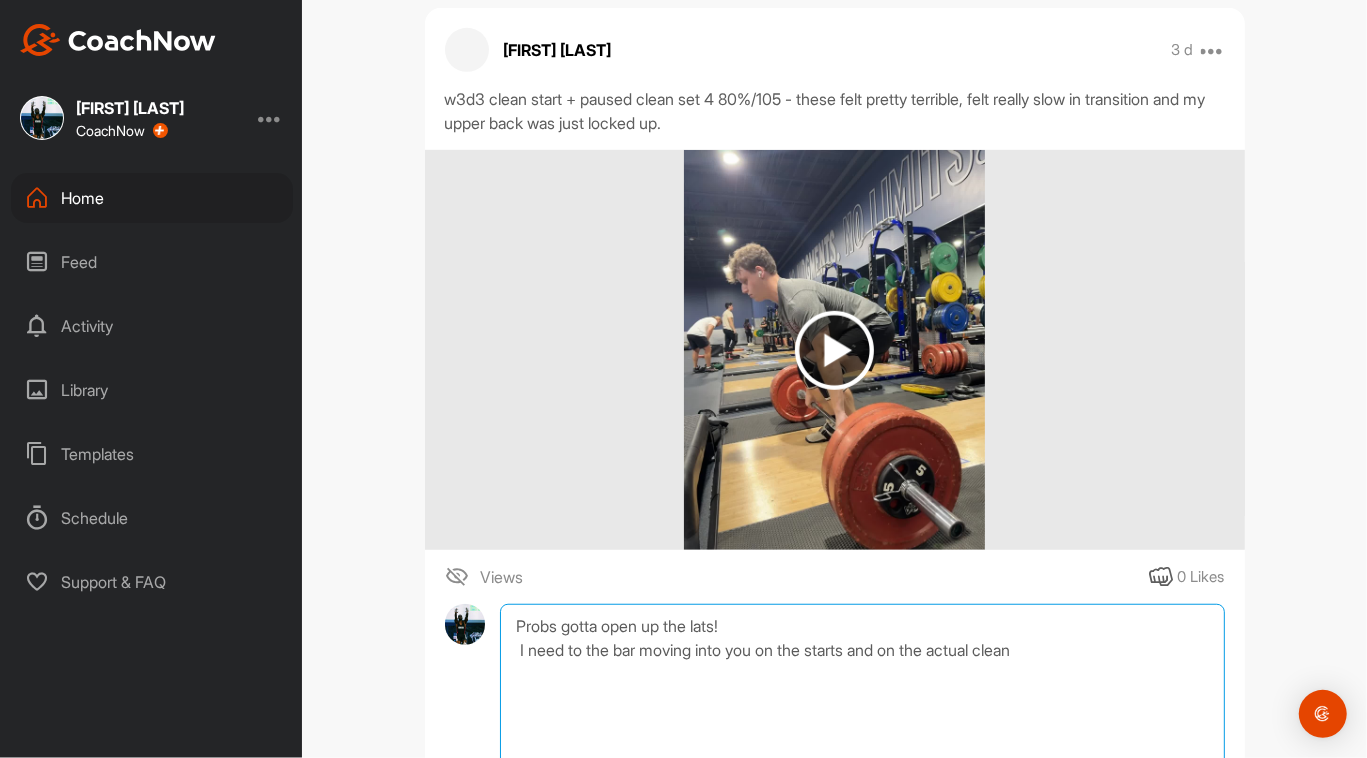 click on "Probs gotta open up the lats!
I need to the bar moving into you on the starts and on the actual clean" at bounding box center (862, 704) 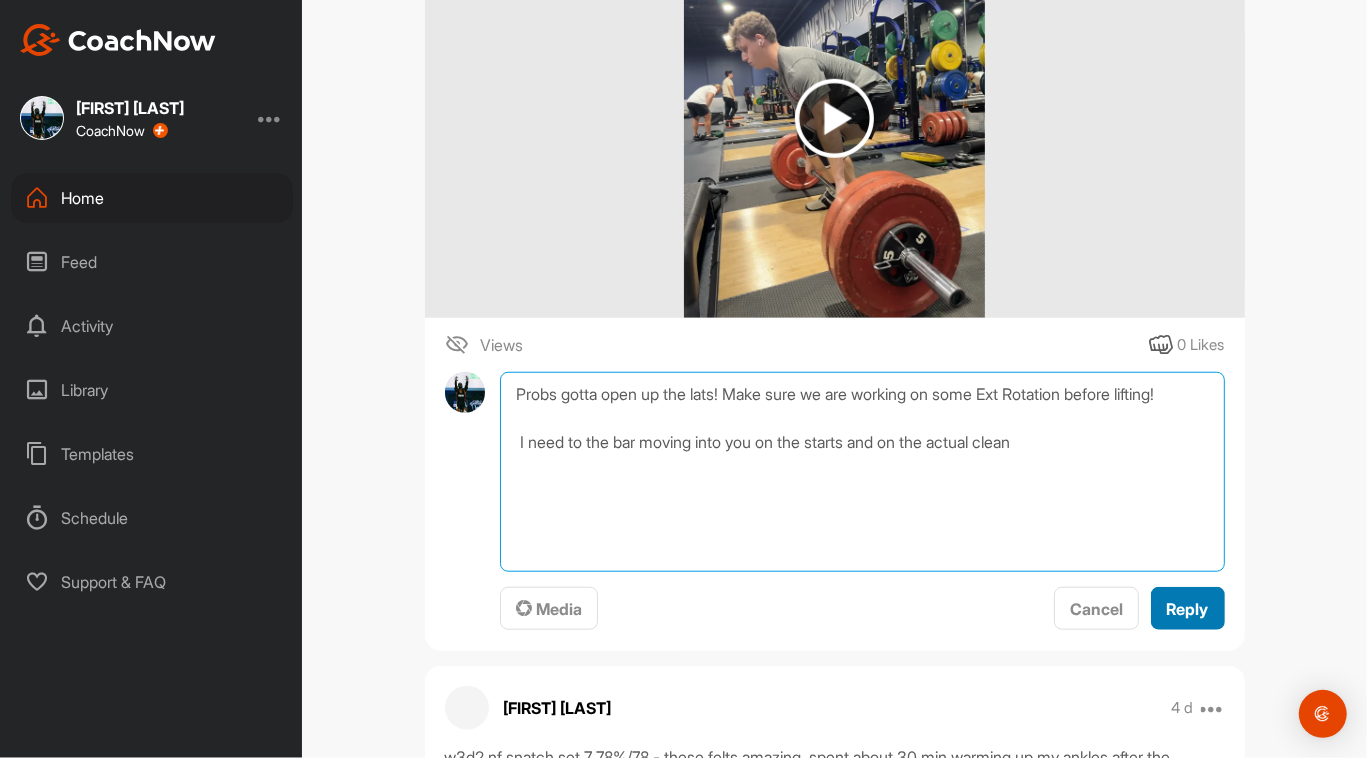 type on "Probs gotta open up the lats! Make sure we are working on some Ext Rotation before lifting!
I need to the bar moving into you on the starts and on the actual clean" 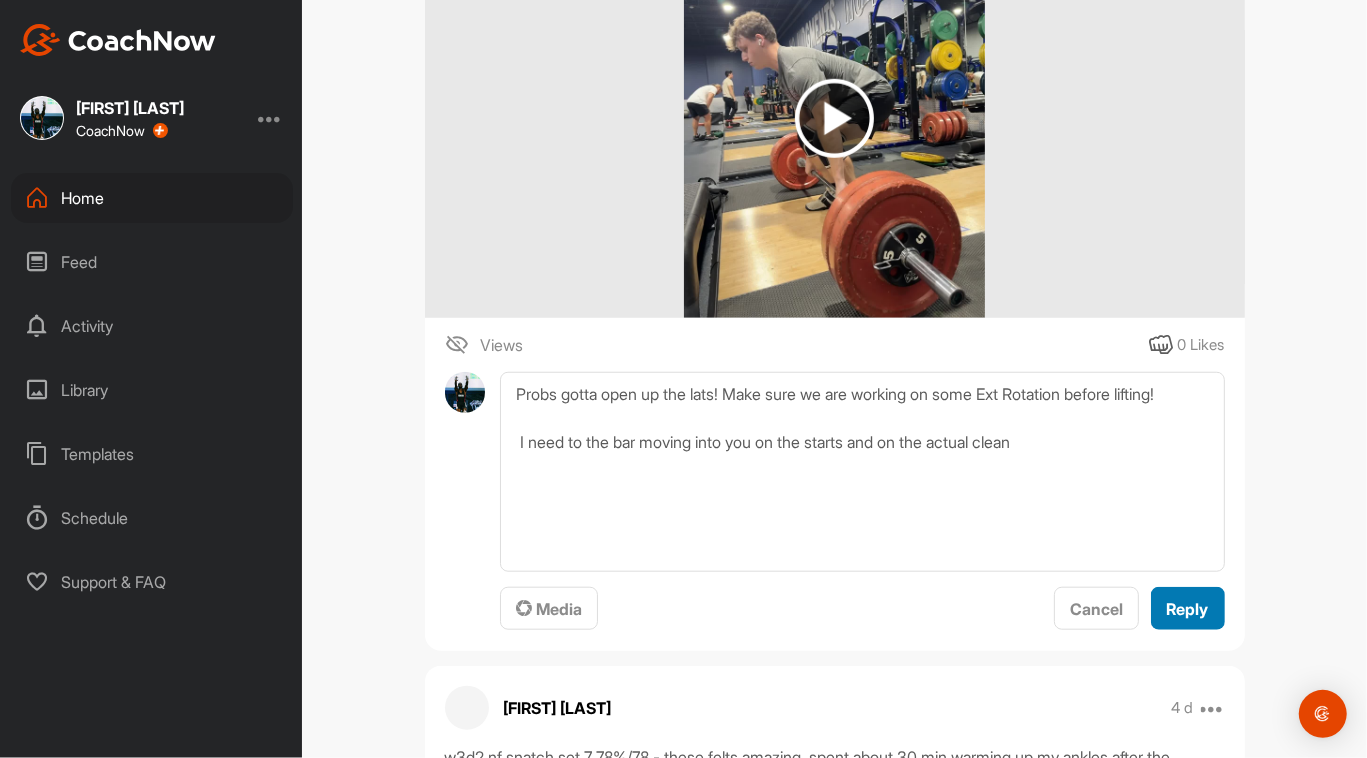 click on "Reply" at bounding box center [1188, 608] 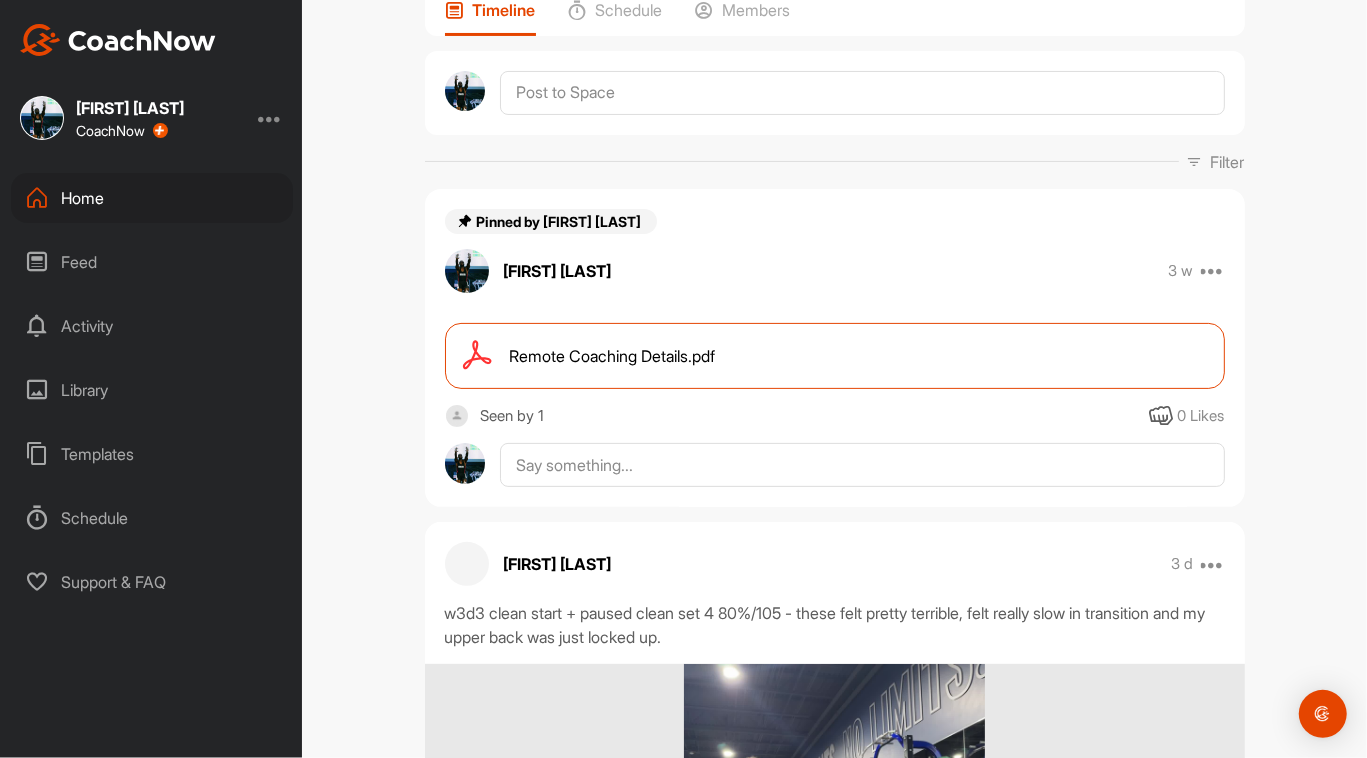 scroll, scrollTop: 170, scrollLeft: 0, axis: vertical 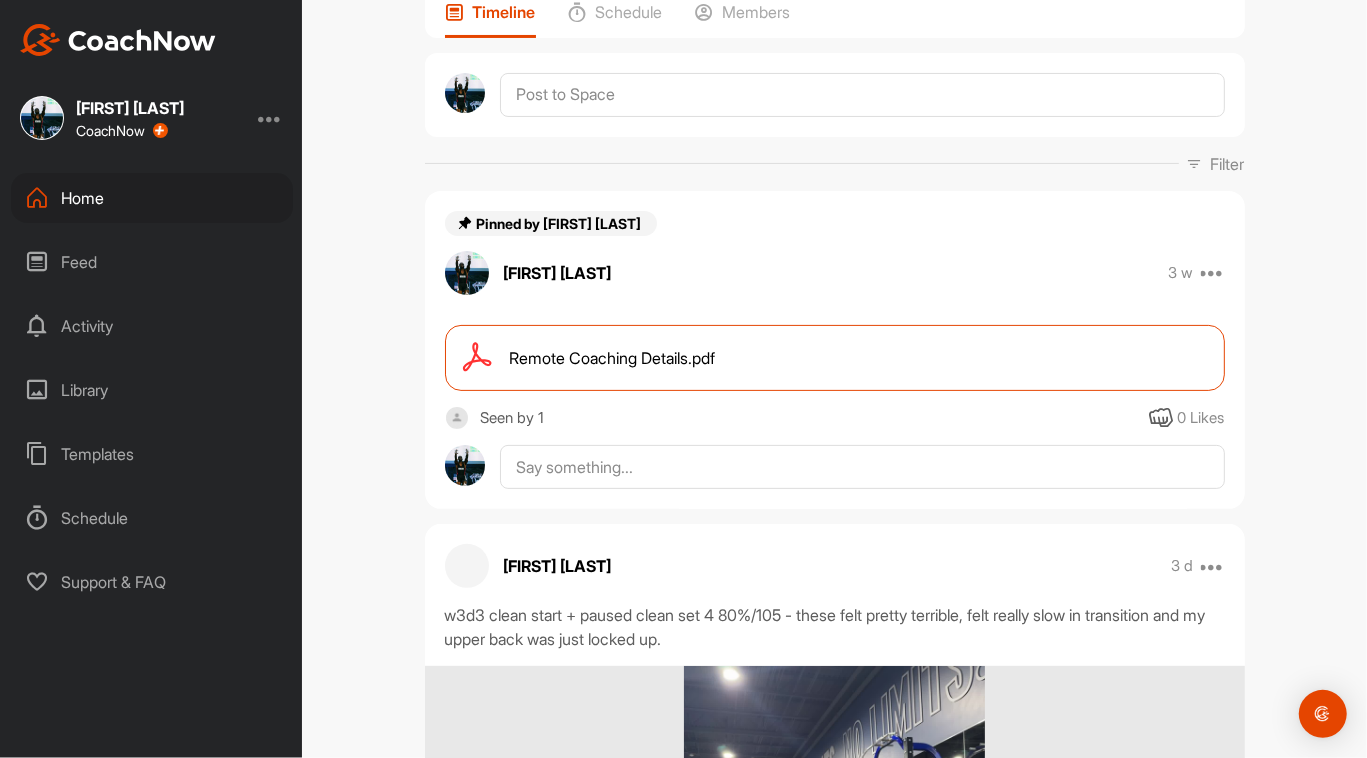 click on "Home" at bounding box center [152, 198] 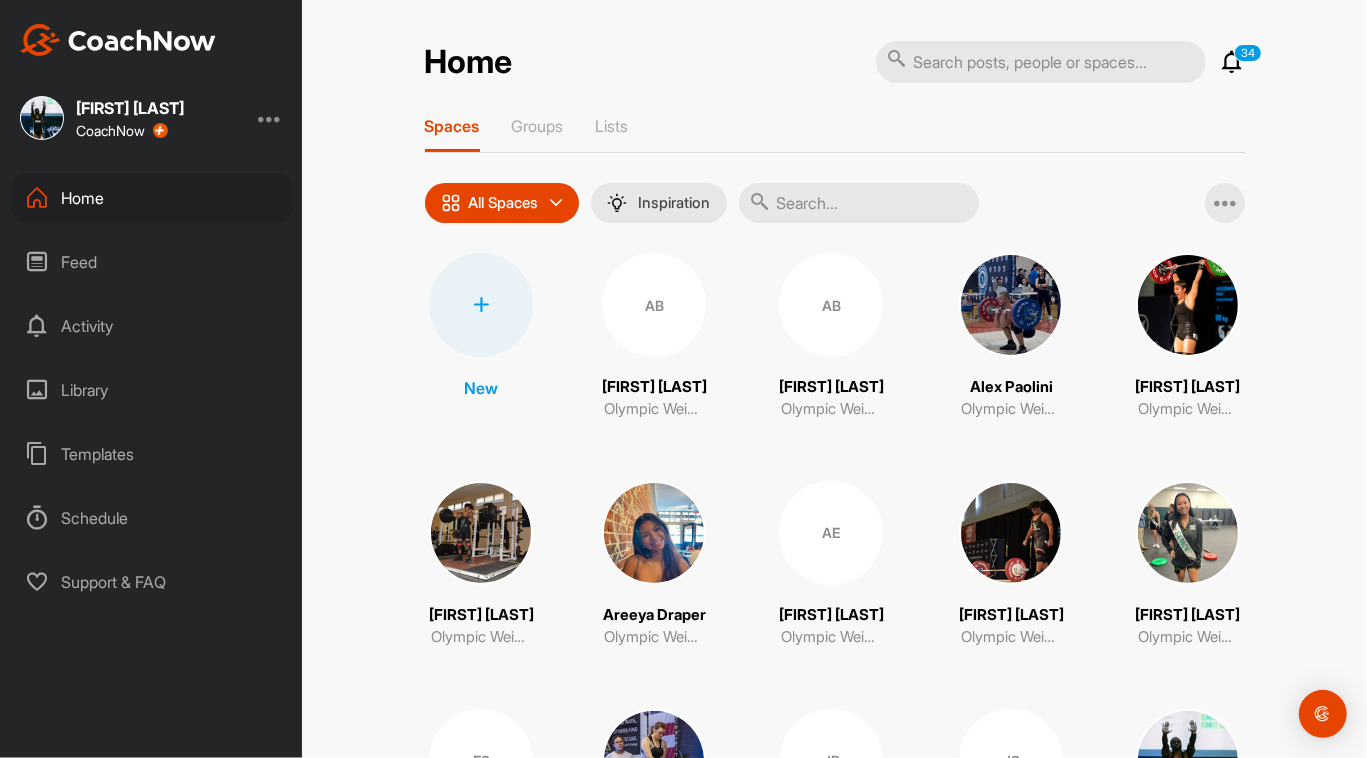 click at bounding box center (1233, 62) 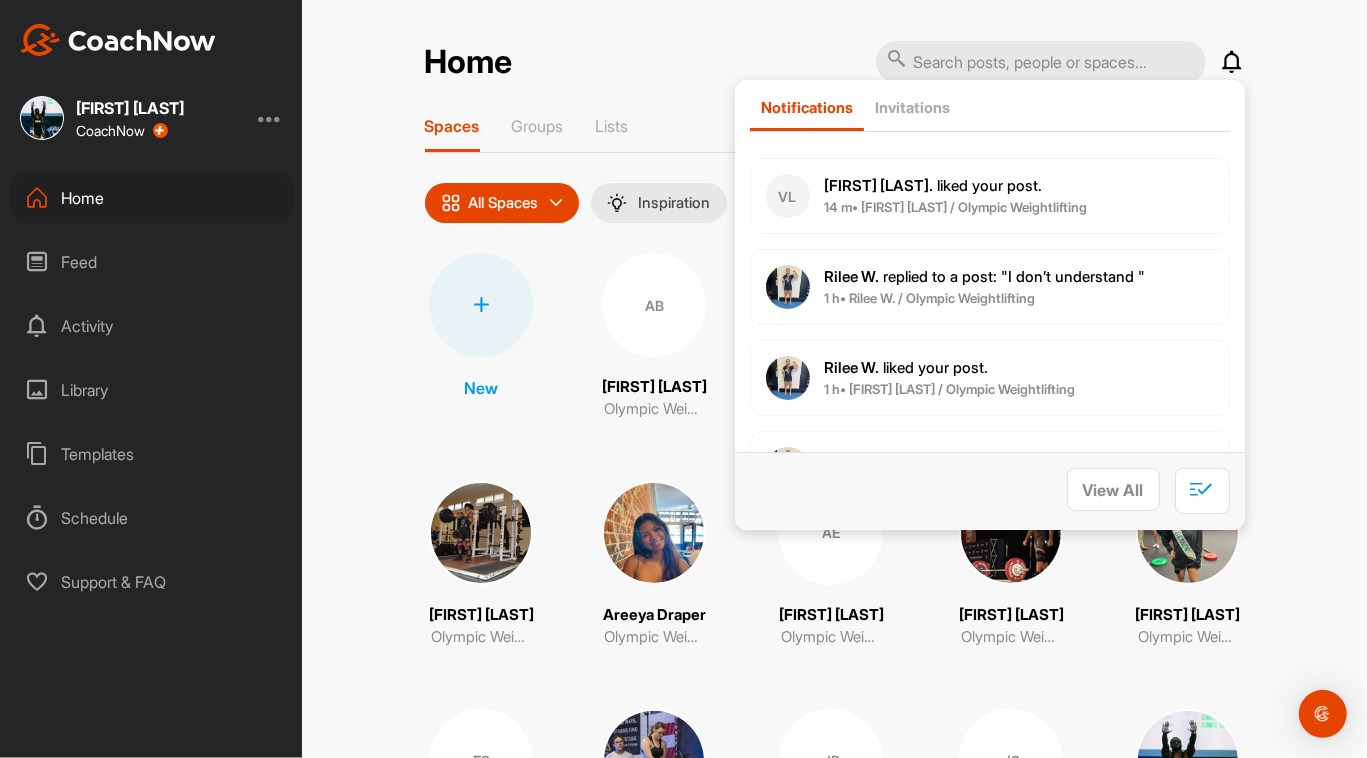 scroll, scrollTop: 392, scrollLeft: 0, axis: vertical 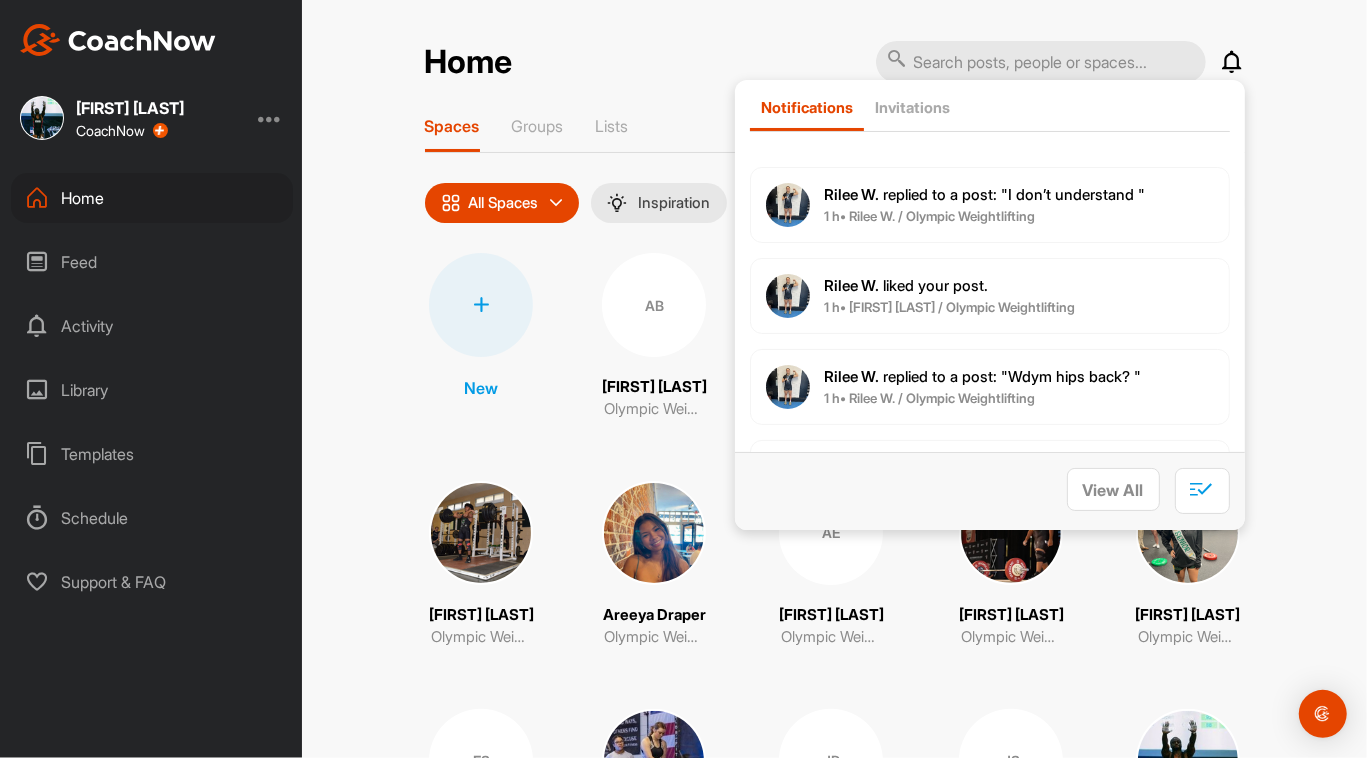 click on "[FIRST] [LAST]. replied to a post : "I don’t understand "" at bounding box center (985, 194) 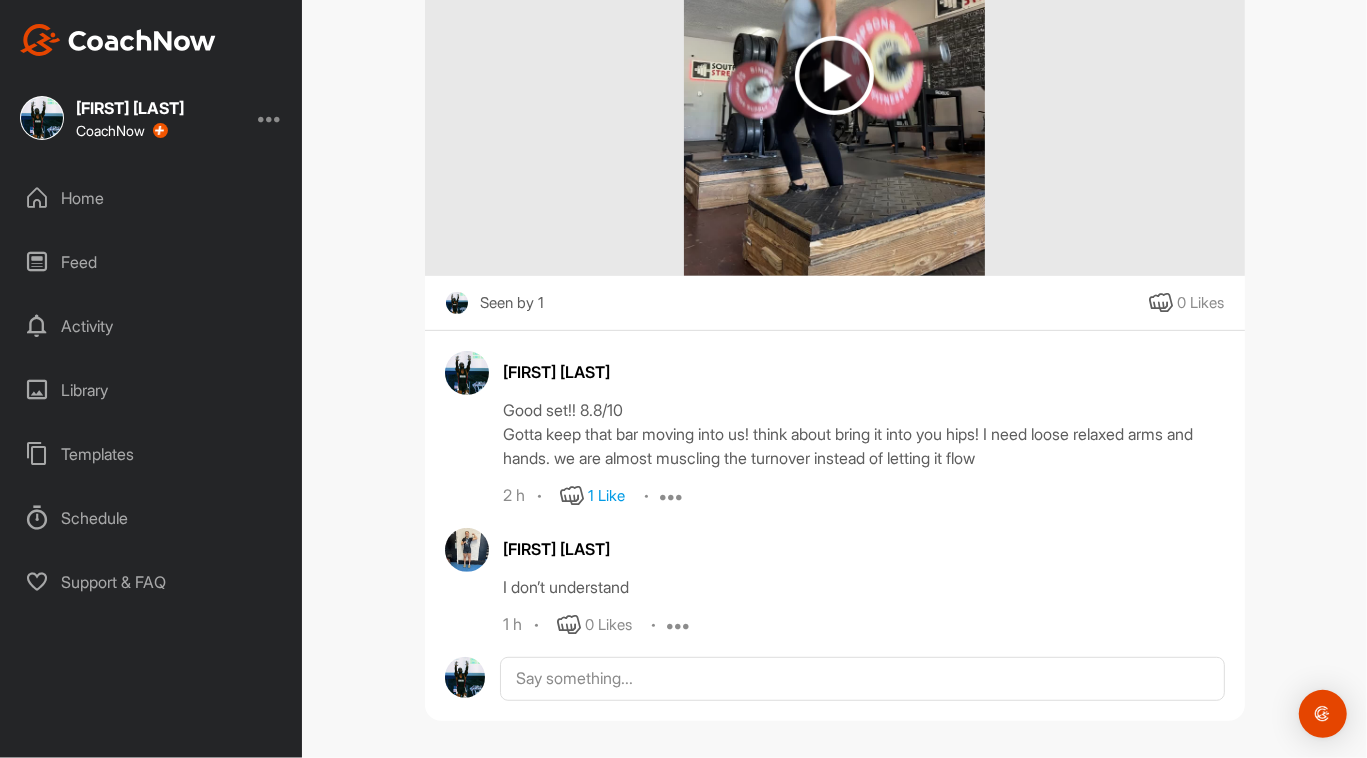 scroll, scrollTop: 424, scrollLeft: 0, axis: vertical 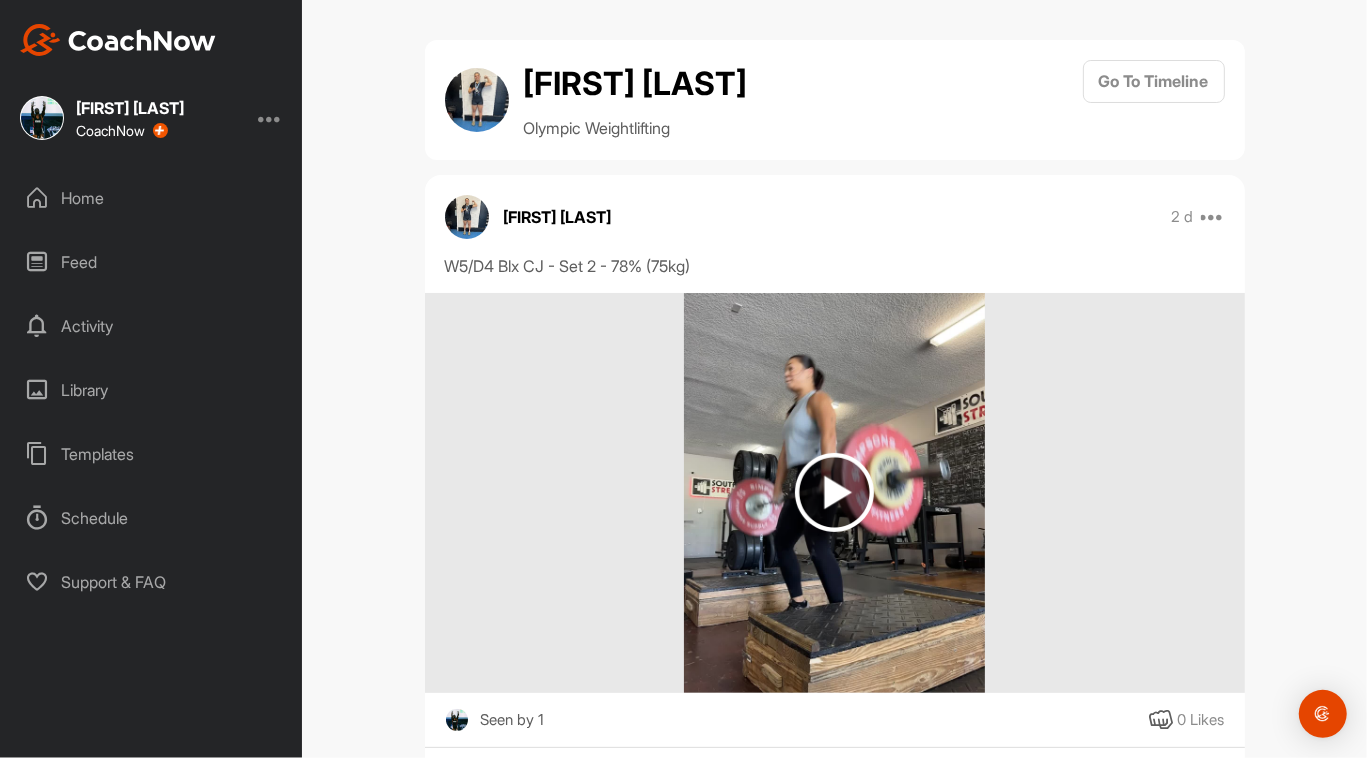 click on "Home" at bounding box center [152, 198] 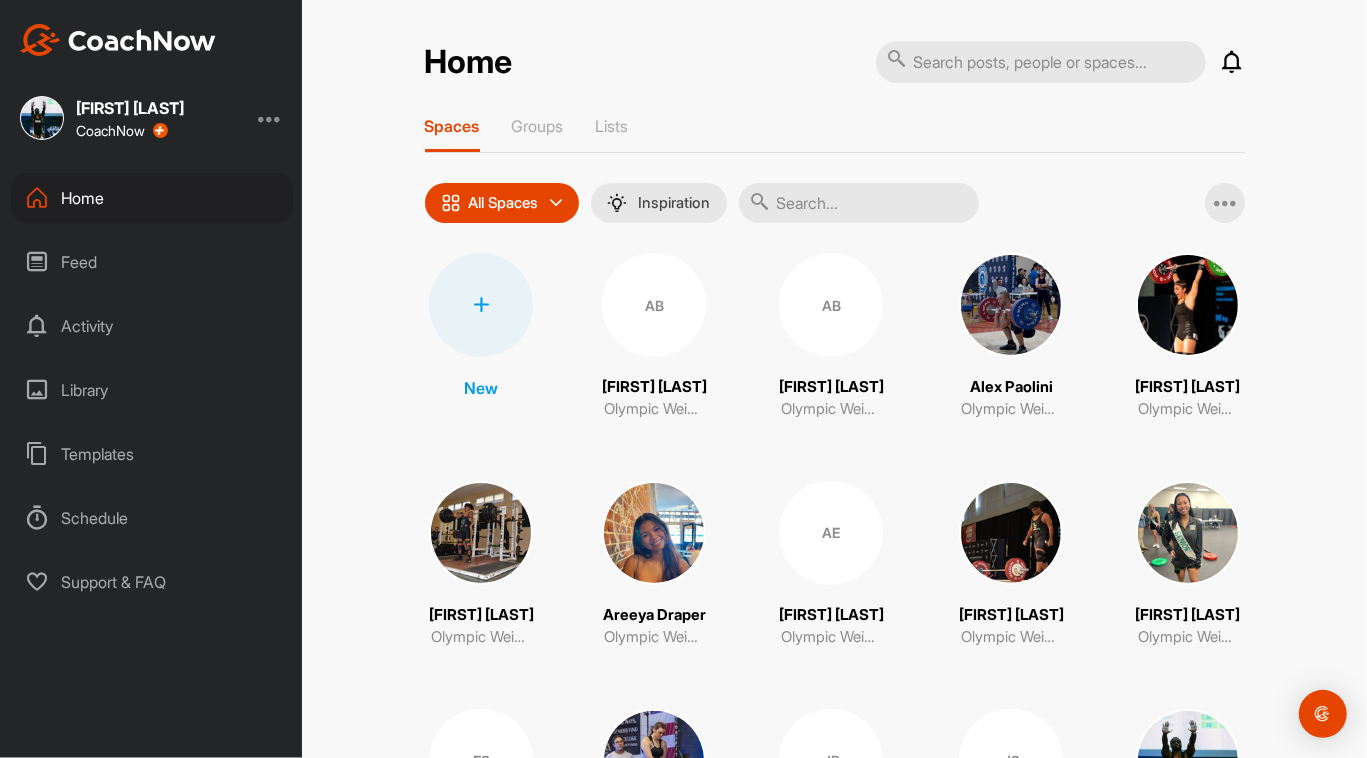 click at bounding box center [1233, 62] 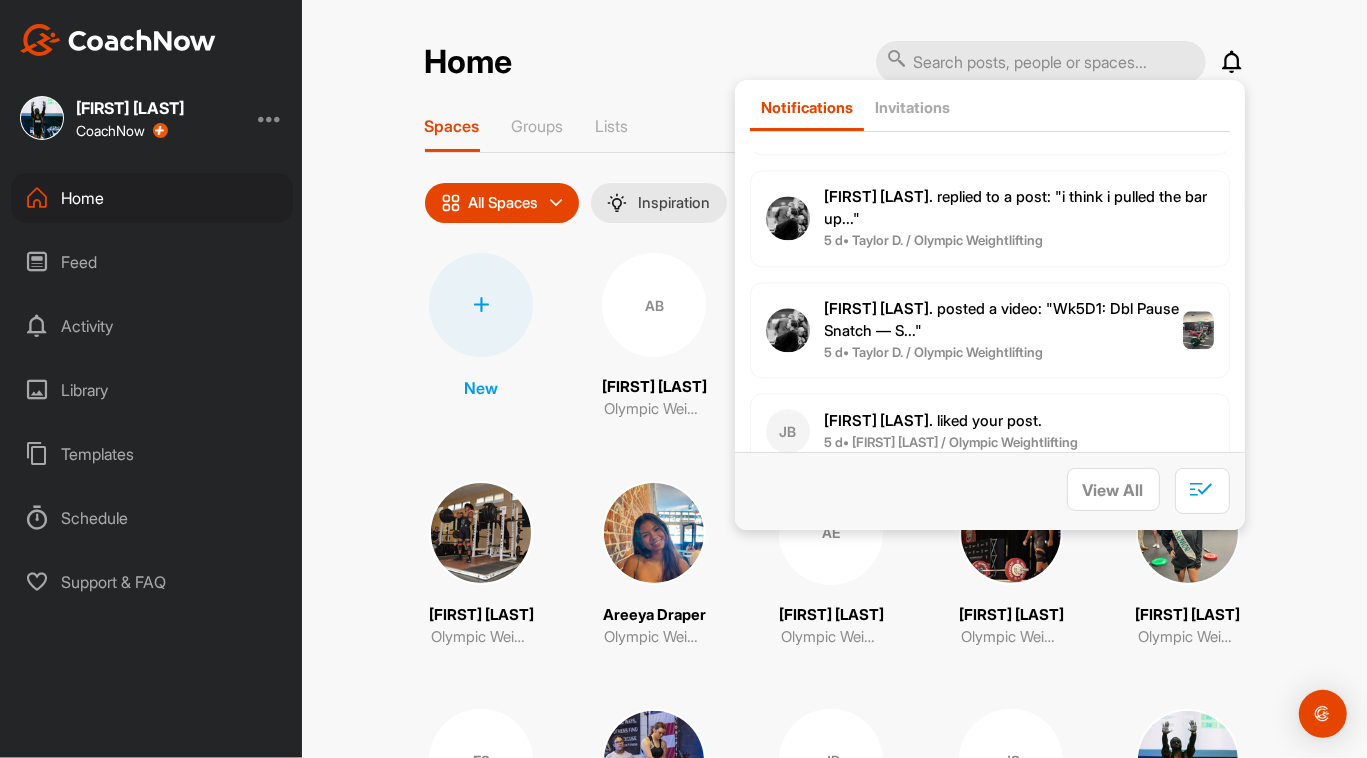 scroll, scrollTop: 3035, scrollLeft: 0, axis: vertical 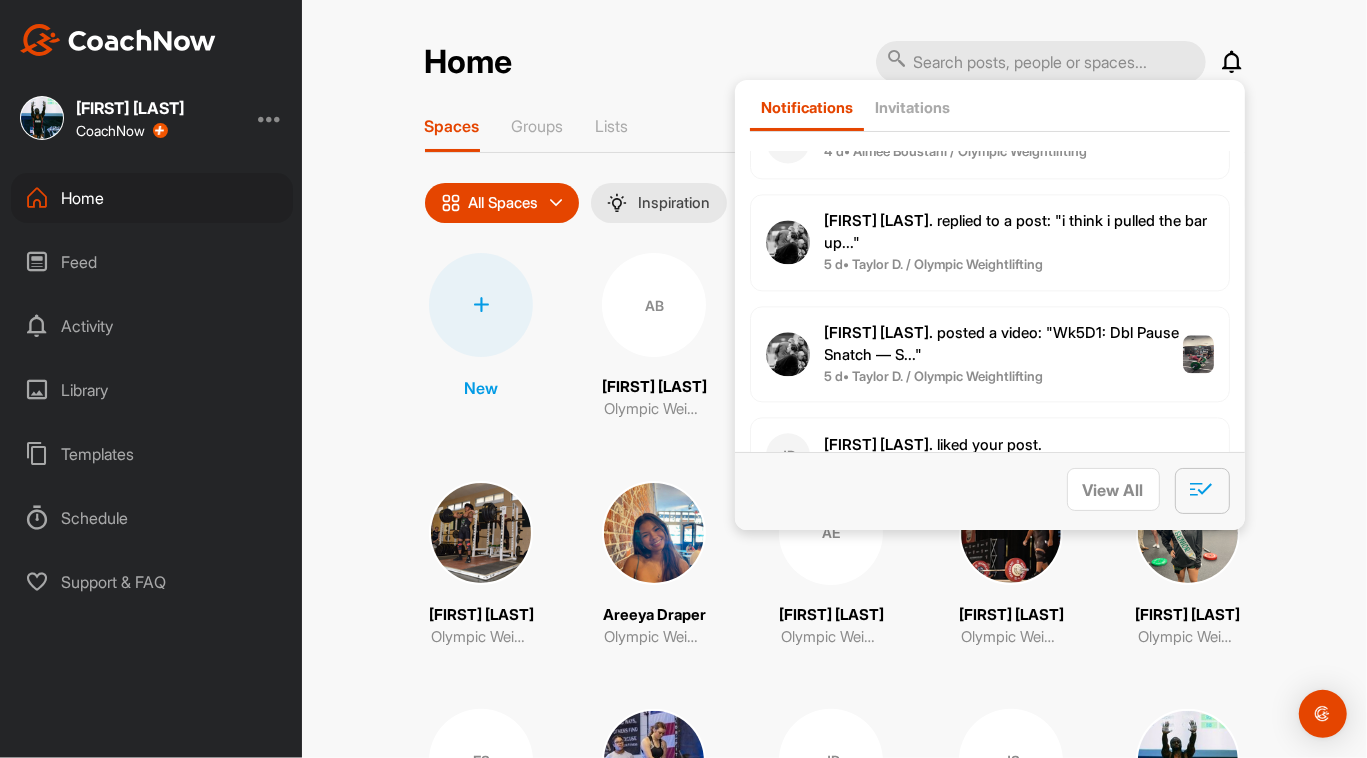 click at bounding box center [1202, 489] 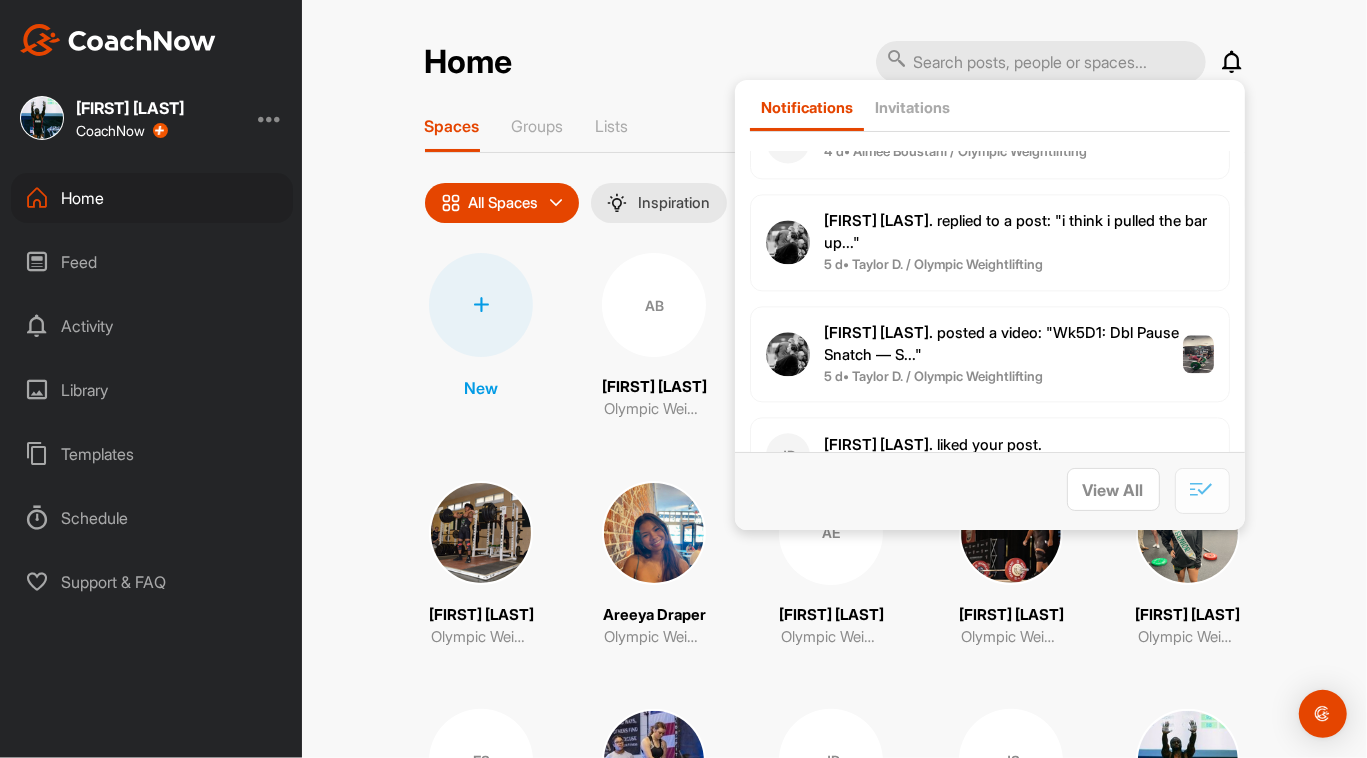 scroll, scrollTop: 0, scrollLeft: 0, axis: both 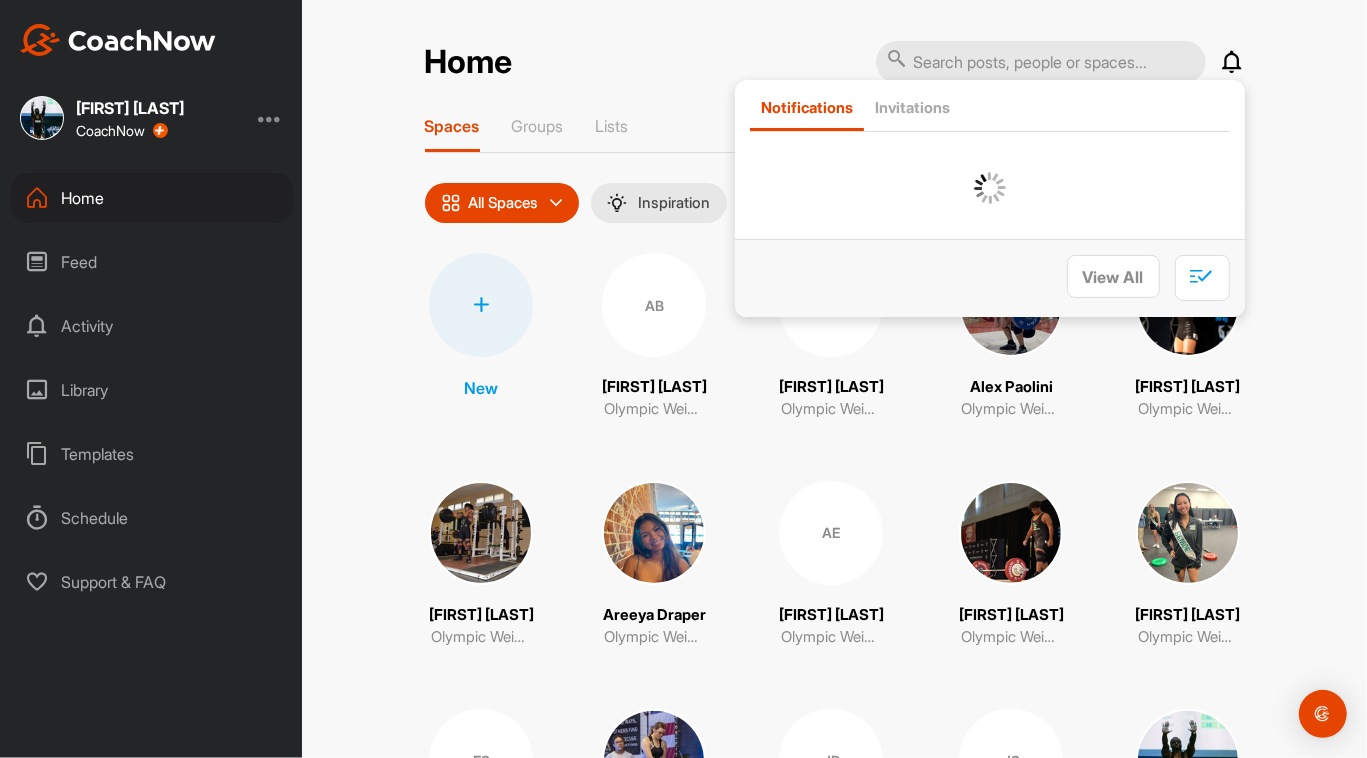 click on "Home Notifications Invitations   View All   Spaces Groups Lists All Spaces All spaces SMART LISTS Unanswered by me 15 days inactive 15 days active Inspiration Add Multiple Spaces New AB Aimee Boustani Olympic Weightlifting AB Alesha Bailey Olympic Weightlifting Alex Paolini Olympic Weightlifting Alexa Woodman Olympic Weightlifting Antonio Marcus Olympic Weightlifting Areeya Draper Olympic Weightlifting AE Ashley Evans Olympic Weightlifting Elijah Rivera Olympic Weightlifting Emma Kittredge Olympic Weightlifting ES Erin Sly Olympic Weightlifting Hayden Brown Olympic Weightlifting JB Jayden Bernstein Olympic Weightlifting JS Jayleen Sanchez Olympic Weightlifting Jeremy Jackson Olympic Weightlifting Jesse Cook Olympic Weightlifting JG John Goff Olympic Weightlifting Jomara Figueroa Olympic Weightlifting Karman Holley Olympic Weightlifting Maria Azpiri Olympic Weightlifting Mariah Martinez Olympic Weightlifting Nicole Sudol Olympic Weightlifting Olivia Bond West Olympic Weightlifting Reagan McCray Rilee Whitmore" at bounding box center [834, 379] 